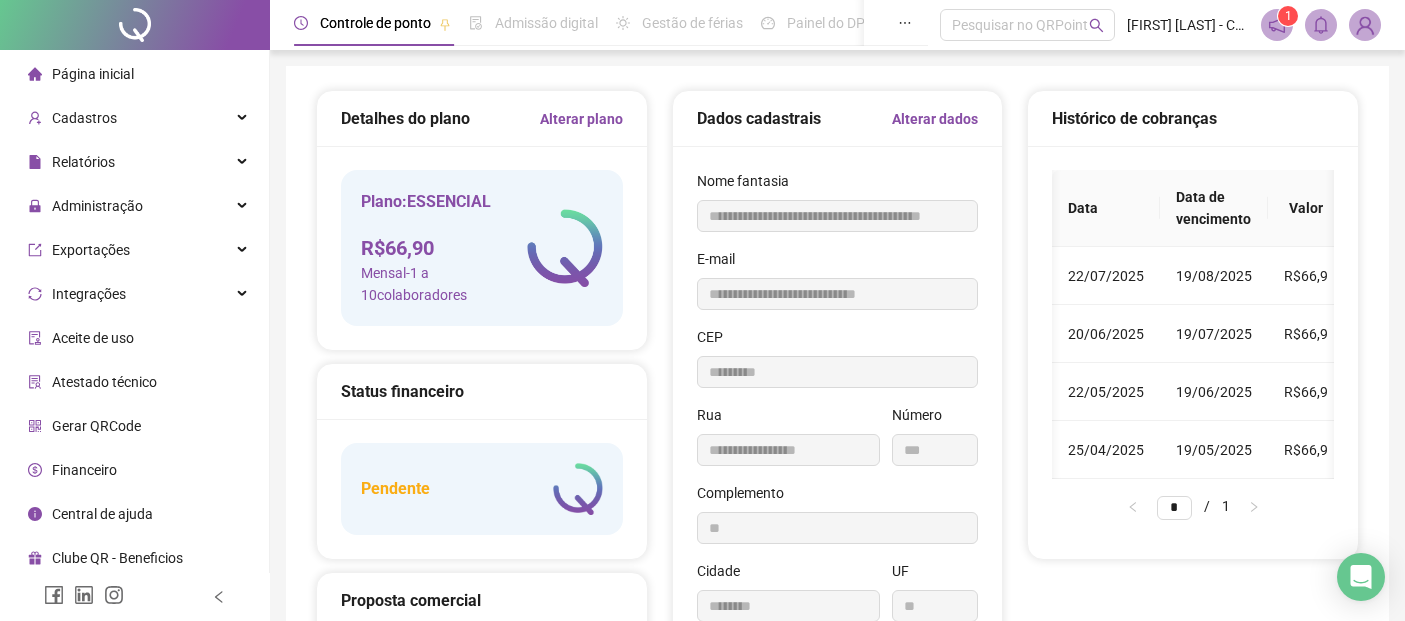 click on "Administração" at bounding box center [97, 206] 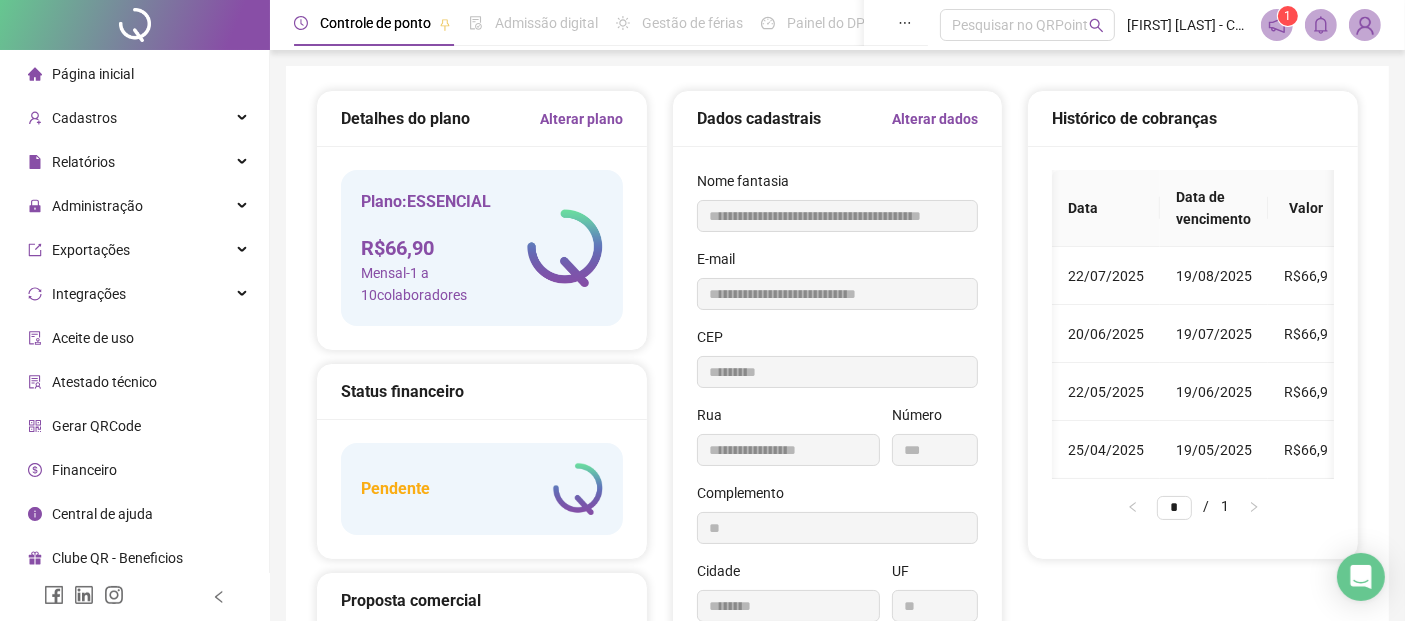 scroll, scrollTop: 0, scrollLeft: 167, axis: horizontal 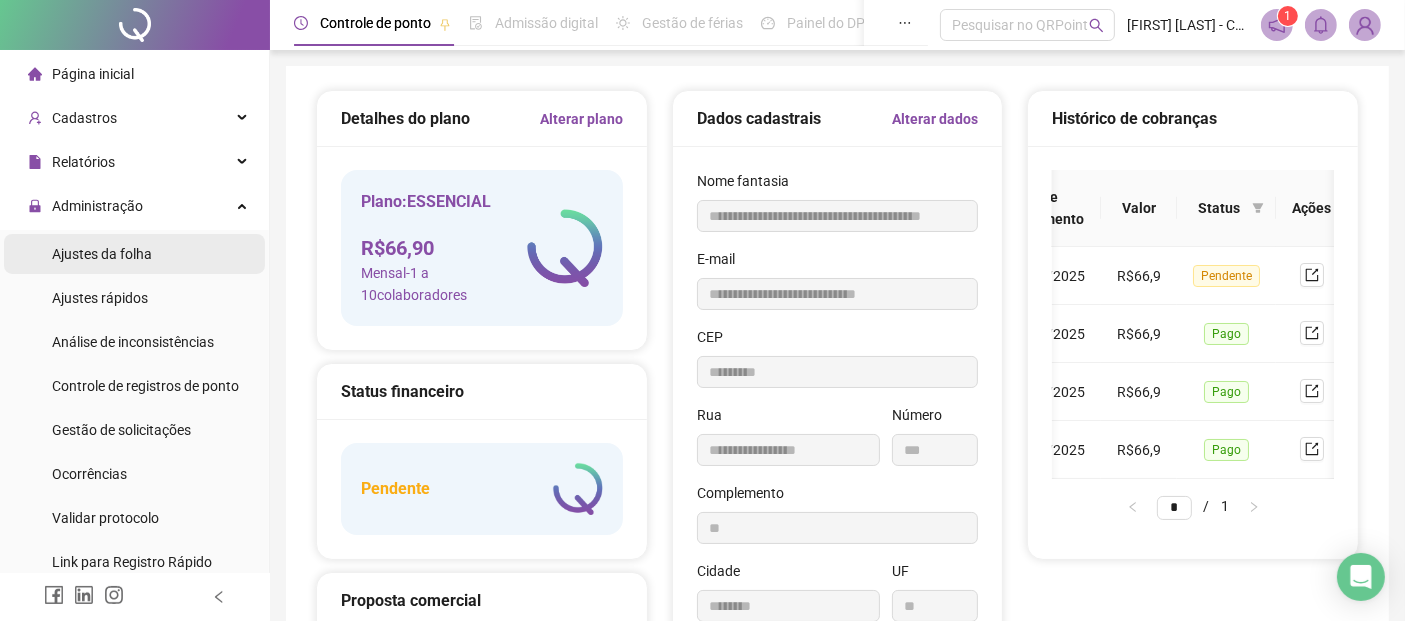 click on "Ajustes da folha" at bounding box center (134, 254) 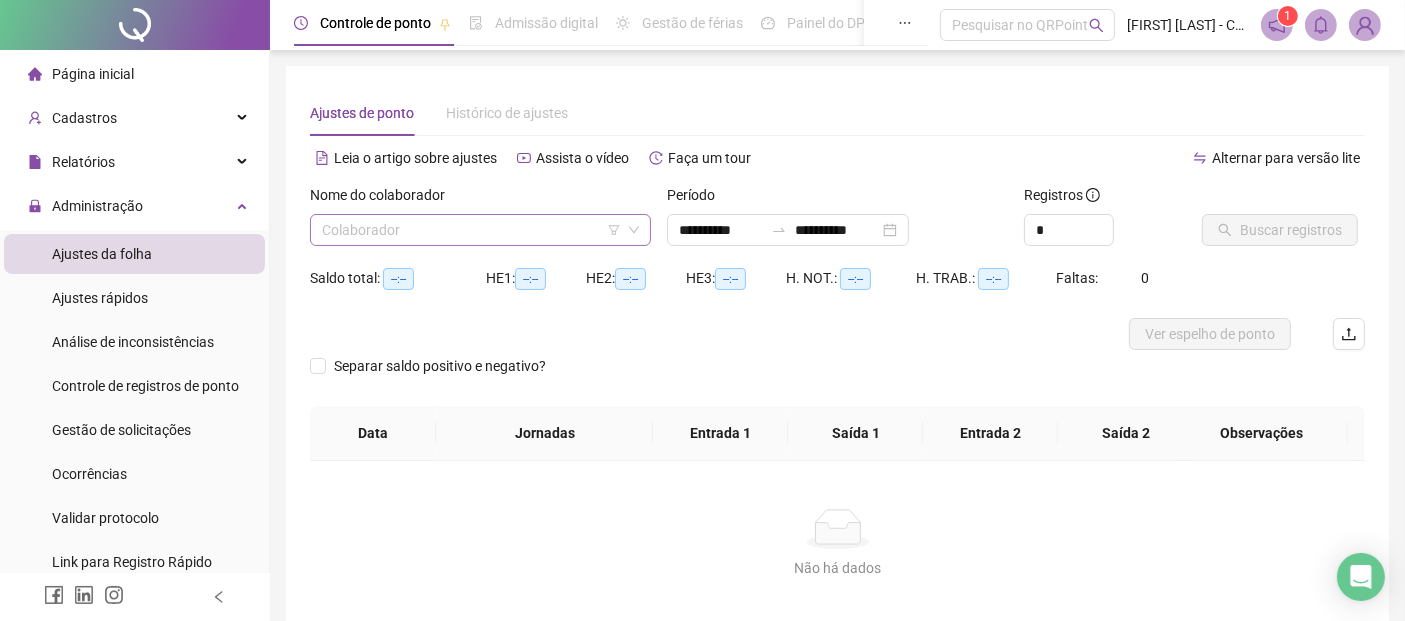 click at bounding box center [471, 230] 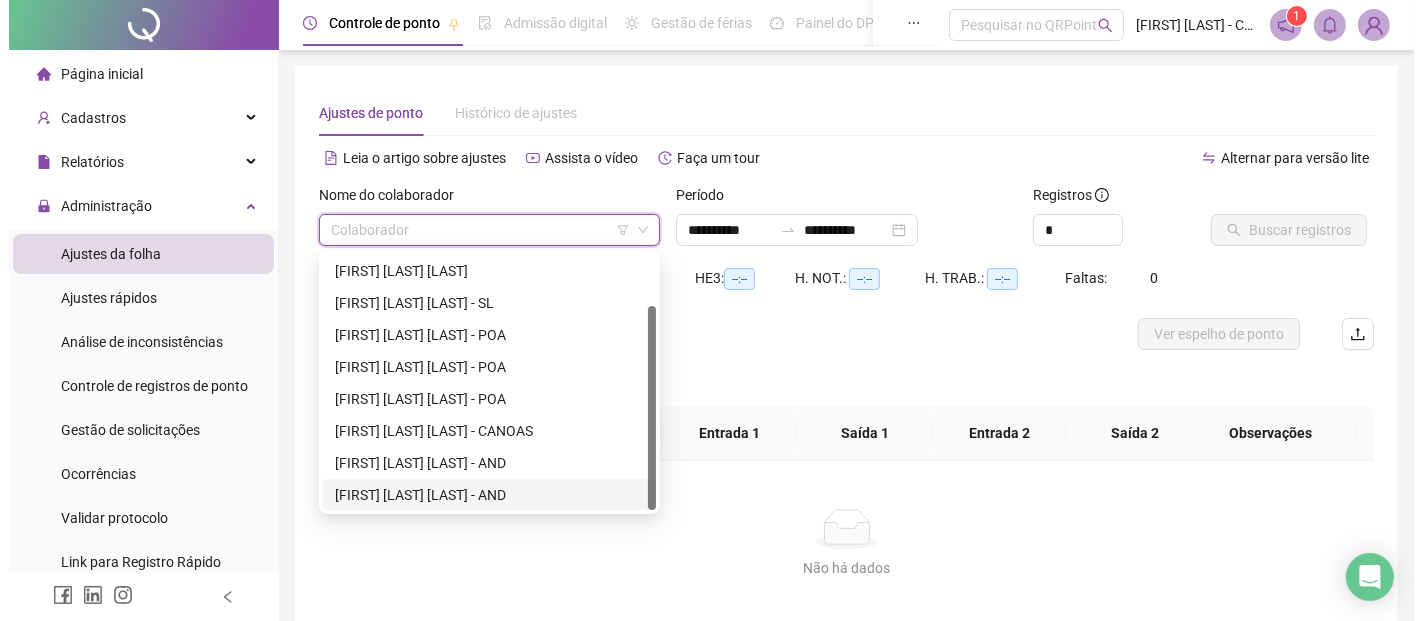 scroll, scrollTop: 0, scrollLeft: 0, axis: both 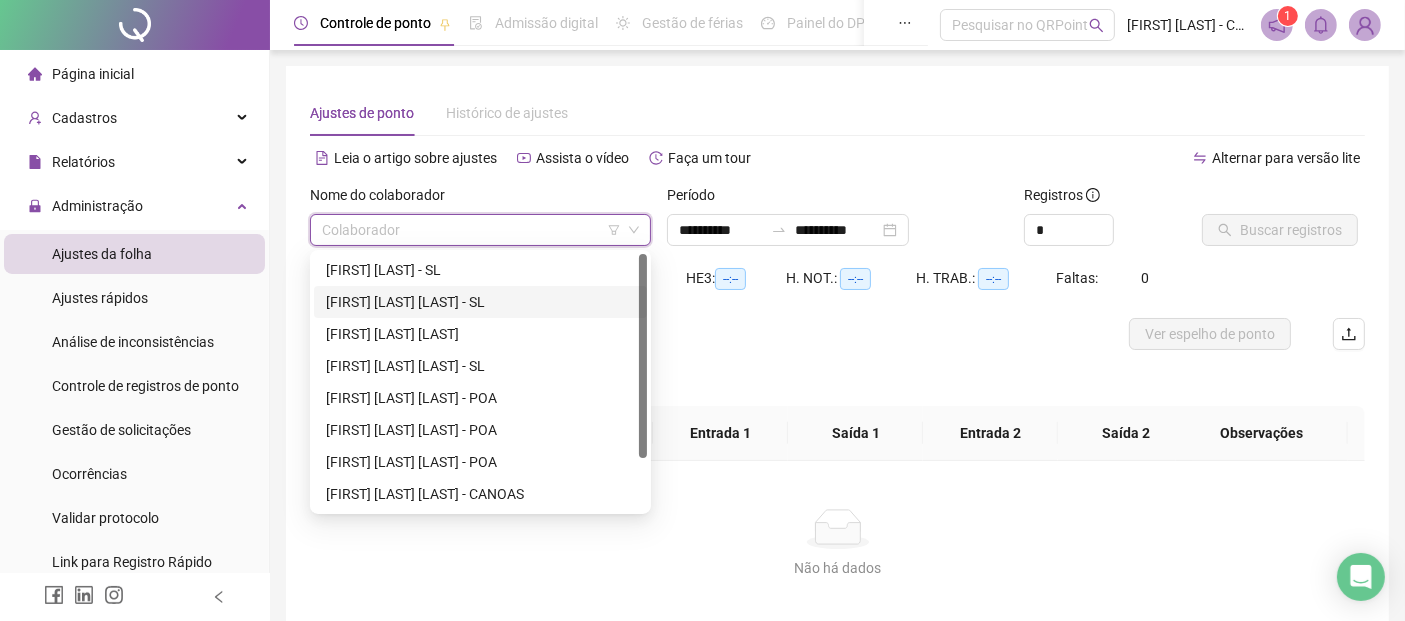 click at bounding box center (1365, 25) 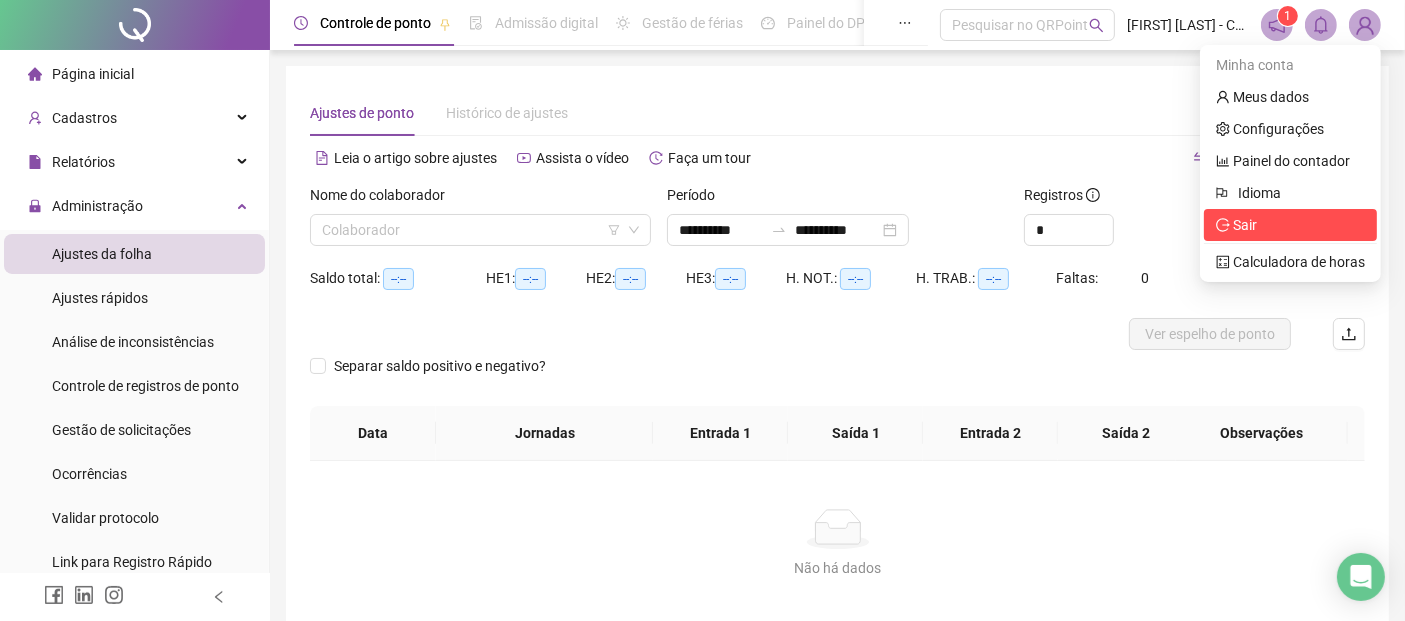 click on "Sair" at bounding box center (1245, 225) 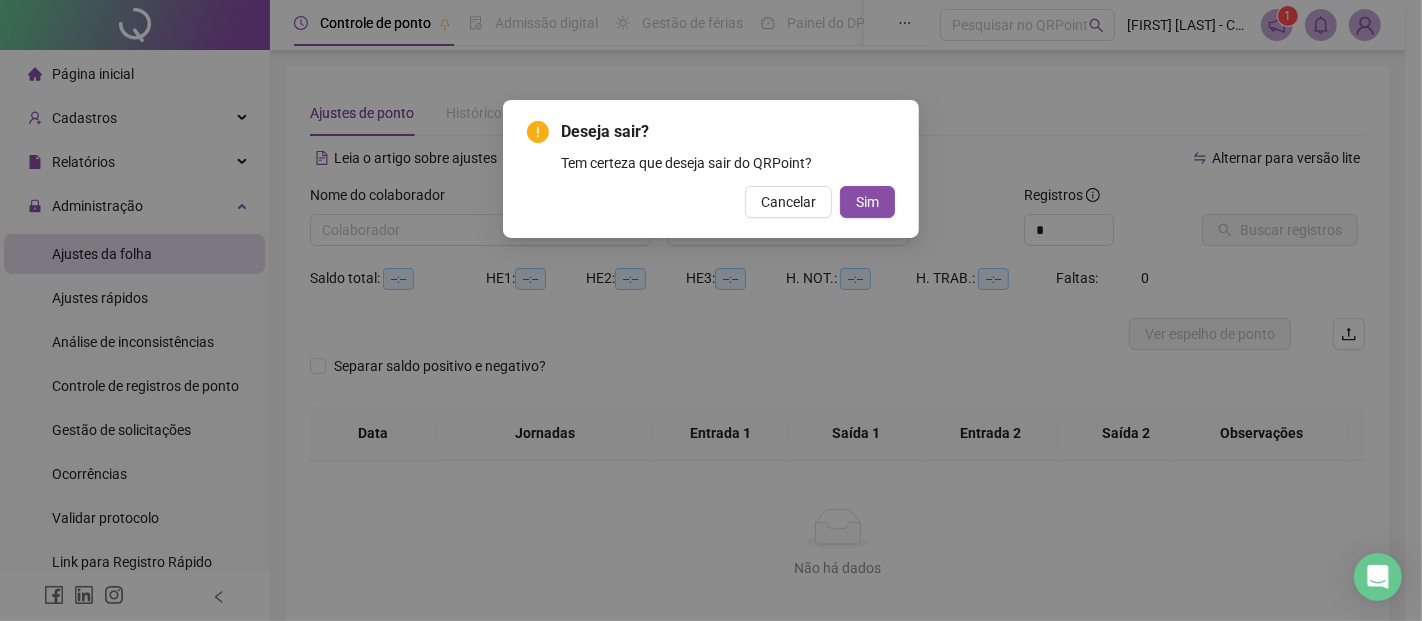 click on "Cancelar Sim" at bounding box center (711, 202) 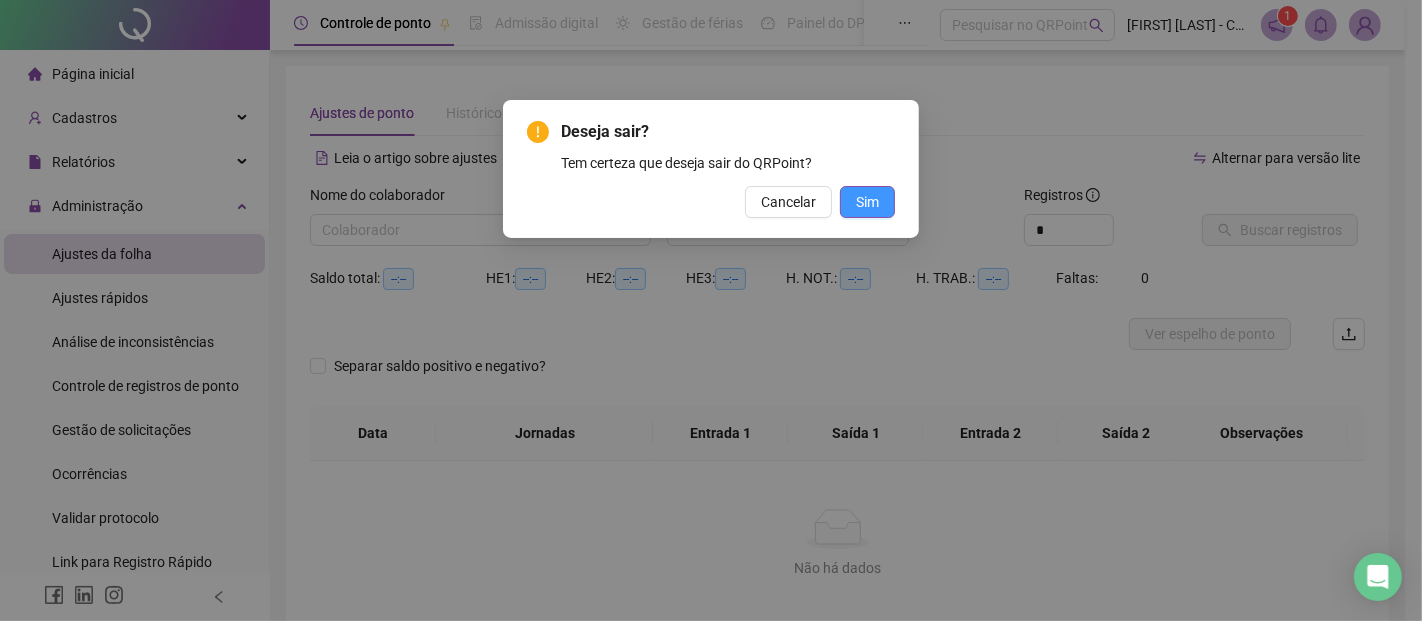 click on "Sim" at bounding box center (867, 202) 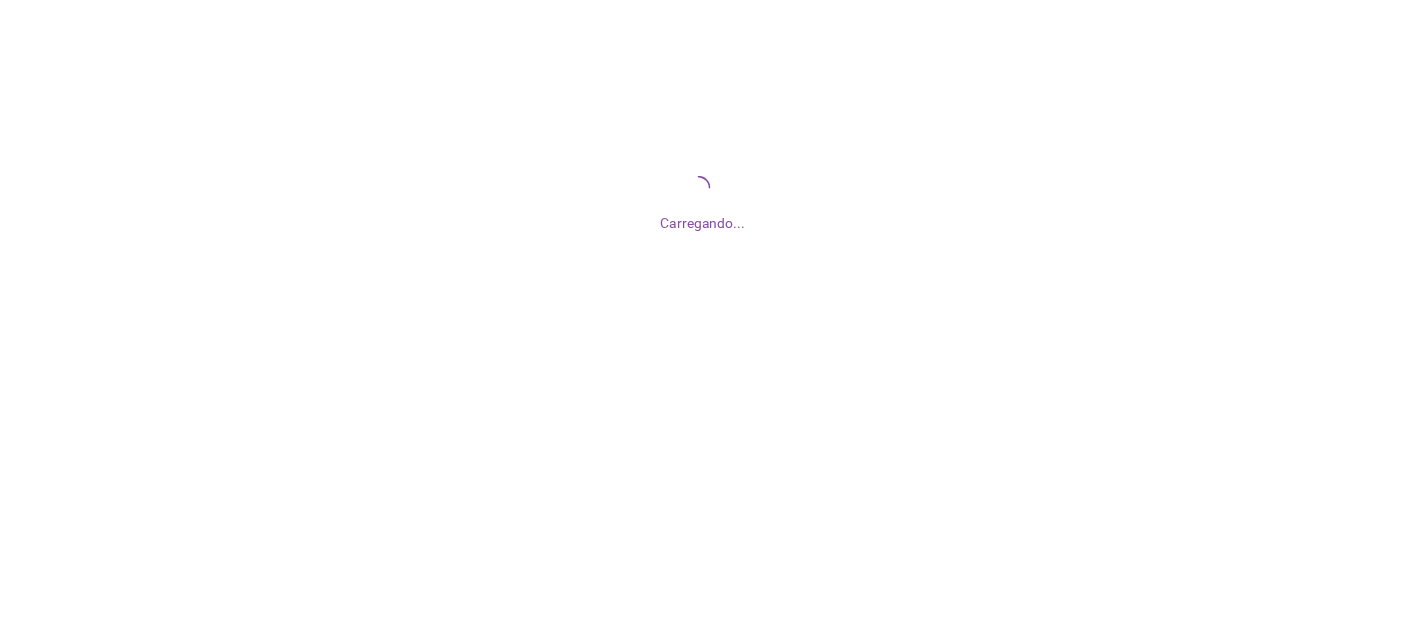 scroll, scrollTop: 0, scrollLeft: 0, axis: both 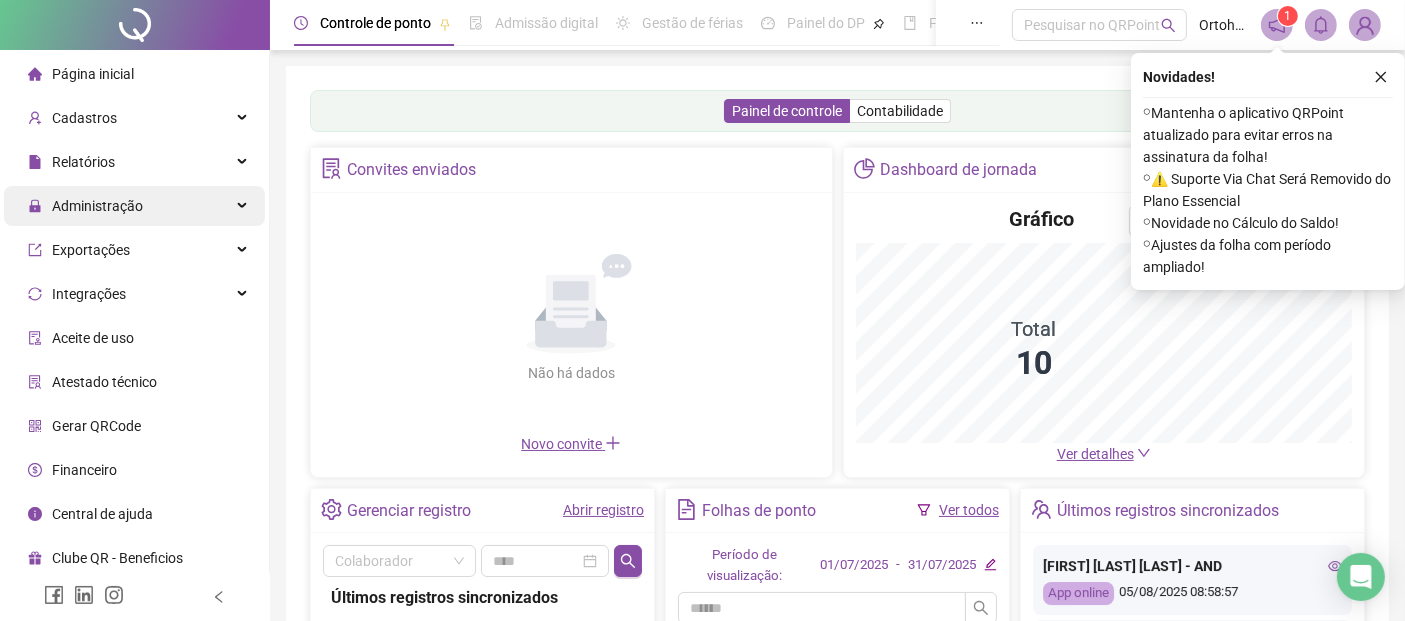 click on "Administração" at bounding box center (97, 206) 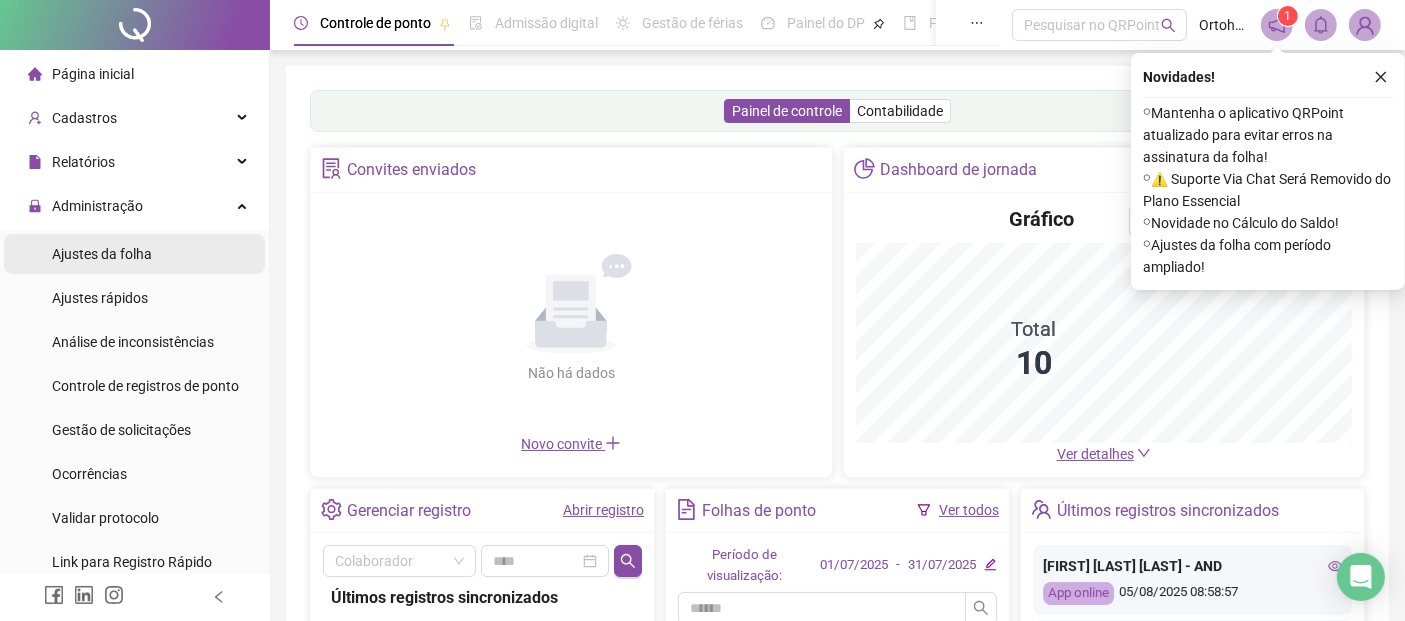 click on "Ajustes da folha" at bounding box center [134, 254] 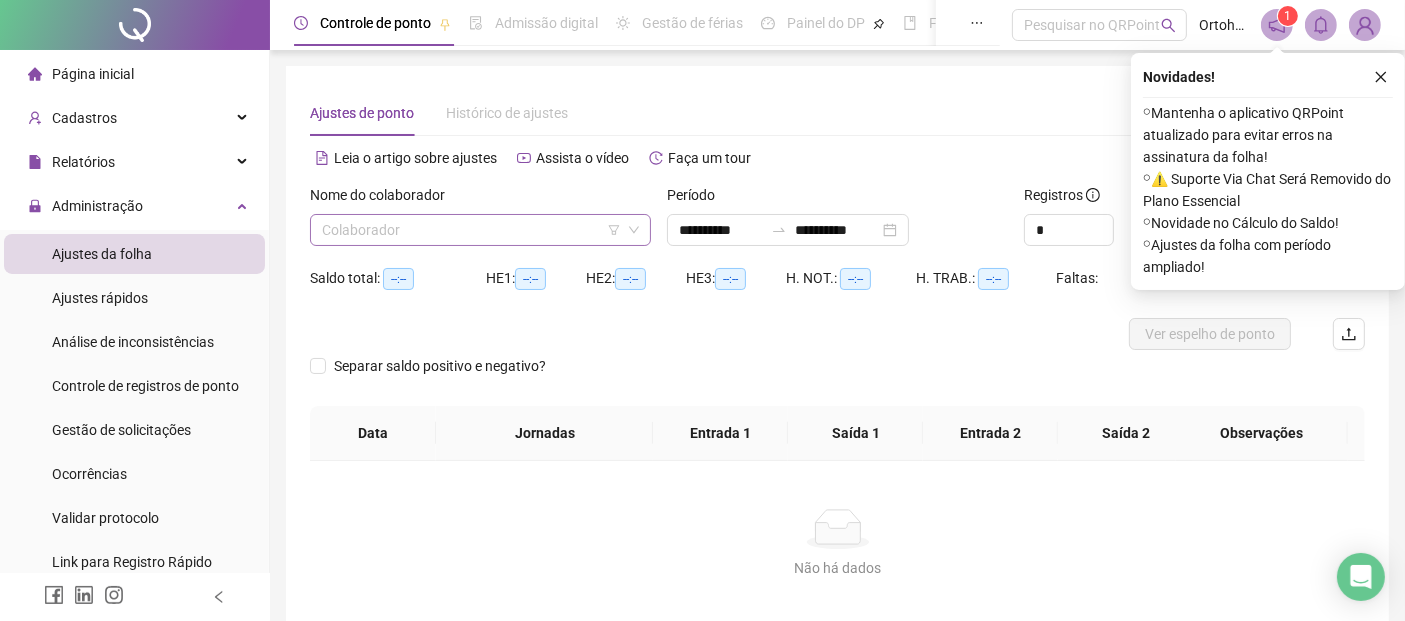 click at bounding box center (471, 230) 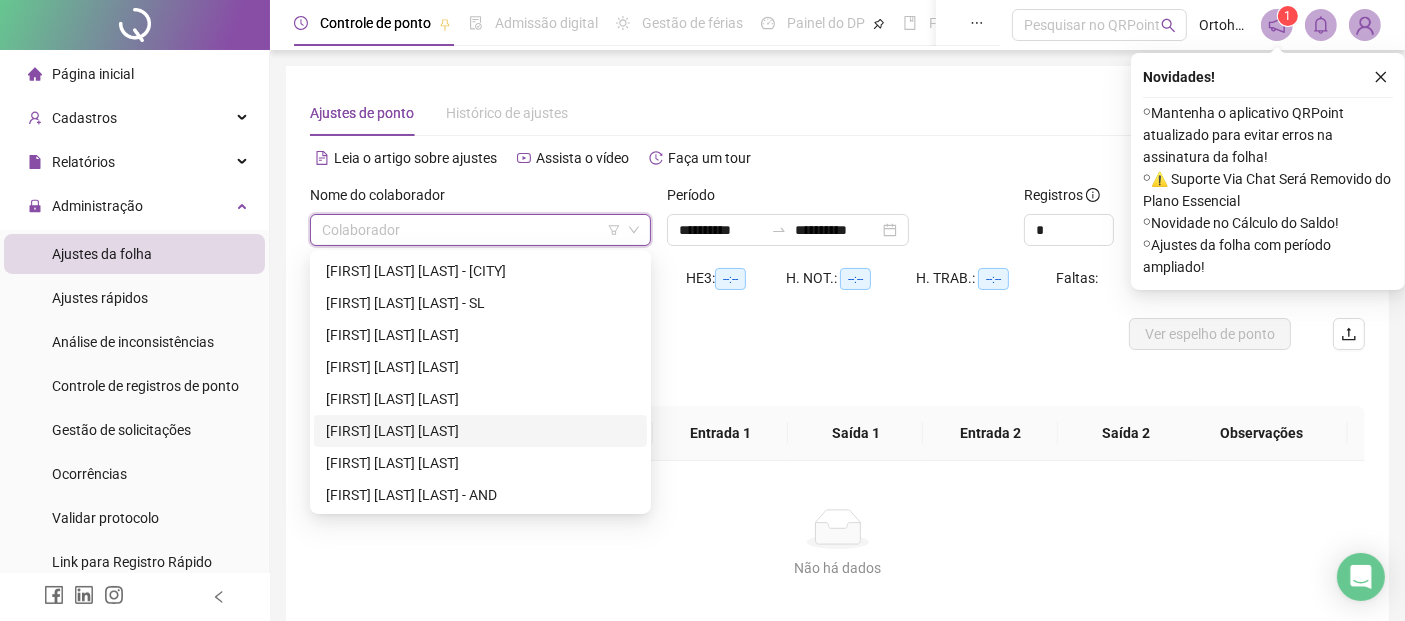 scroll, scrollTop: 0, scrollLeft: 0, axis: both 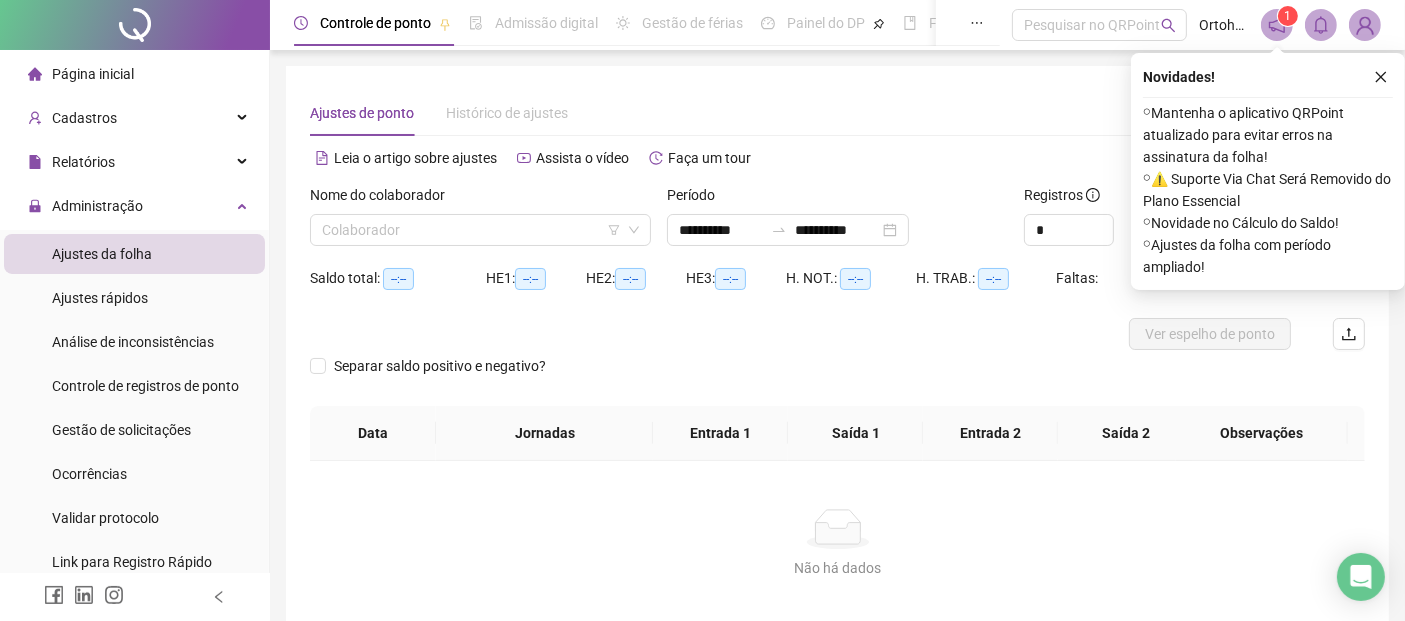 click on "Página inicial" at bounding box center (134, 74) 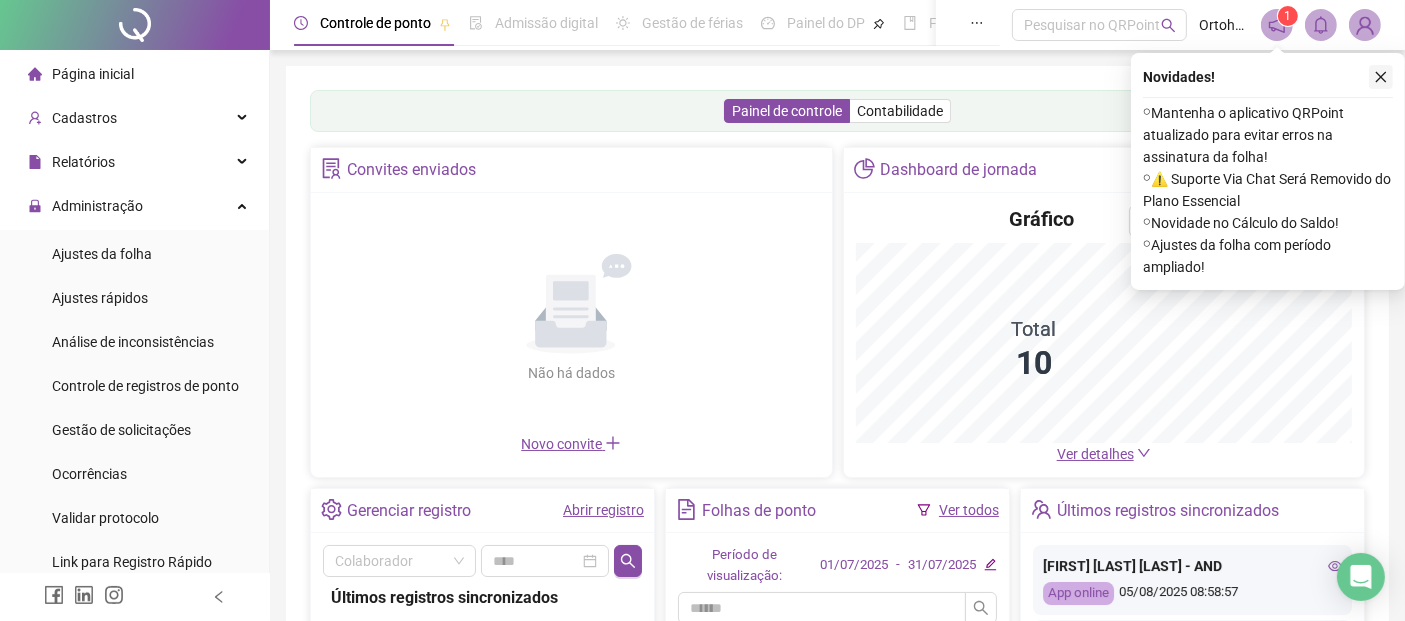 click 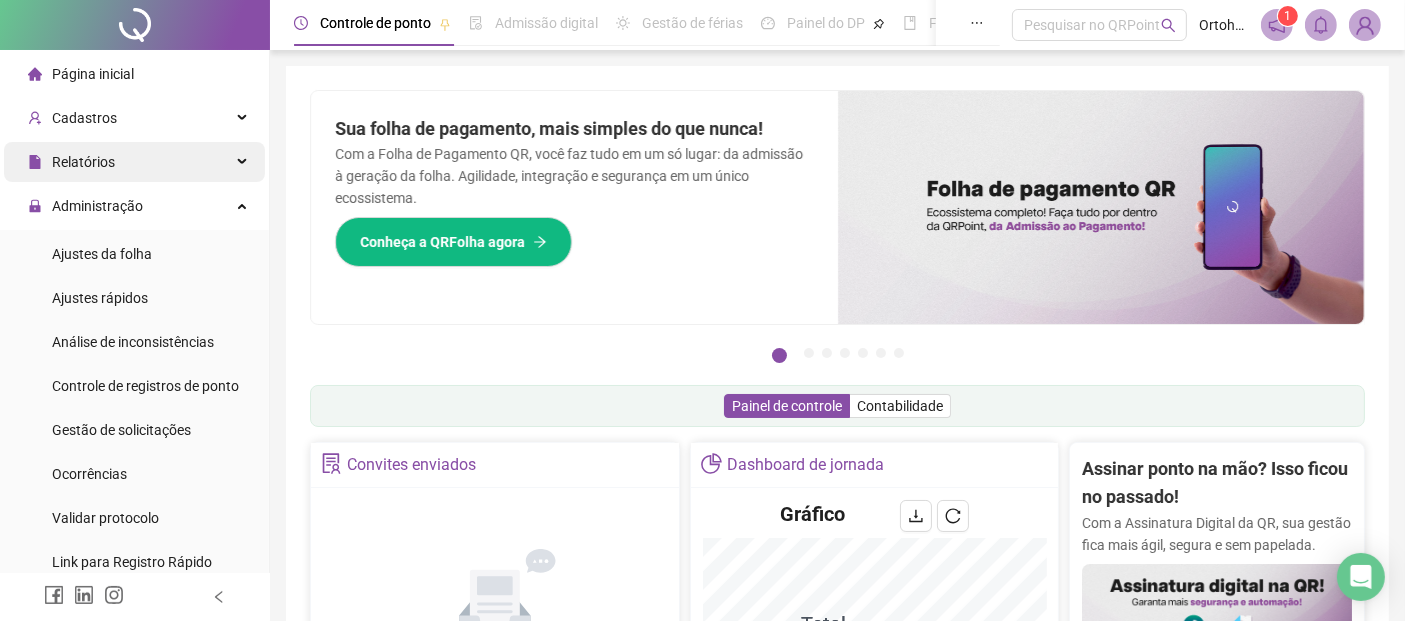 click on "Relatórios" at bounding box center [134, 162] 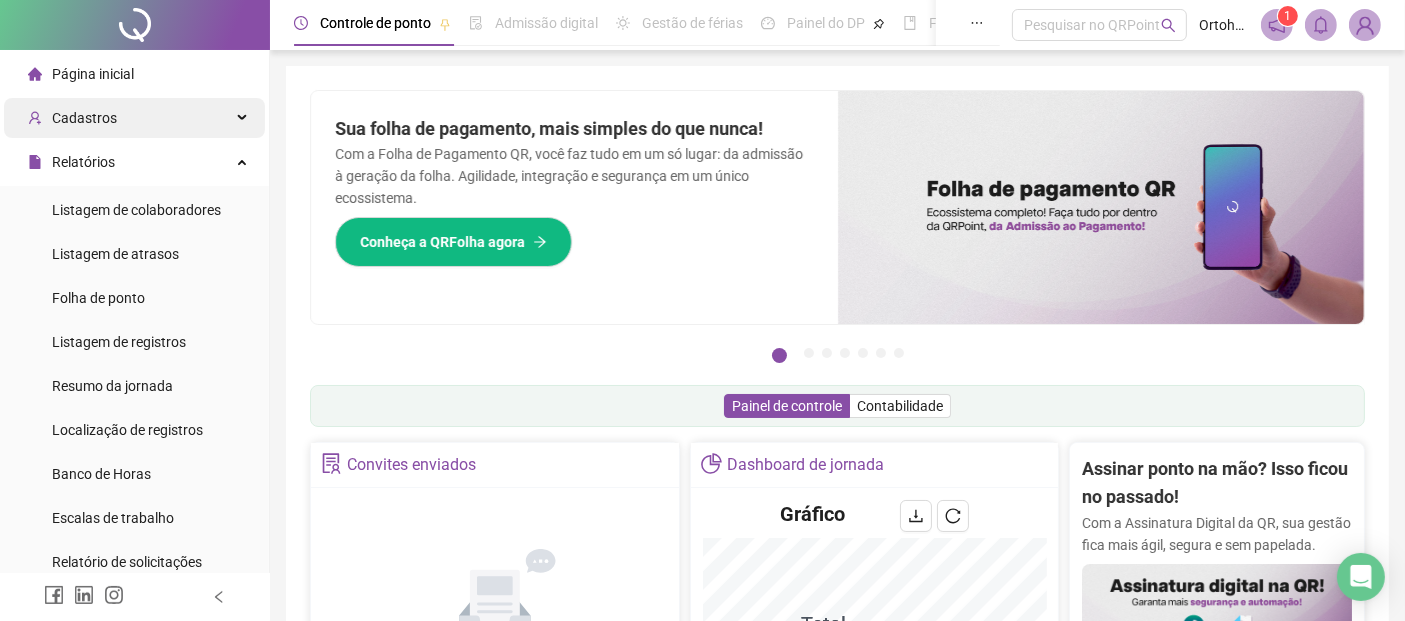 click on "Cadastros" at bounding box center (134, 118) 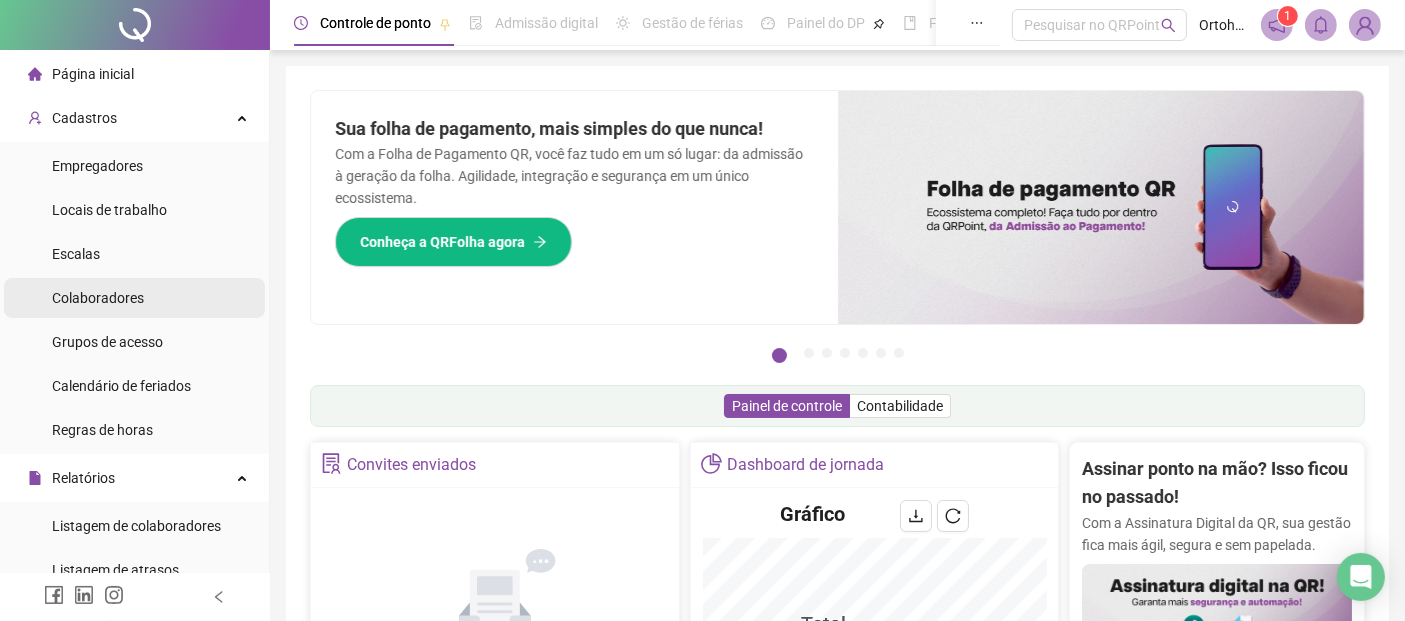 click on "Colaboradores" at bounding box center [98, 298] 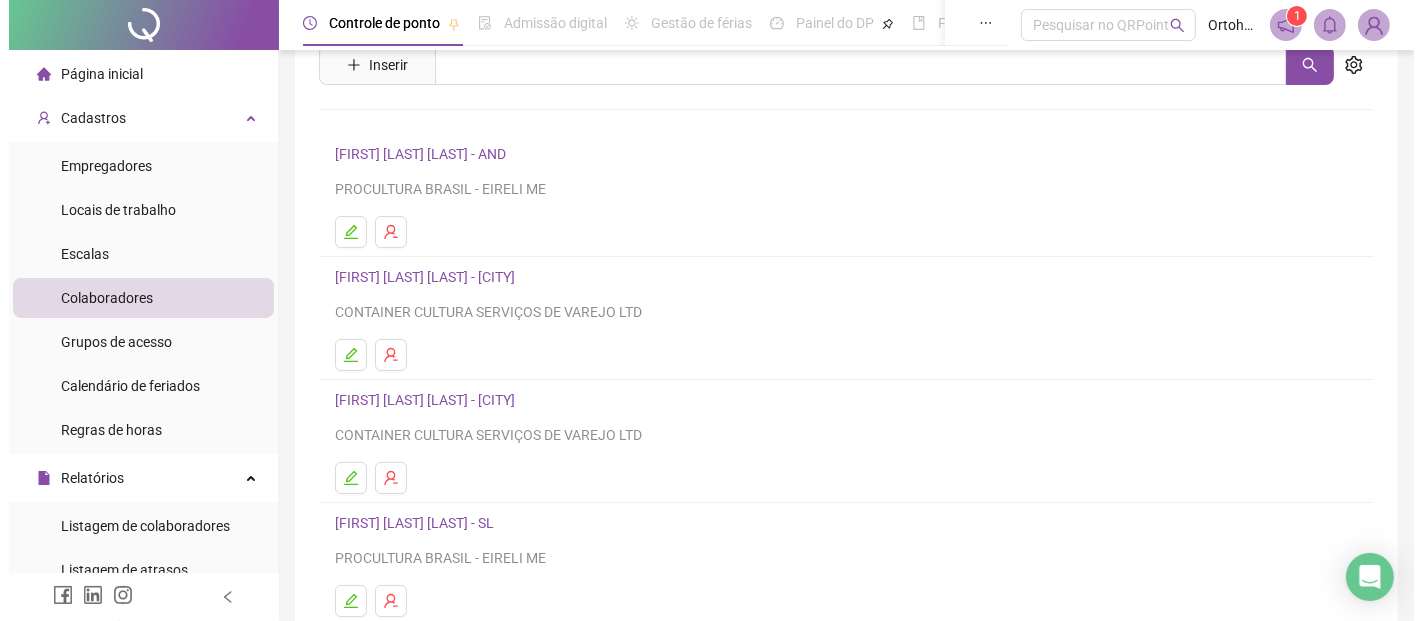 scroll, scrollTop: 111, scrollLeft: 0, axis: vertical 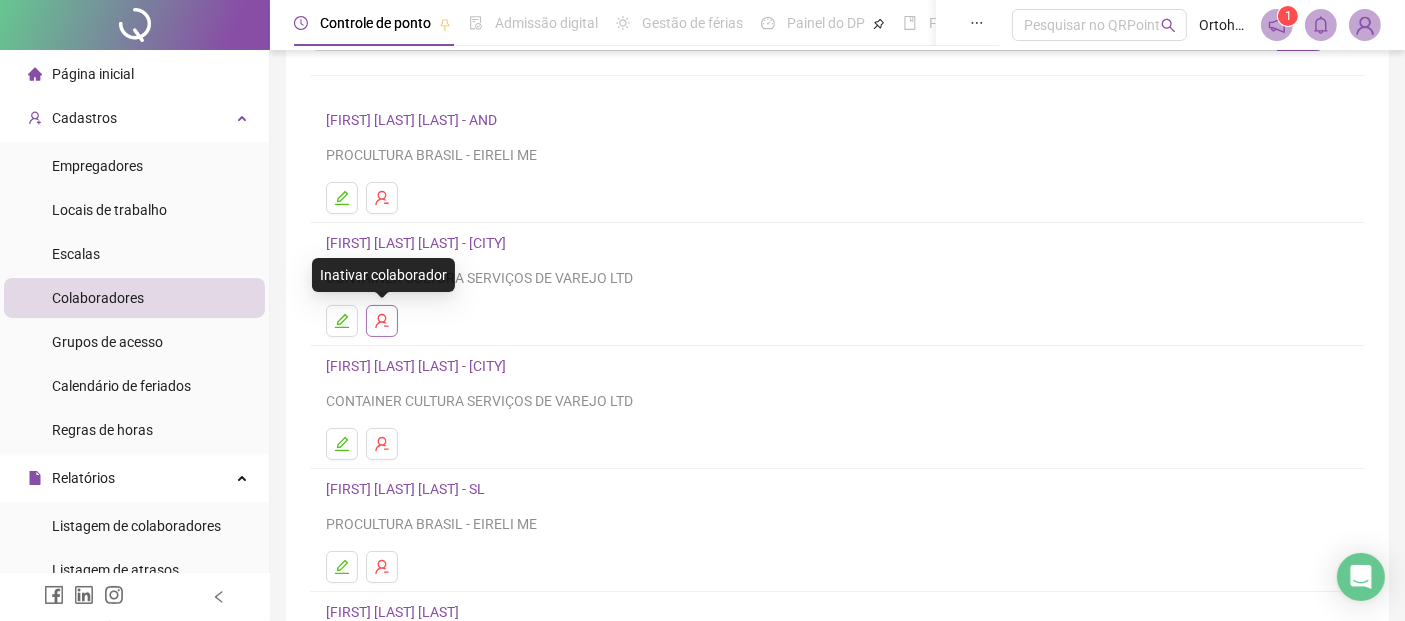 click 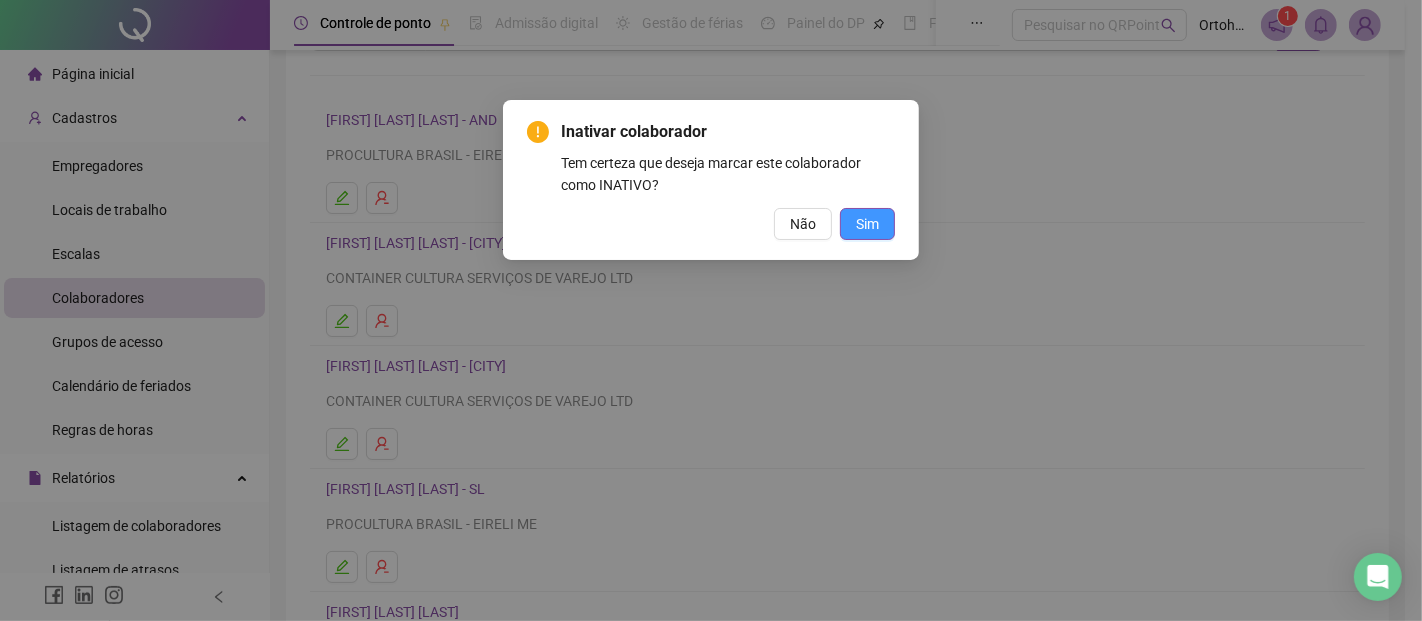 click on "Sim" at bounding box center [867, 224] 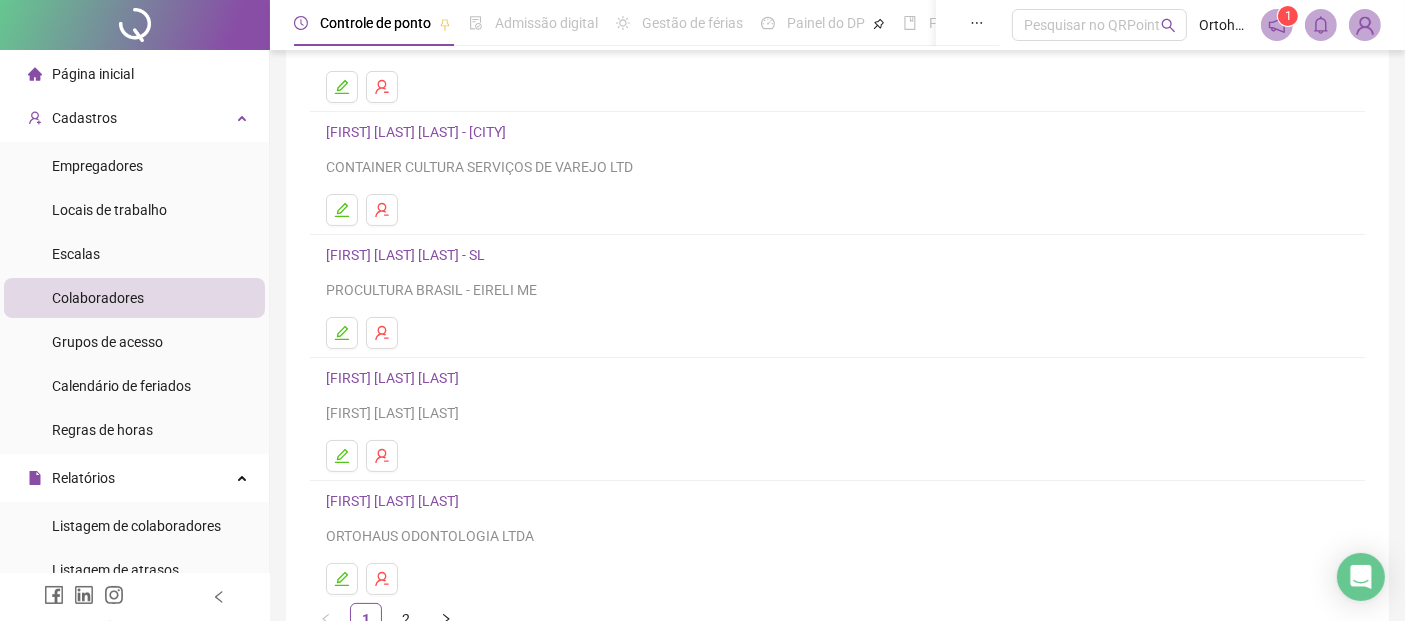 scroll, scrollTop: 333, scrollLeft: 0, axis: vertical 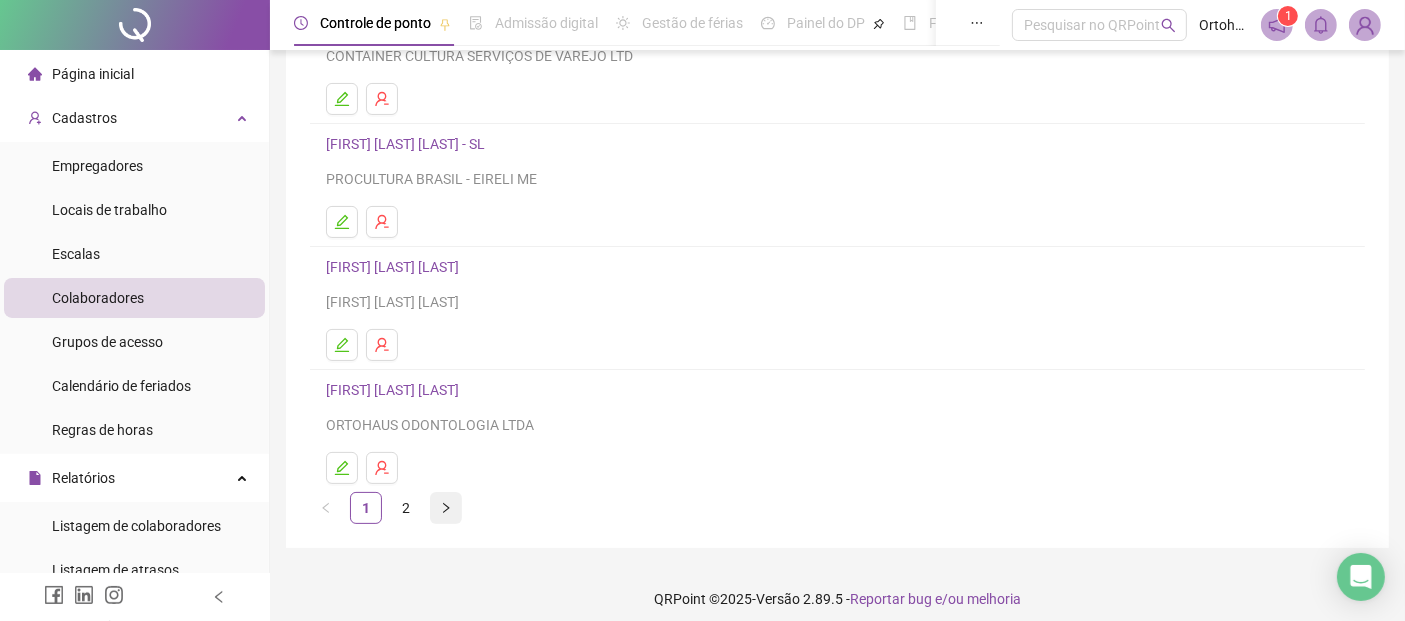 click at bounding box center (446, 508) 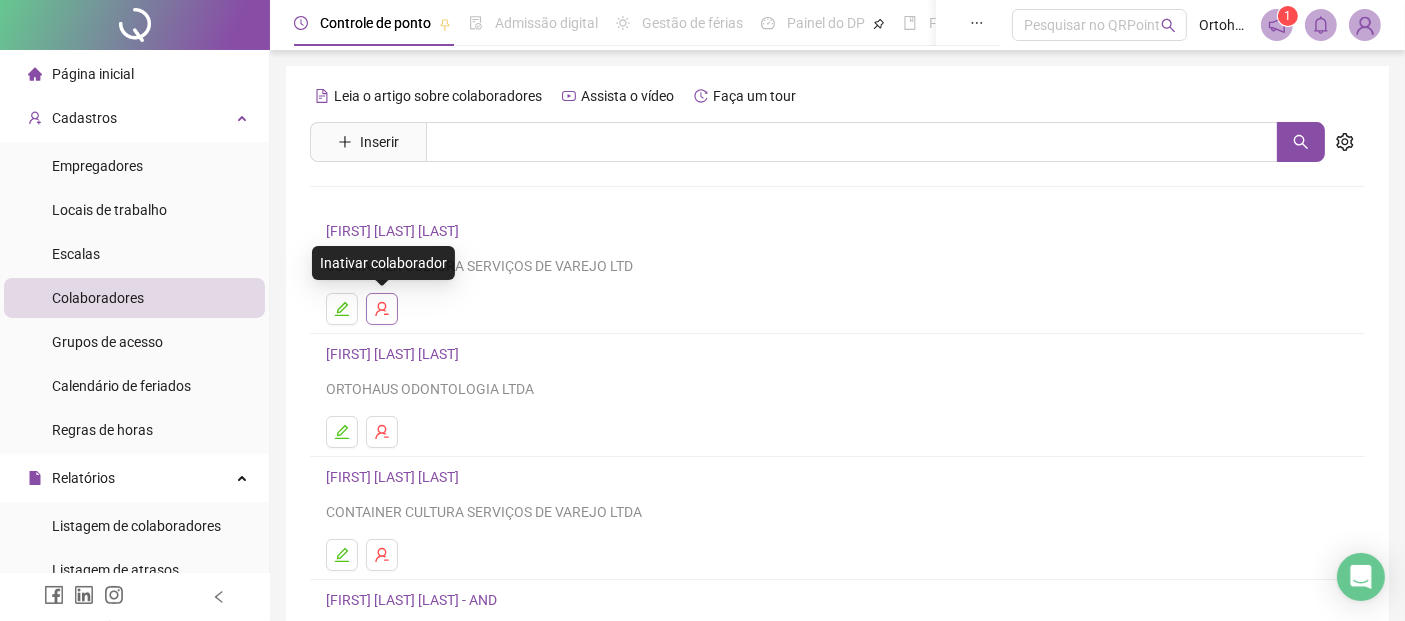 click 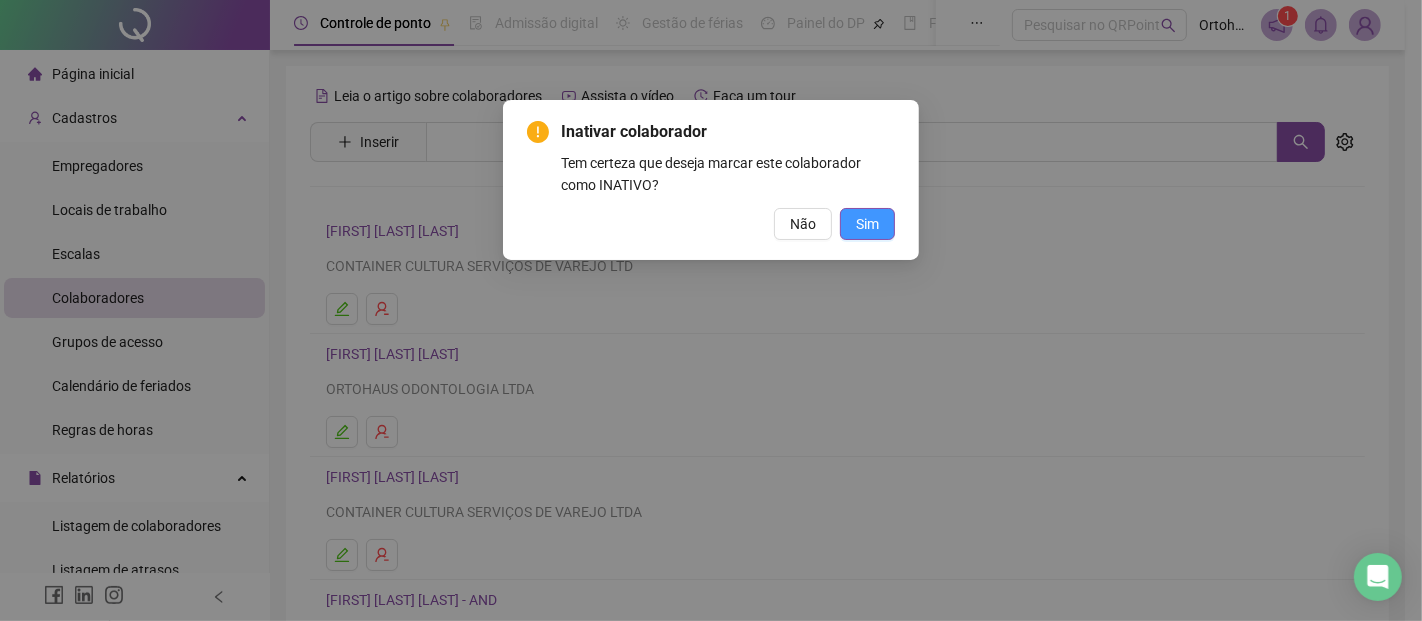 click on "Sim" at bounding box center [867, 224] 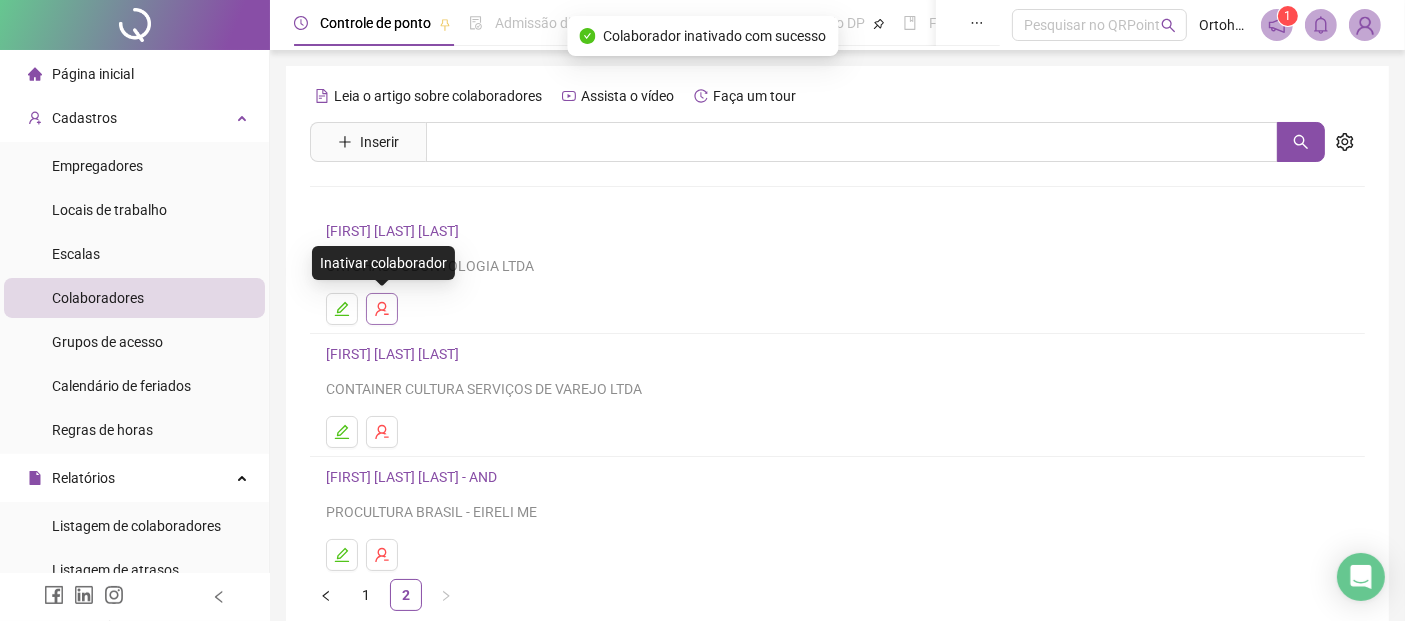 click at bounding box center (382, 309) 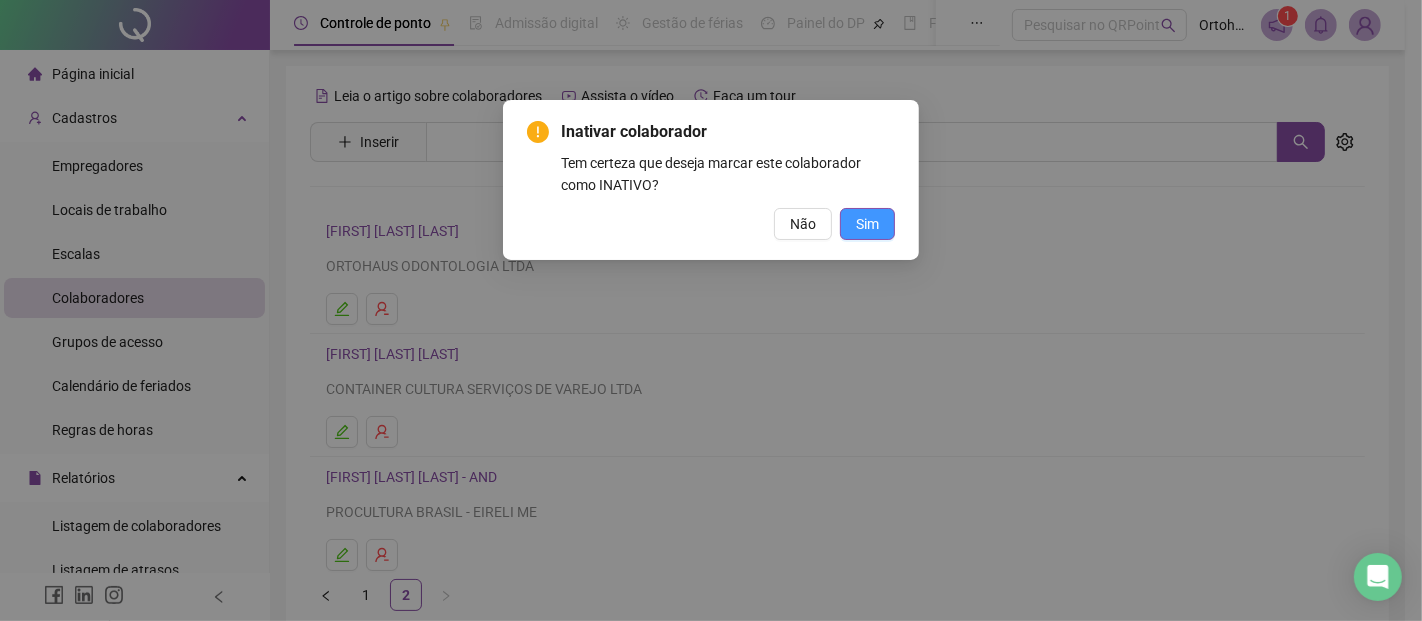 click on "Sim" at bounding box center (867, 224) 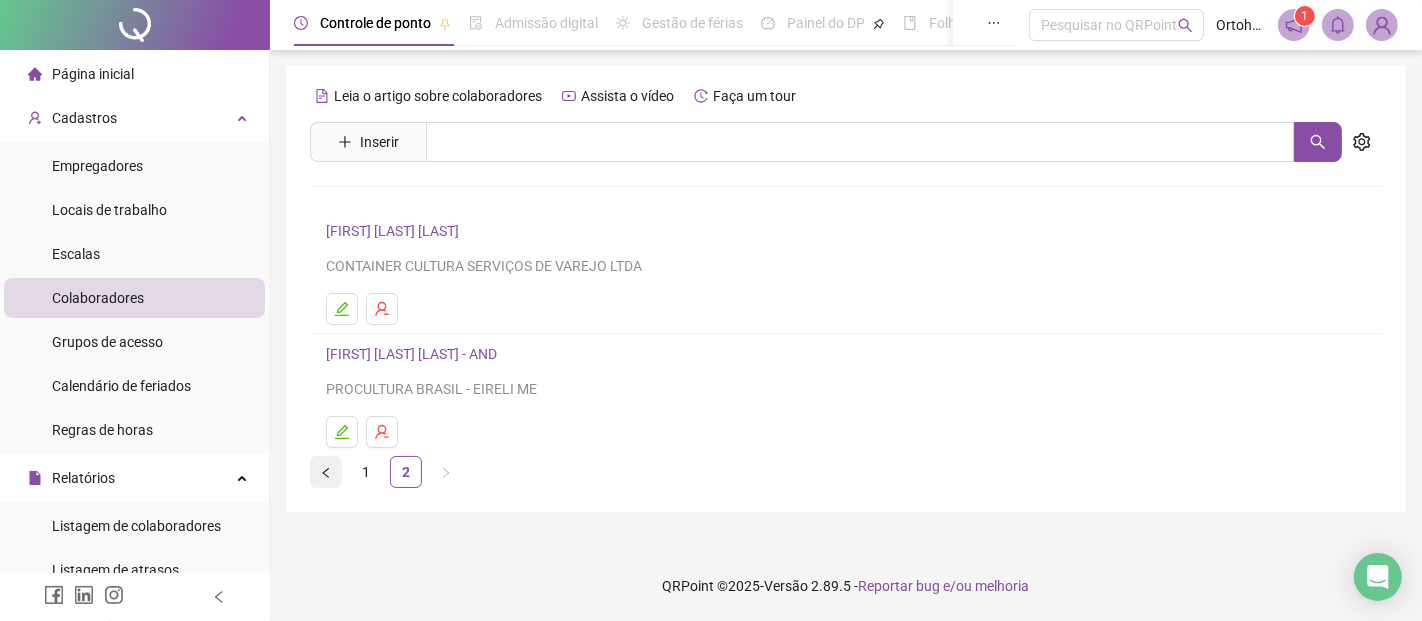 click at bounding box center [326, 472] 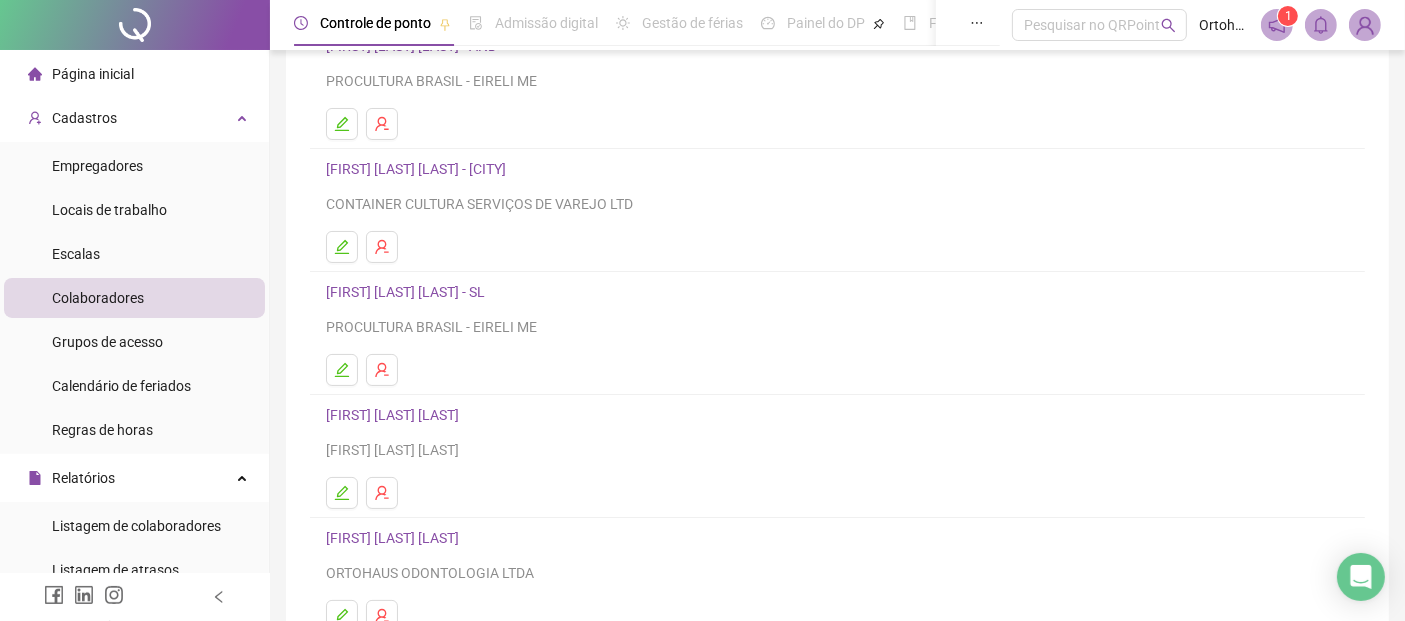 scroll, scrollTop: 222, scrollLeft: 0, axis: vertical 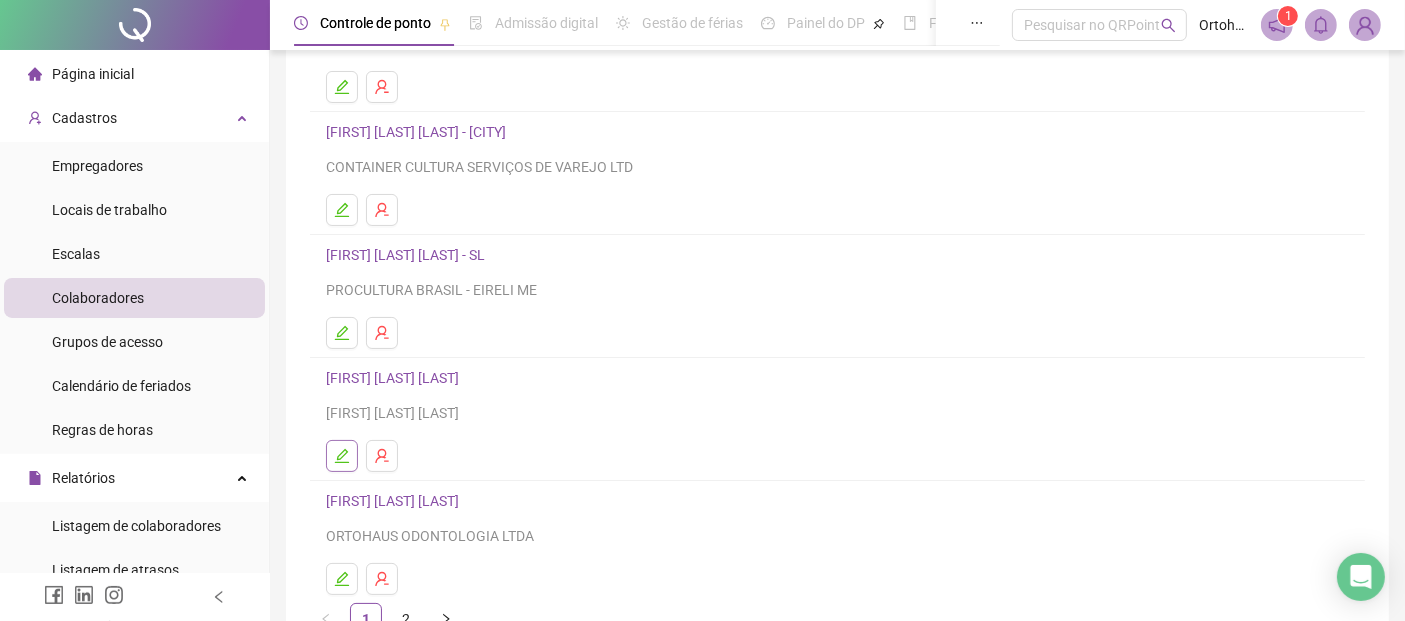click at bounding box center (342, 456) 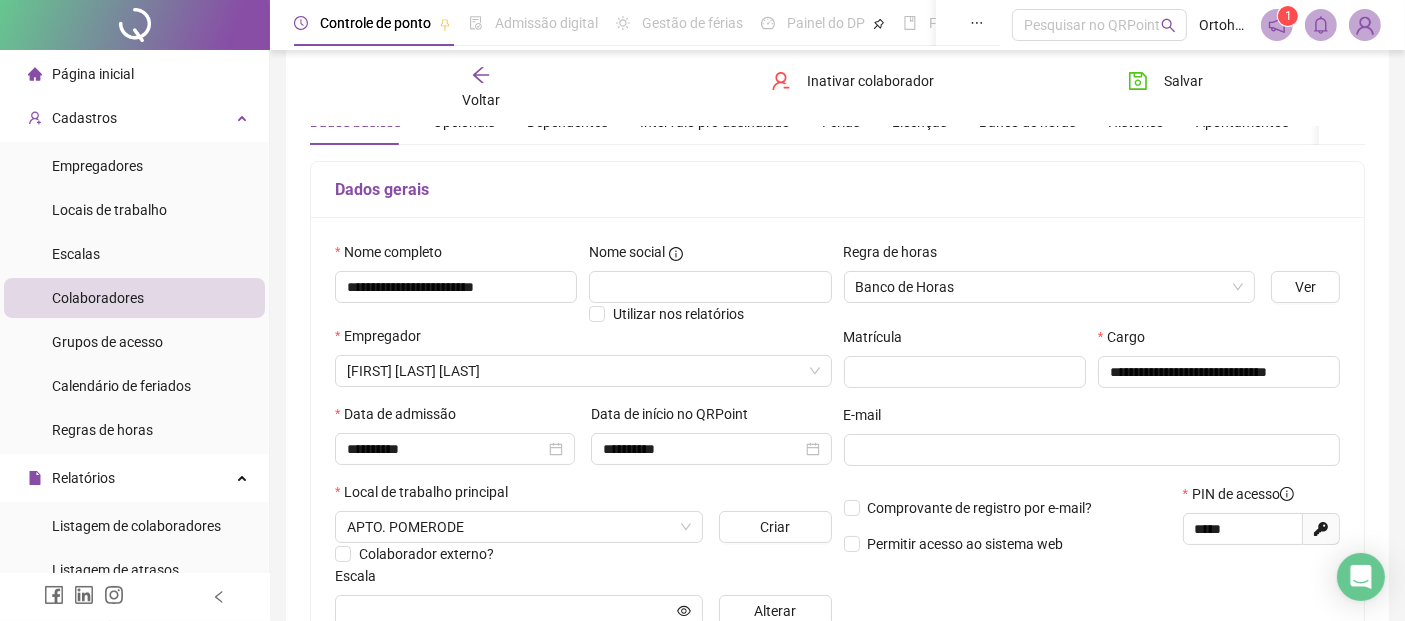 scroll, scrollTop: 120, scrollLeft: 0, axis: vertical 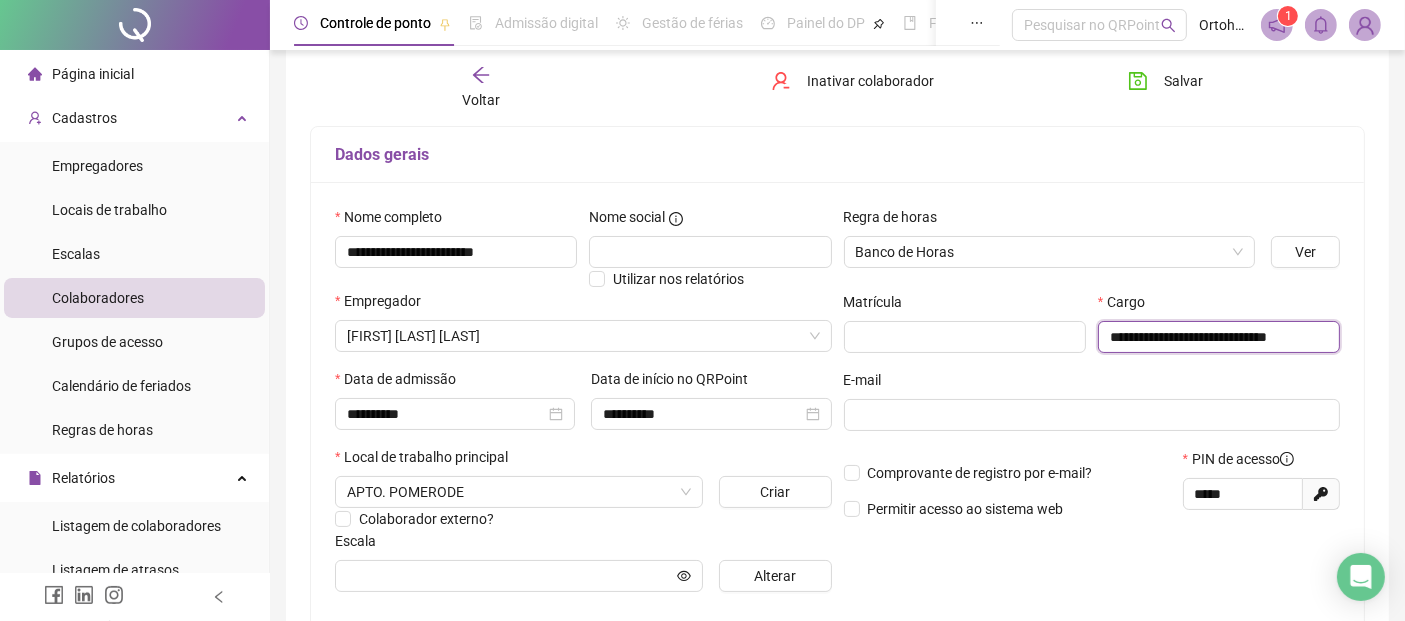 click on "**********" at bounding box center (1219, 337) 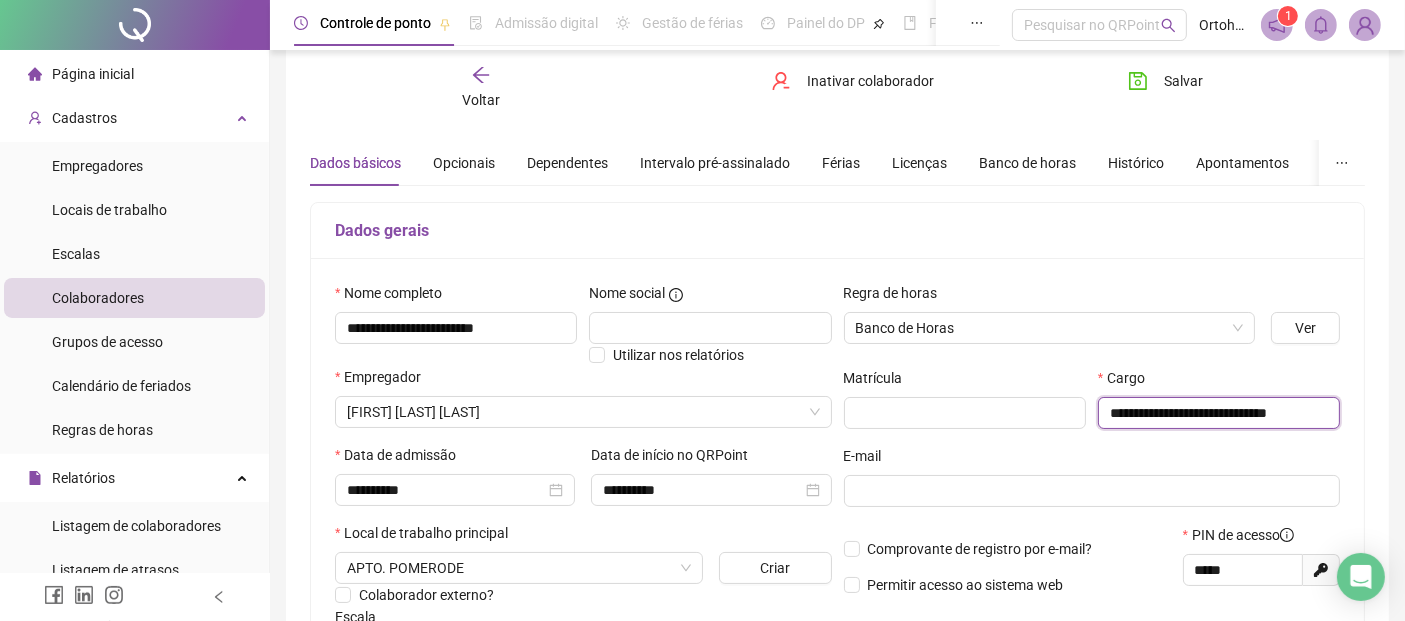 scroll, scrollTop: 9, scrollLeft: 0, axis: vertical 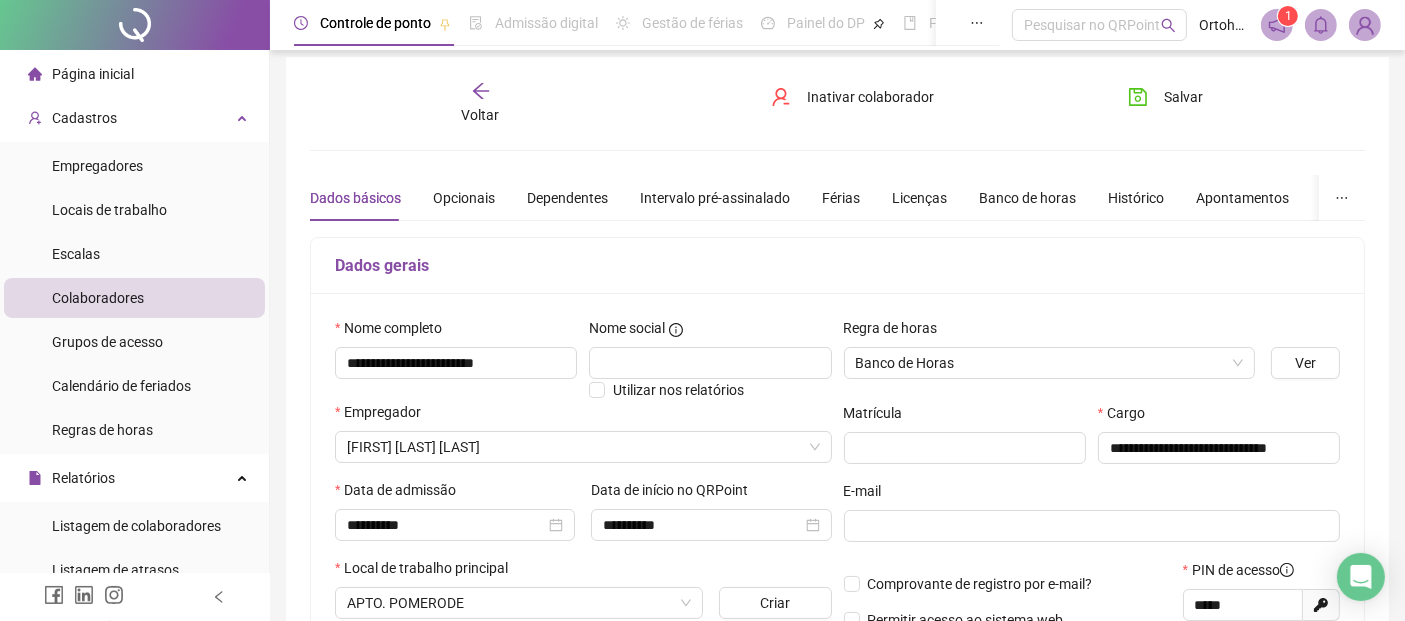 click on "**********" at bounding box center (837, 551) 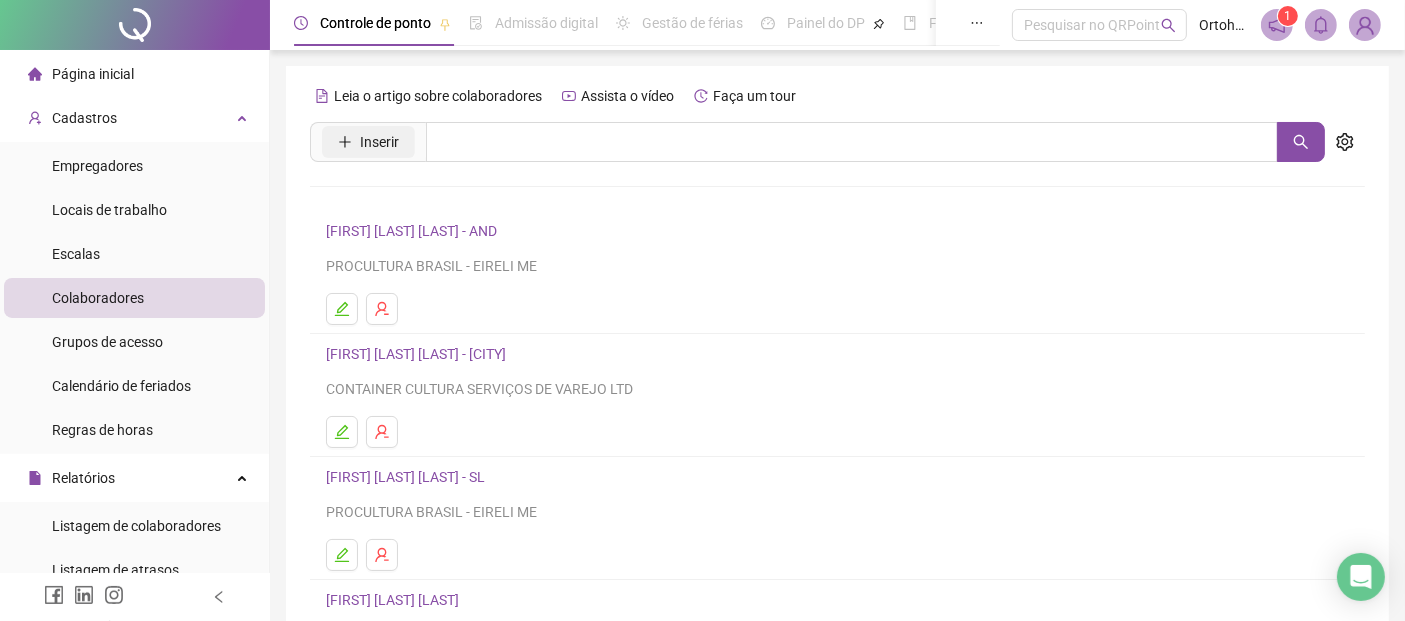 click on "Inserir" at bounding box center (379, 142) 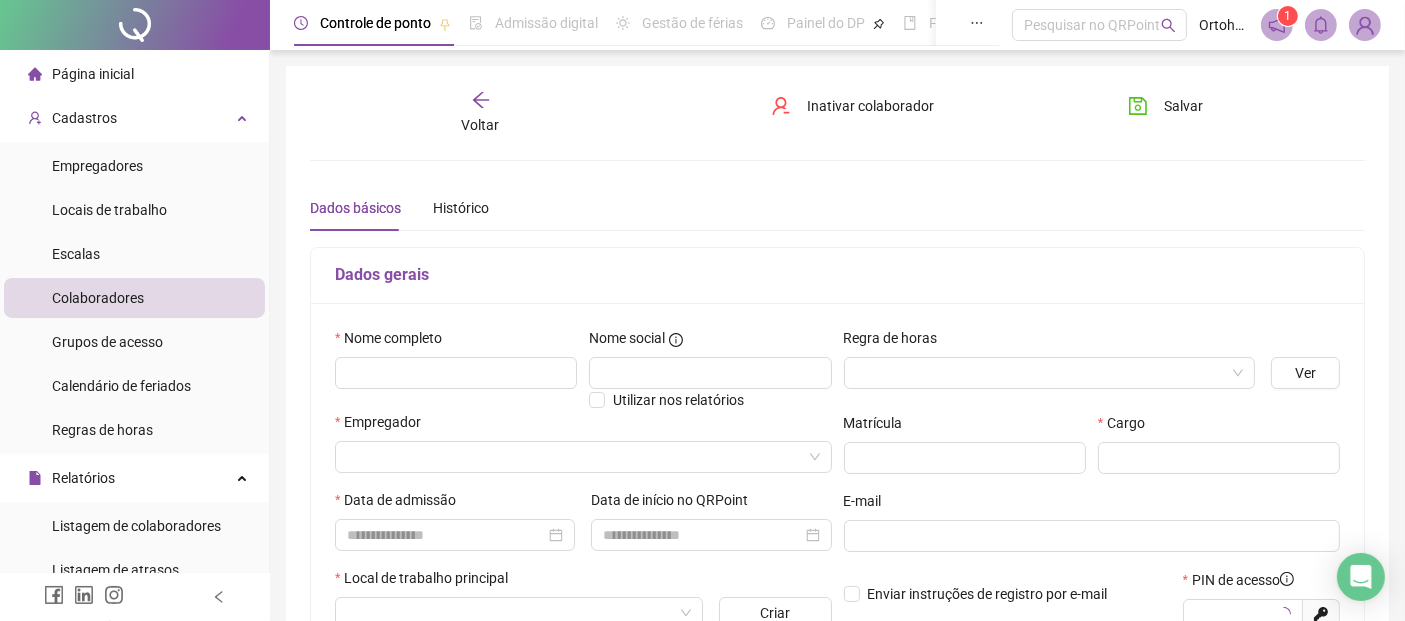 type on "*****" 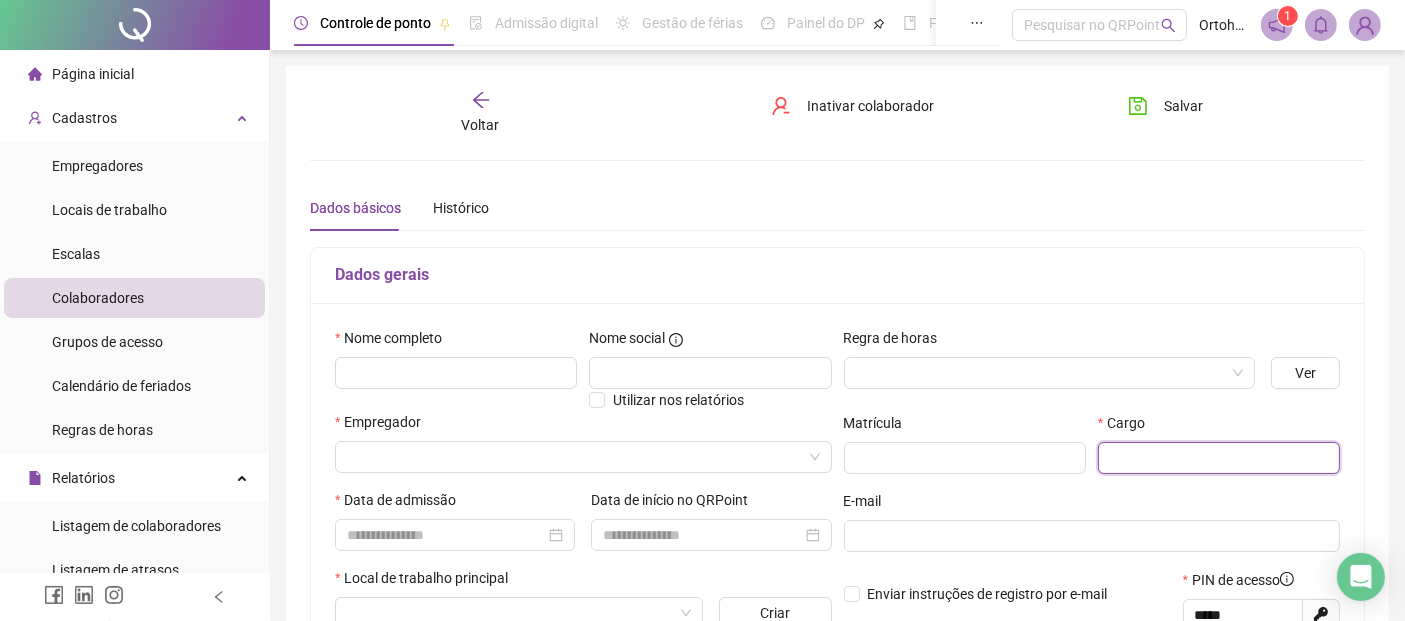 click at bounding box center [1219, 458] 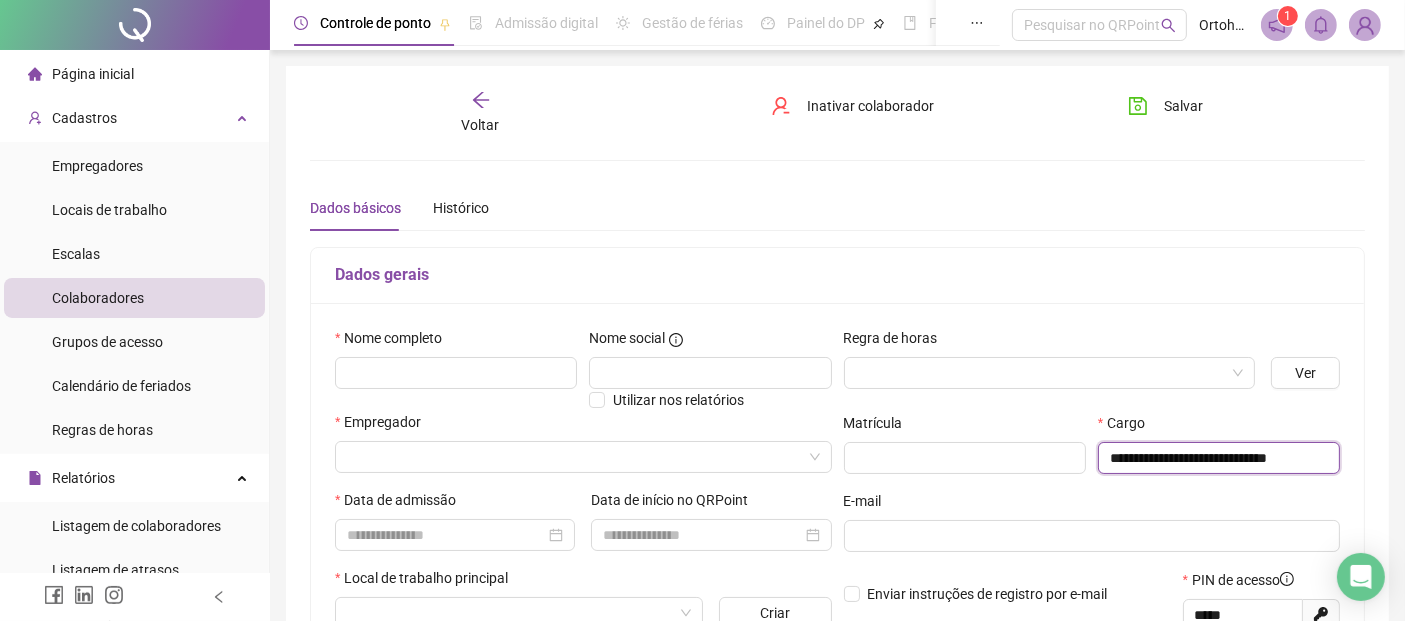 scroll, scrollTop: 0, scrollLeft: 5, axis: horizontal 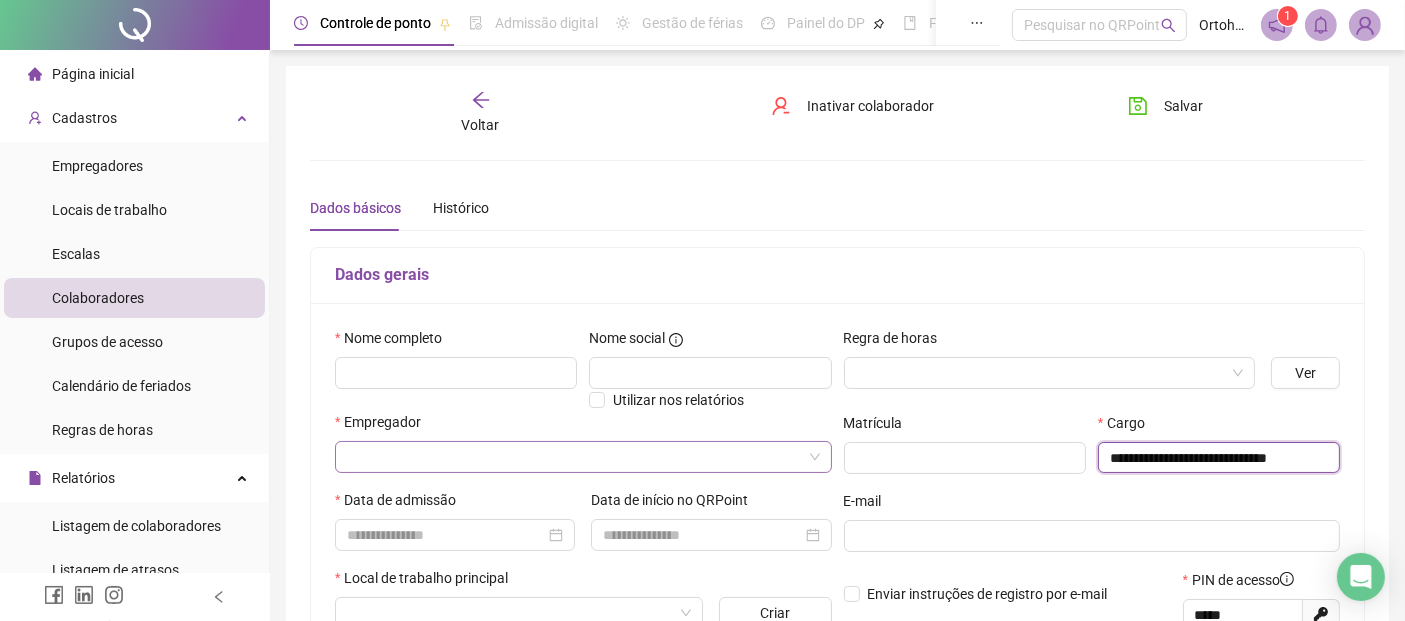 click at bounding box center [583, 457] 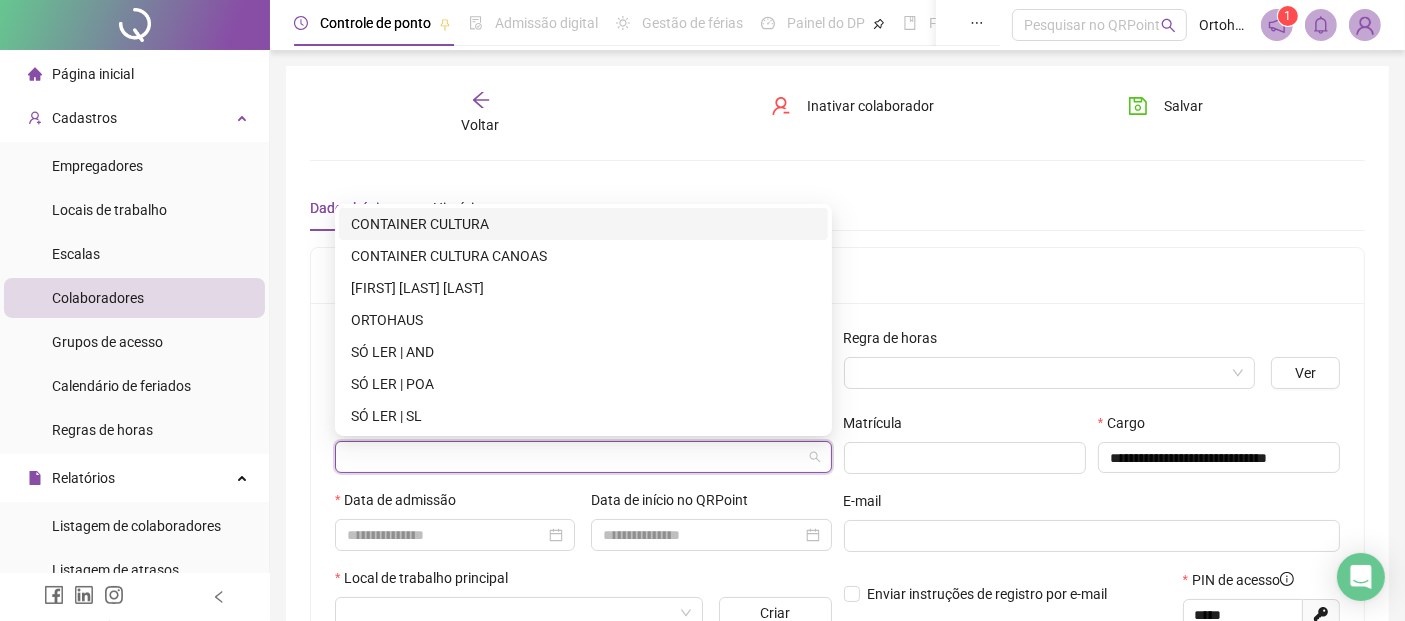 scroll, scrollTop: 0, scrollLeft: 0, axis: both 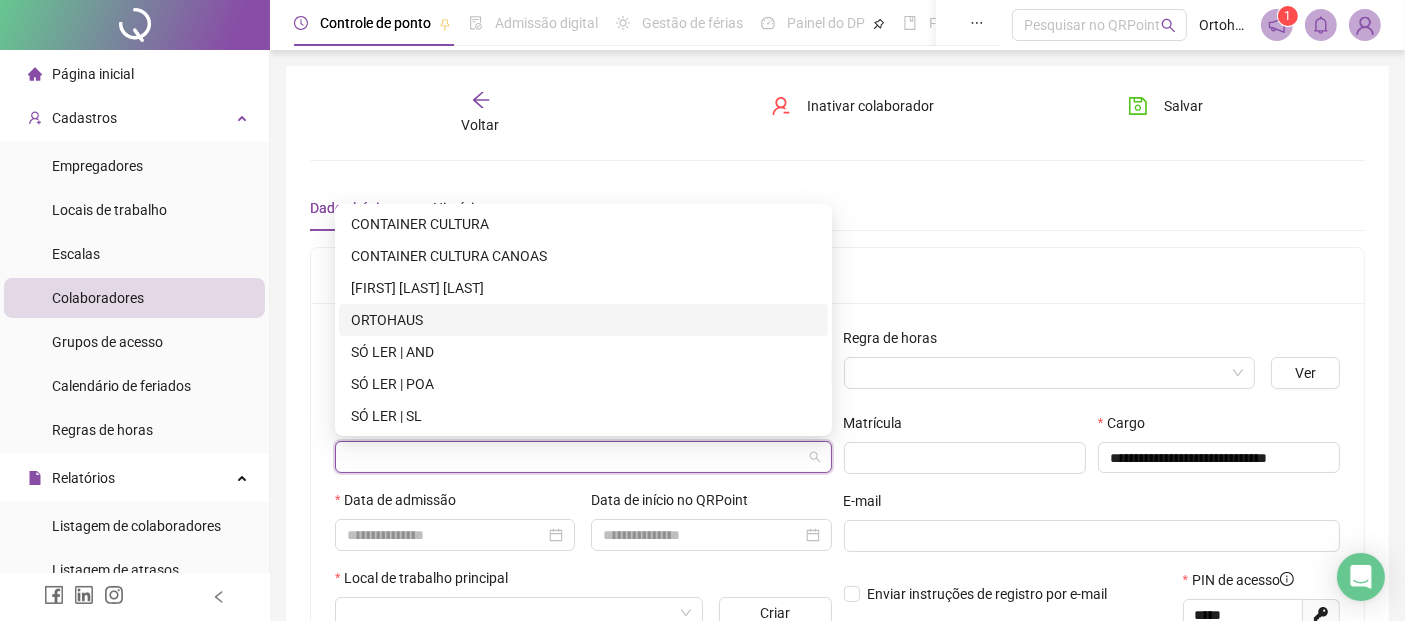 click on "ORTOHAUS" at bounding box center (583, 320) 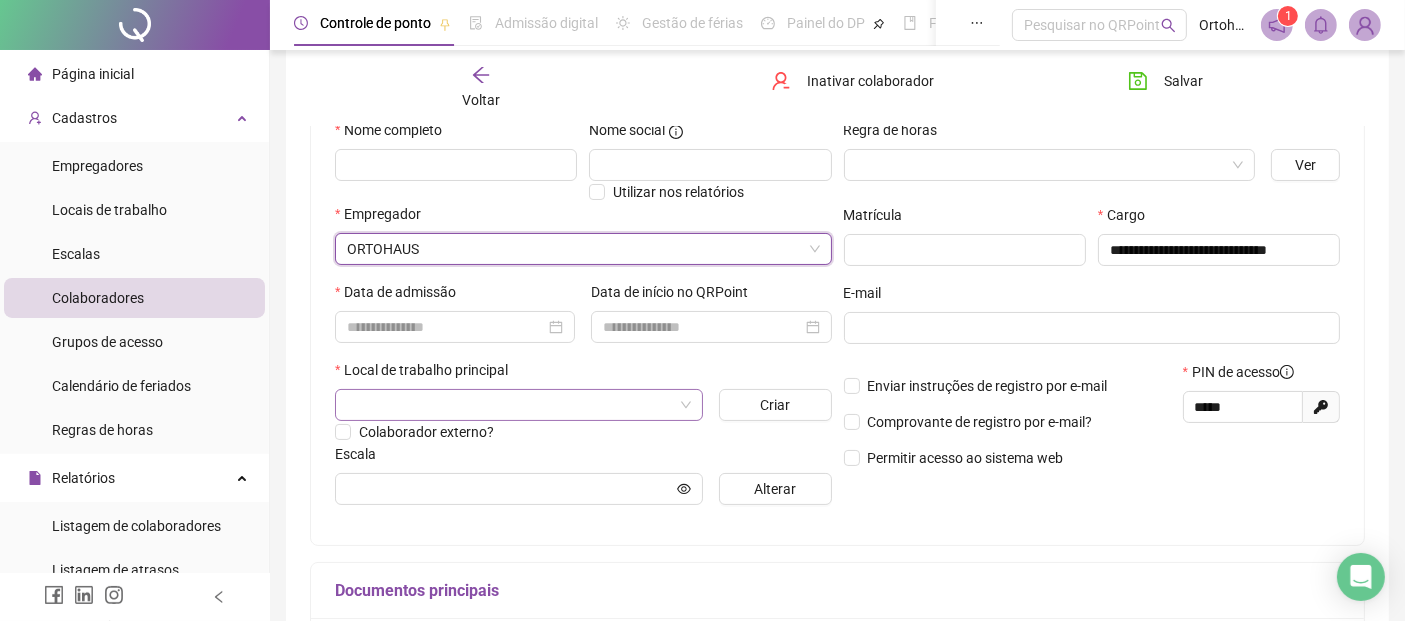scroll, scrollTop: 222, scrollLeft: 0, axis: vertical 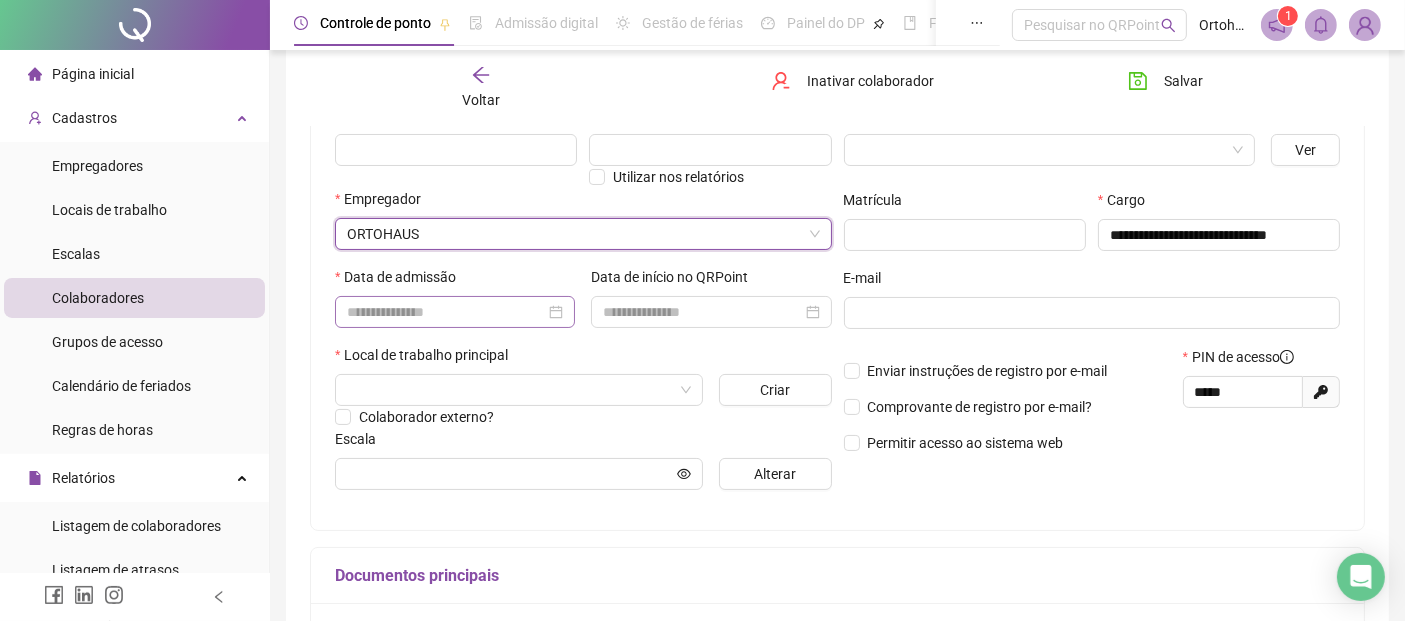 click at bounding box center [455, 312] 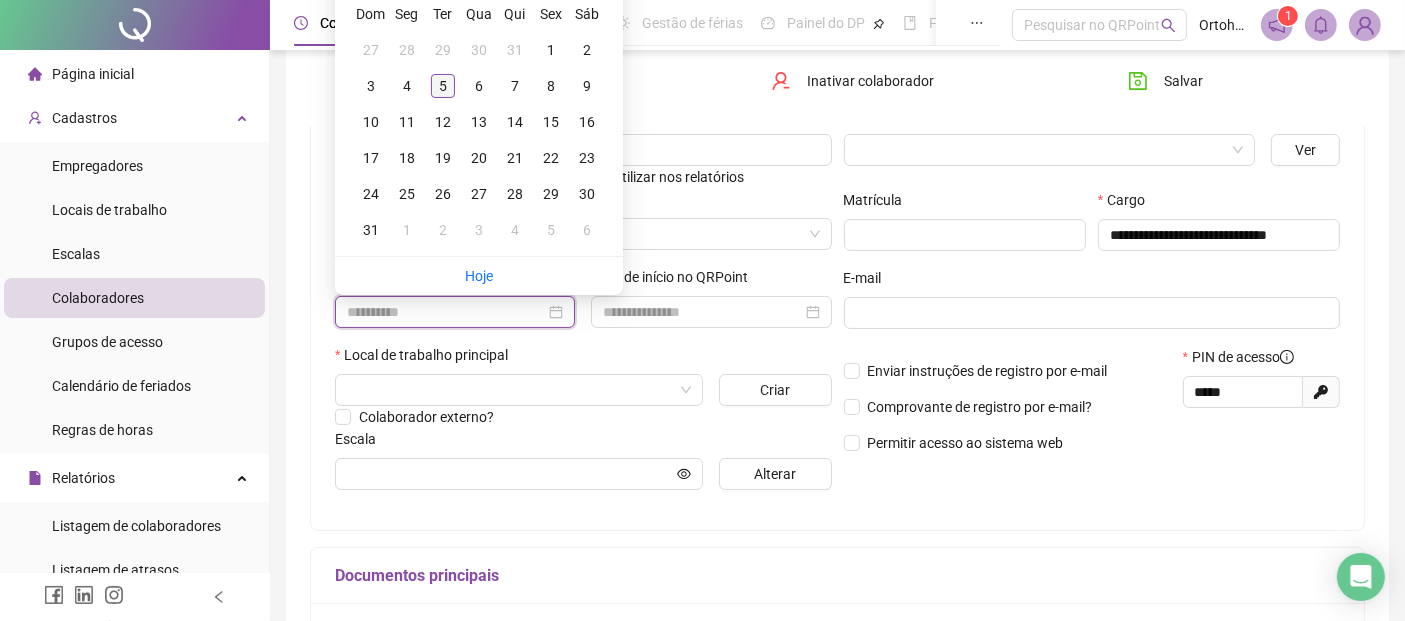 type on "**********" 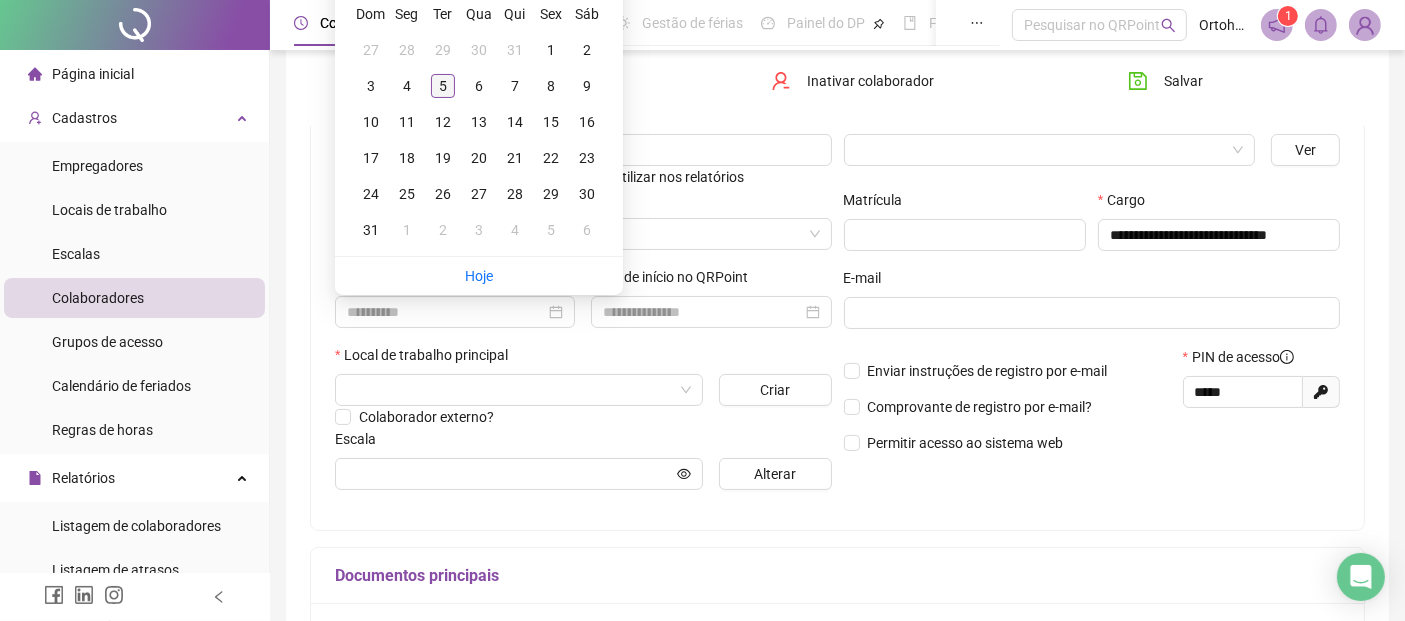click on "5" at bounding box center (443, 86) 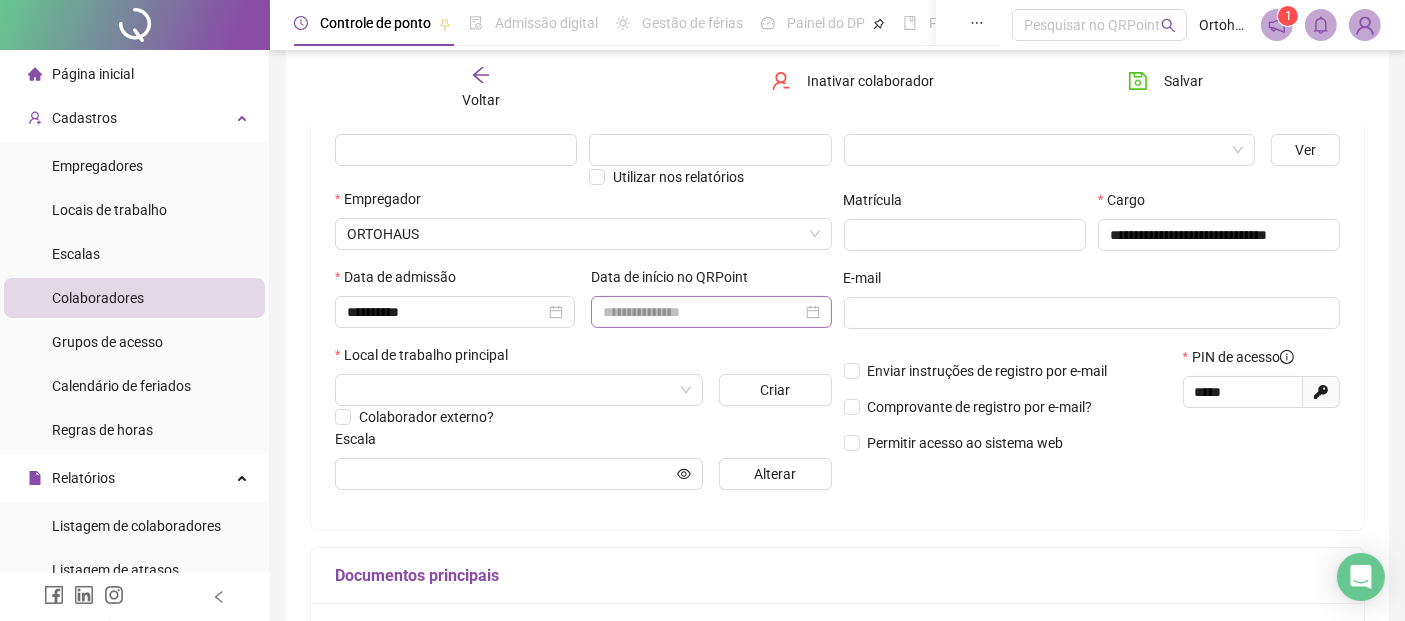 click at bounding box center (711, 312) 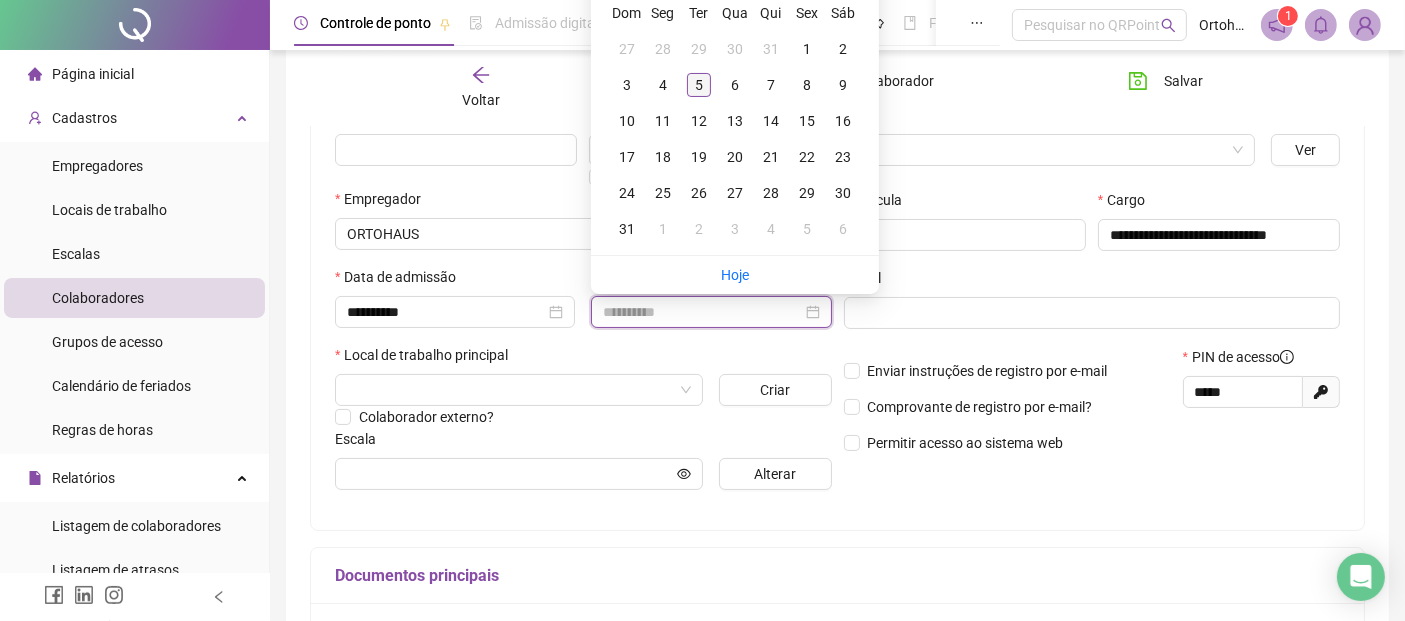 type on "**********" 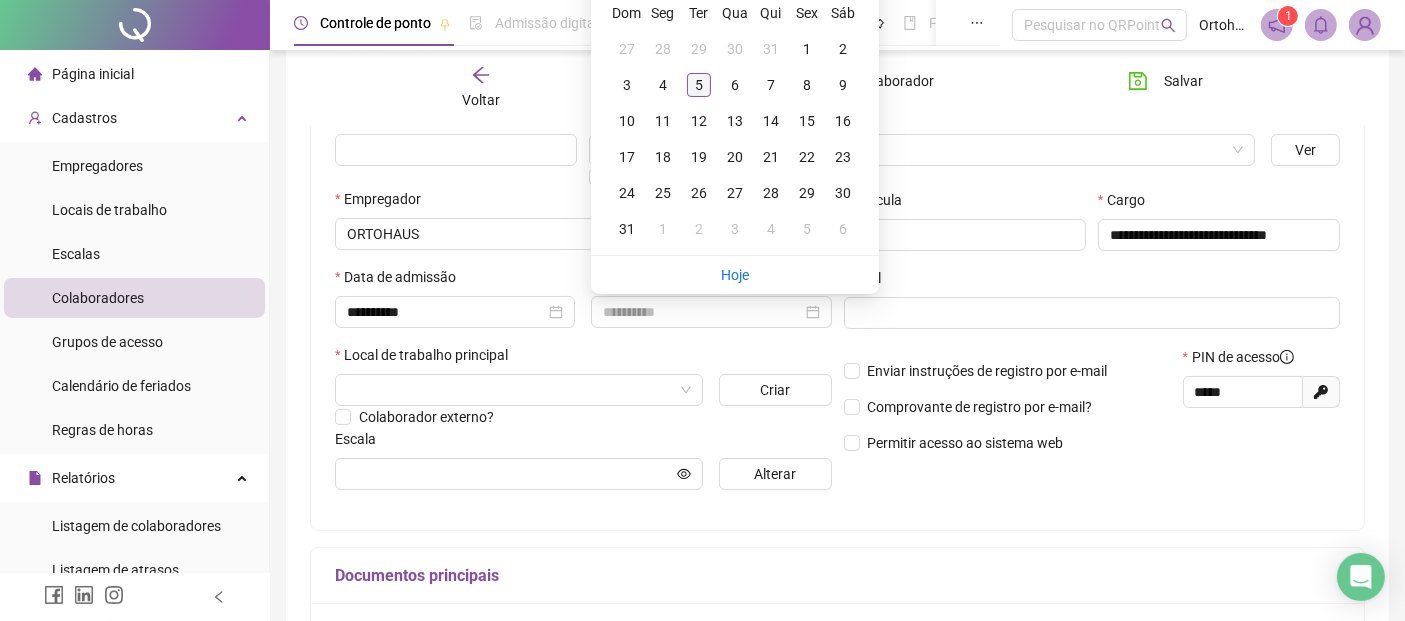 click on "5" at bounding box center [699, 85] 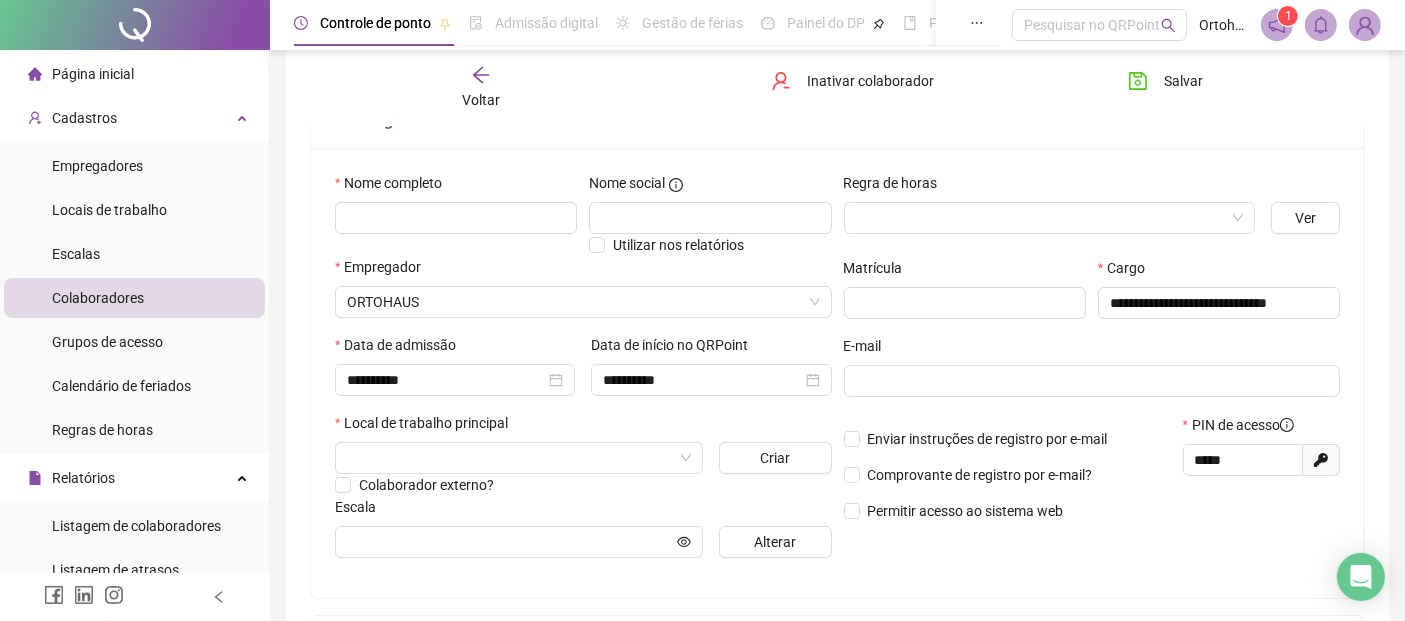 scroll, scrollTop: 222, scrollLeft: 0, axis: vertical 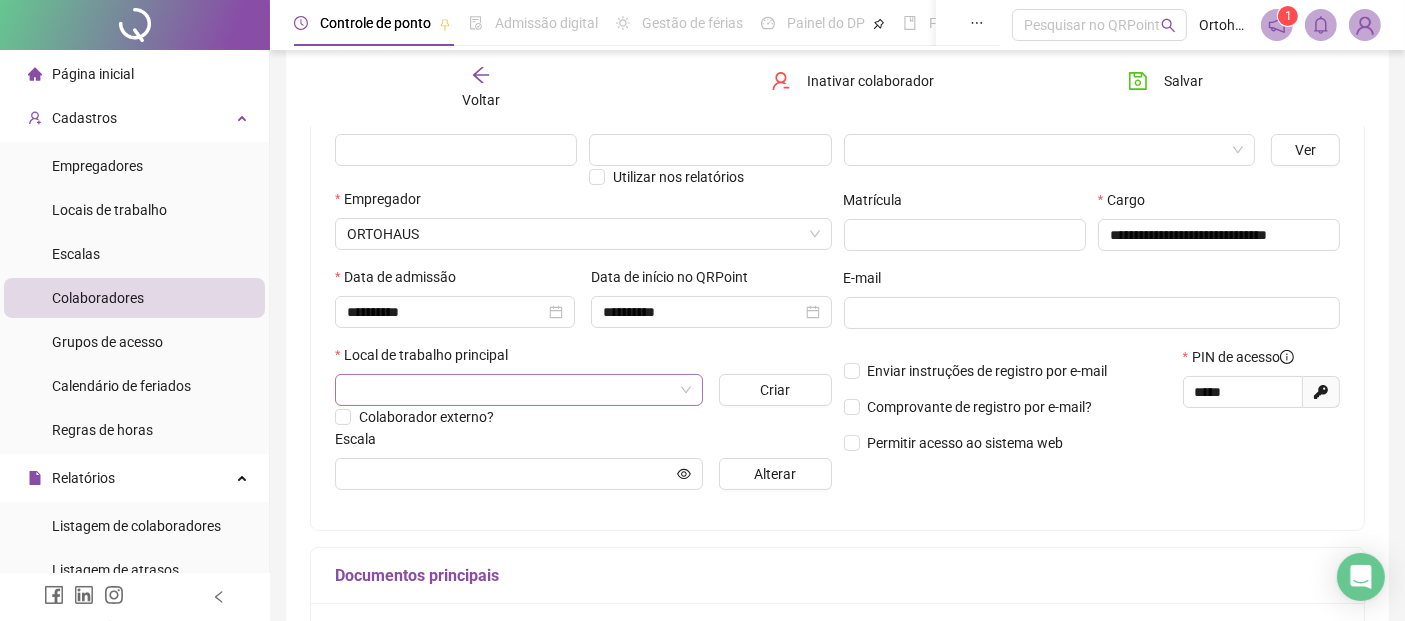 click at bounding box center (510, 390) 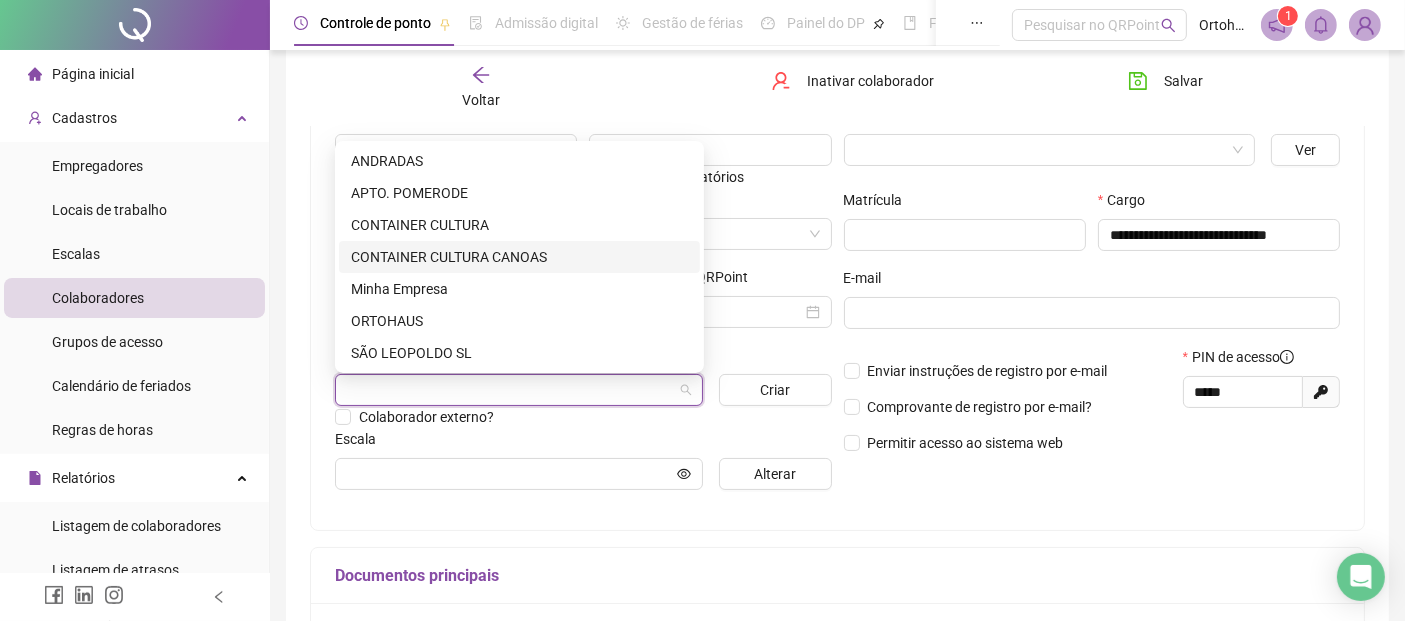 scroll, scrollTop: 111, scrollLeft: 0, axis: vertical 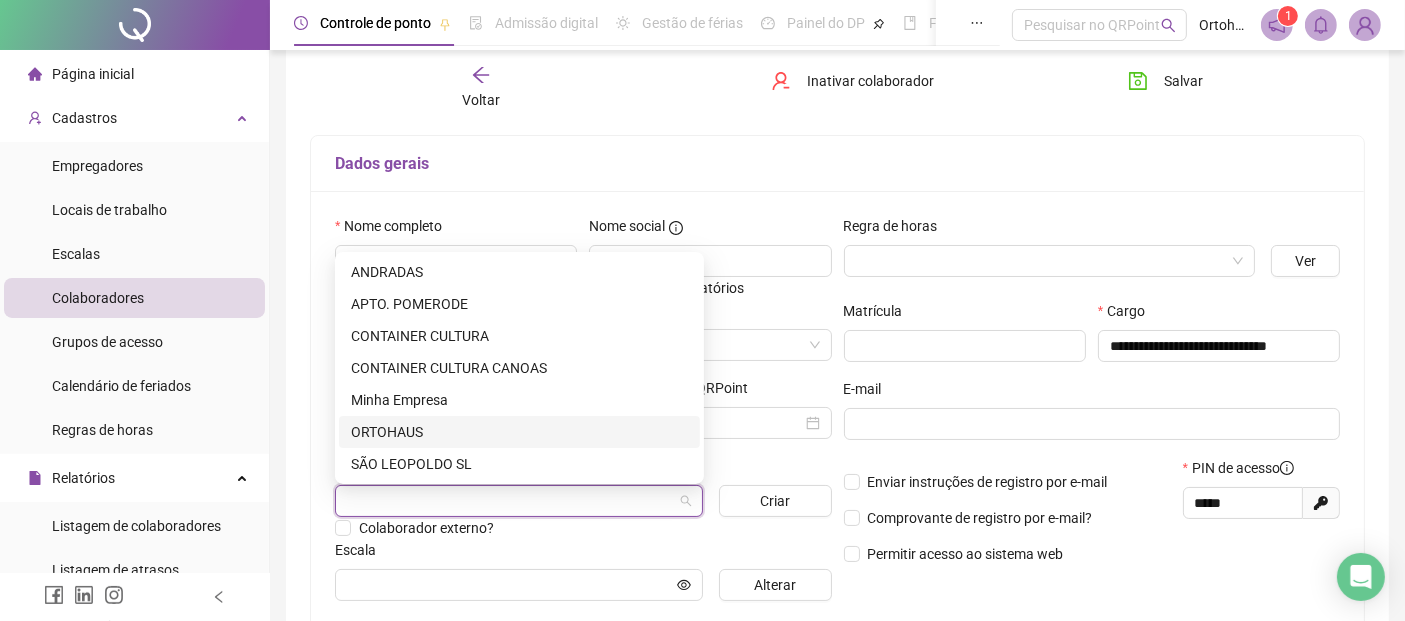 click on "ORTOHAUS" at bounding box center [519, 432] 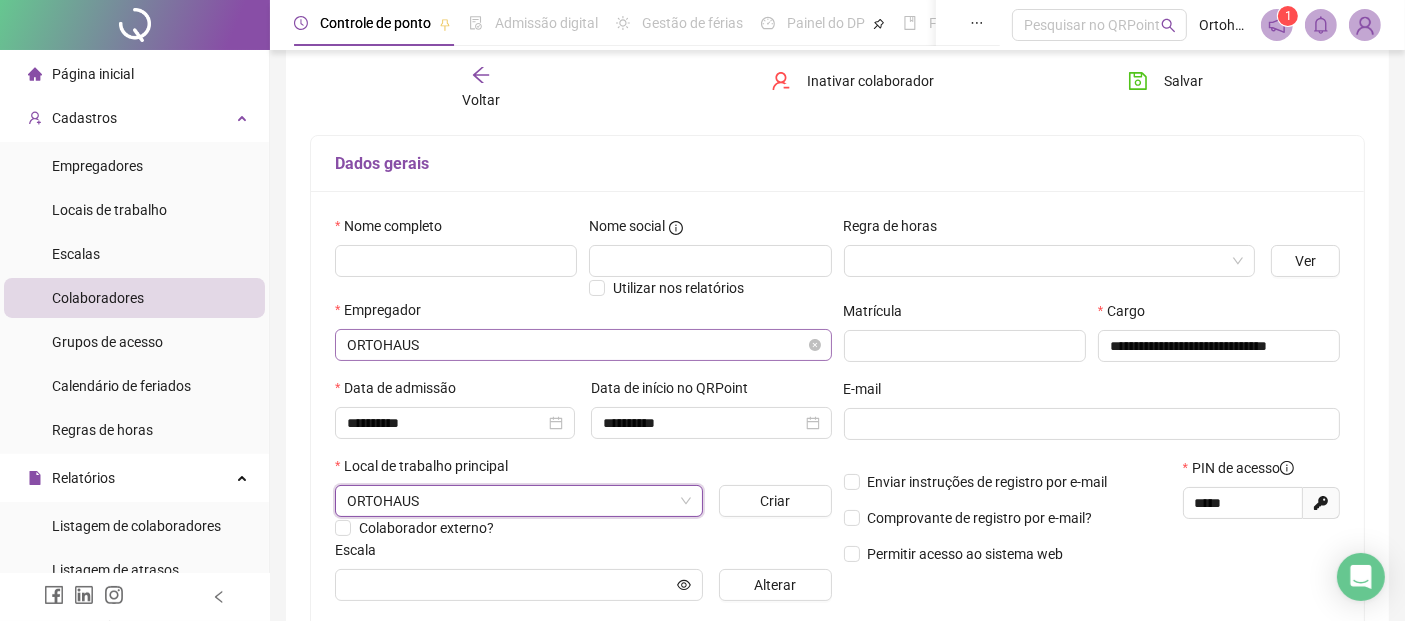 click on "ORTOHAUS" at bounding box center [583, 345] 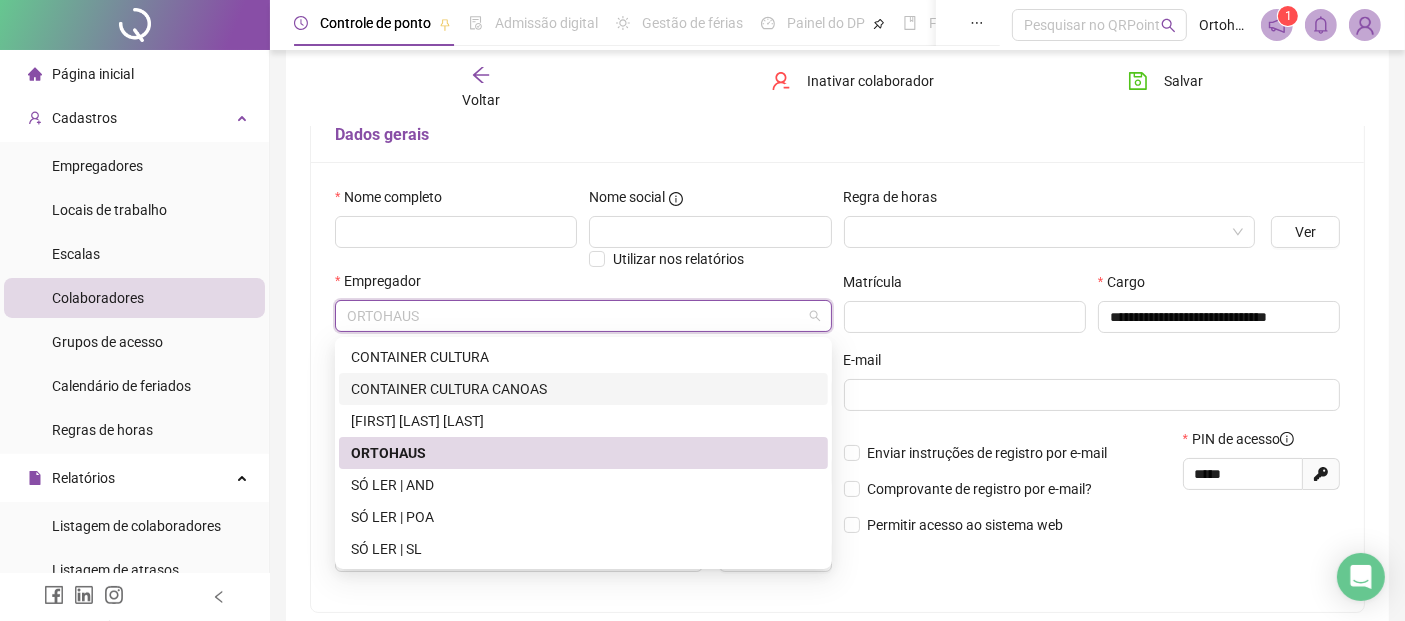 scroll, scrollTop: 222, scrollLeft: 0, axis: vertical 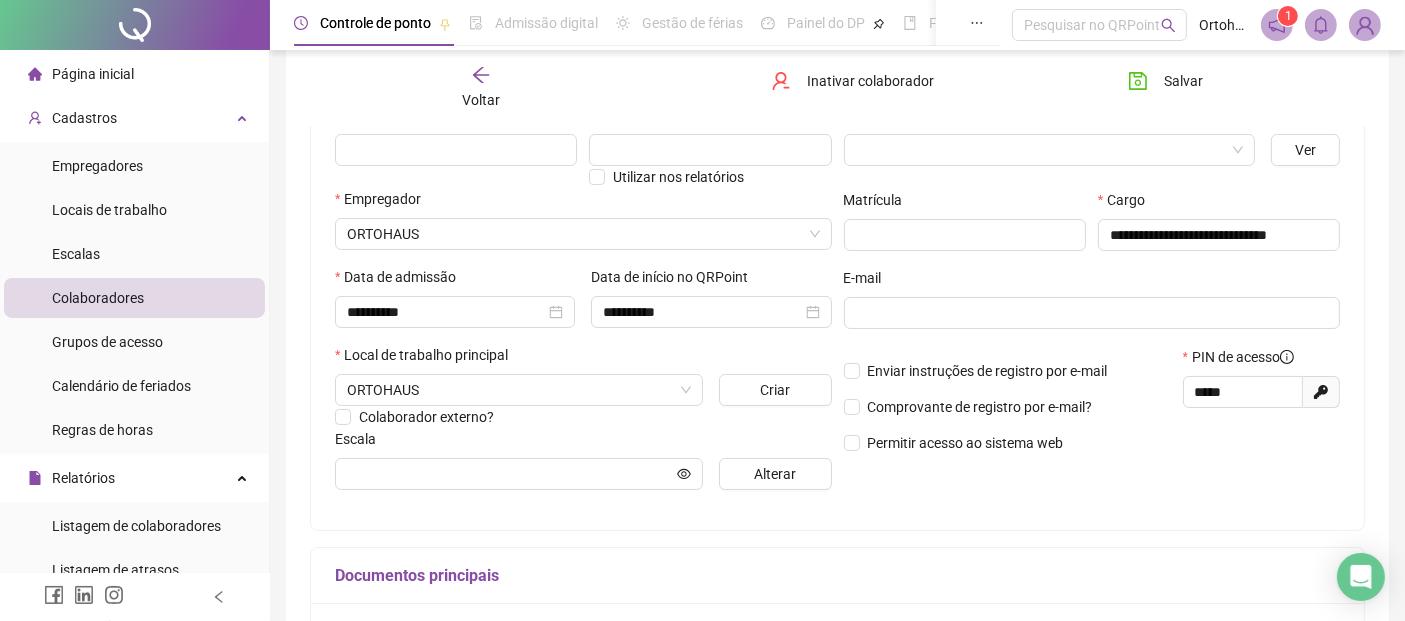 click on "**********" at bounding box center [837, 338] 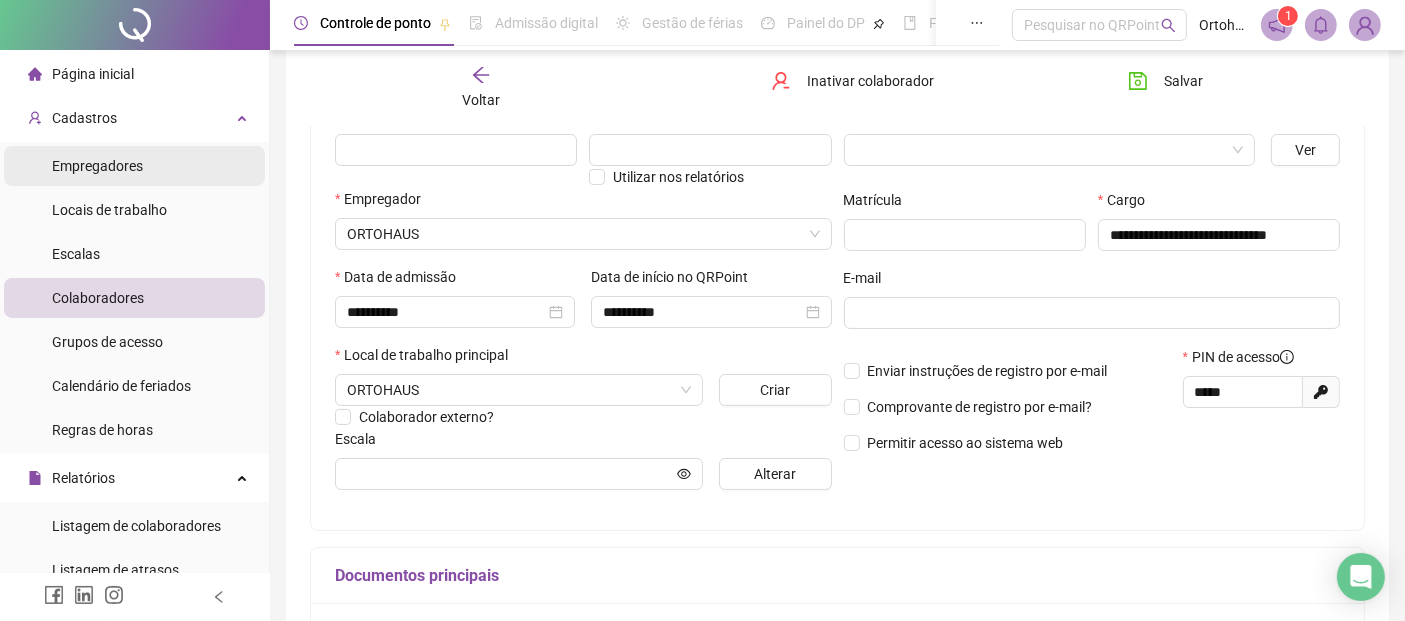 click on "Empregadores" at bounding box center [97, 166] 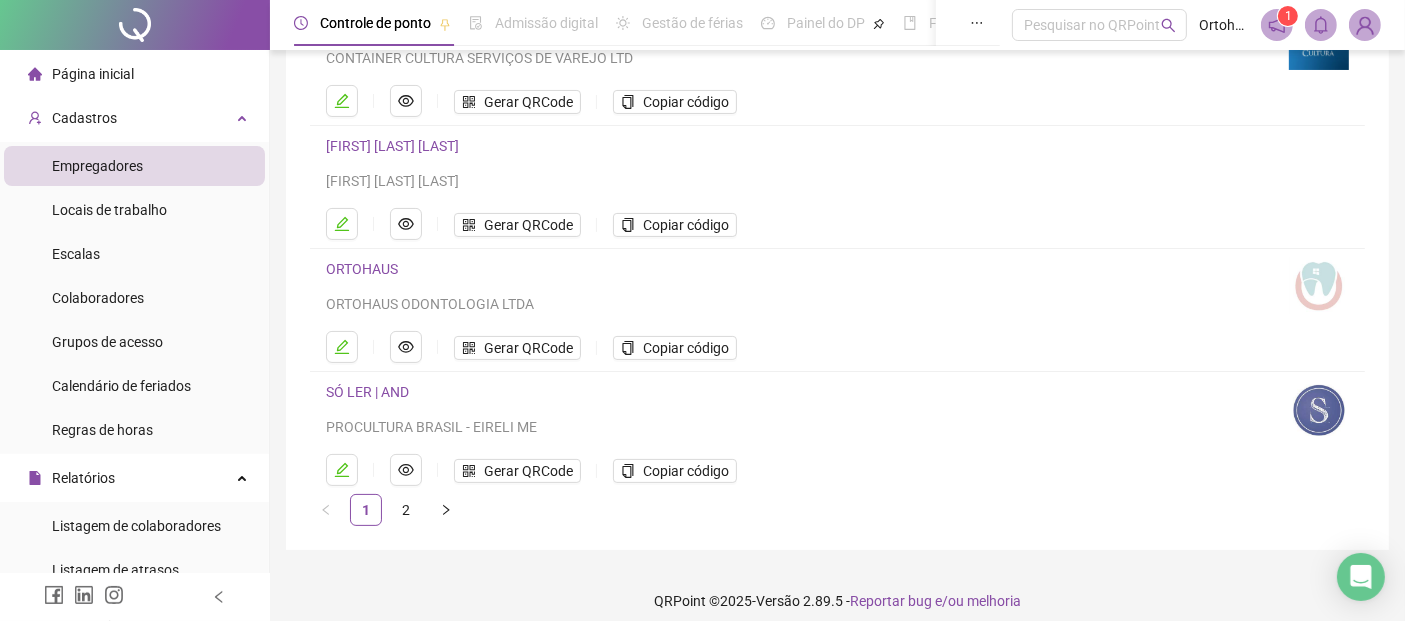 scroll, scrollTop: 333, scrollLeft: 0, axis: vertical 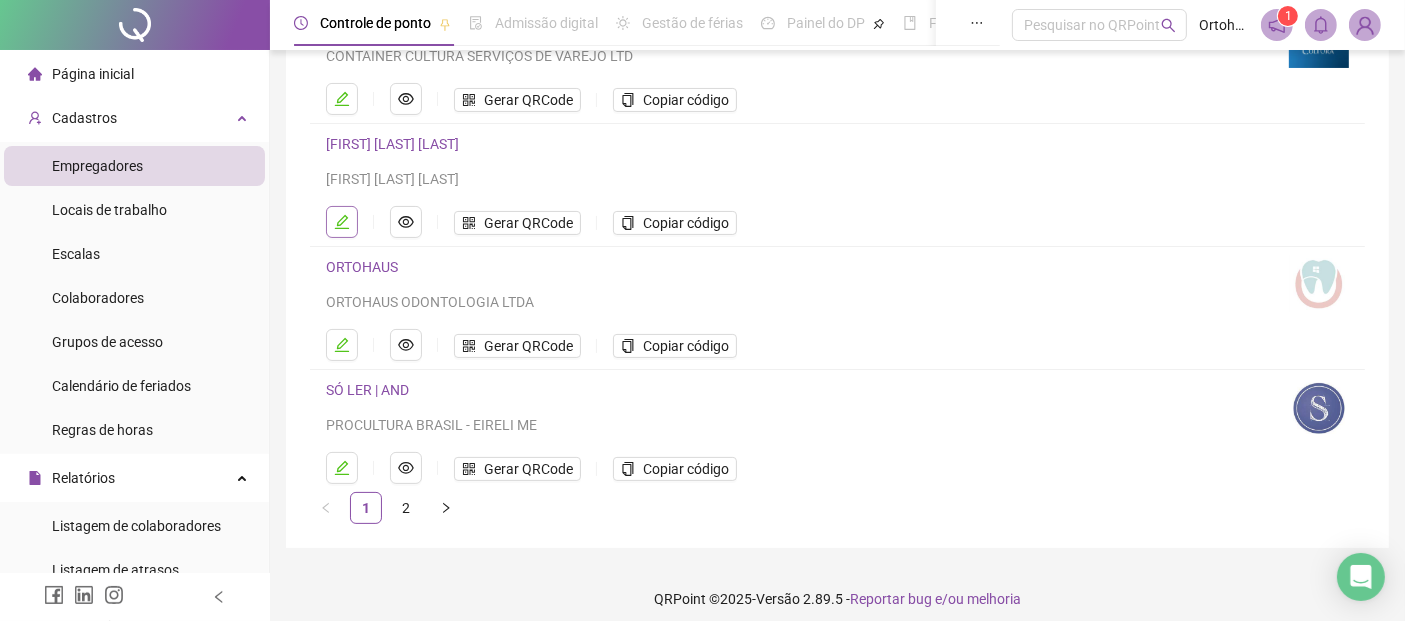 click at bounding box center [342, 222] 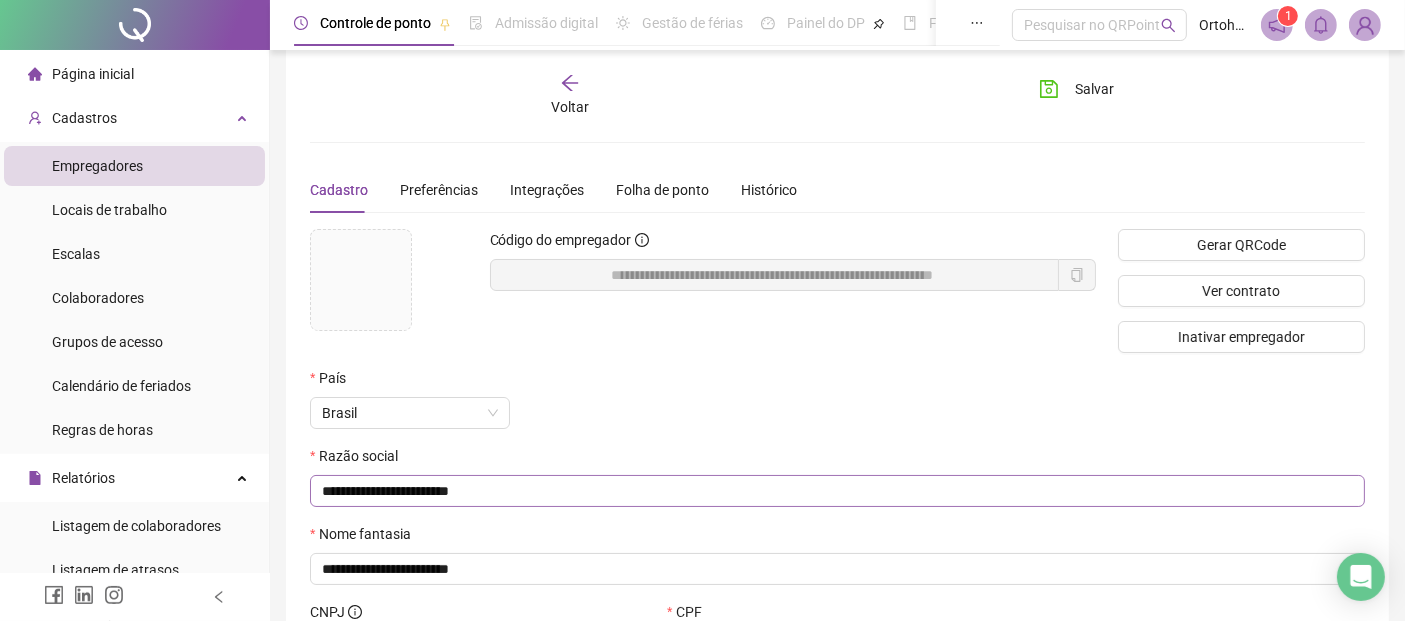 scroll, scrollTop: 0, scrollLeft: 0, axis: both 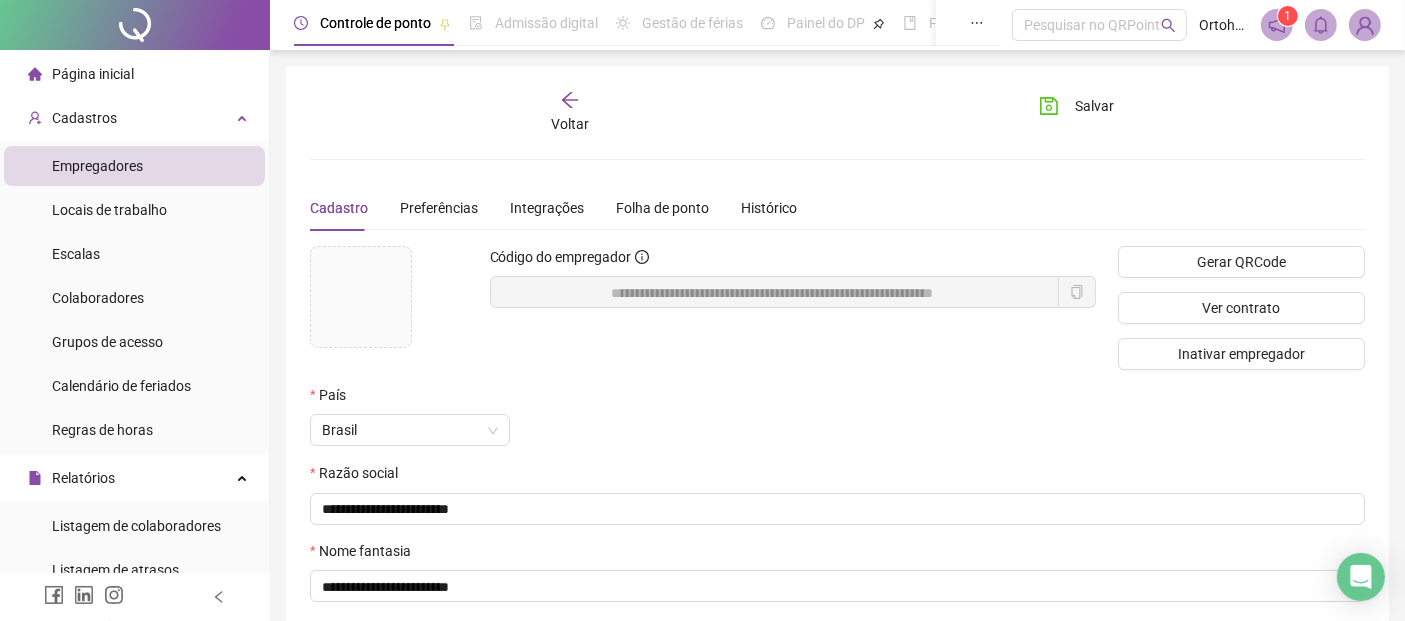 click on "Voltar" at bounding box center (570, 125) 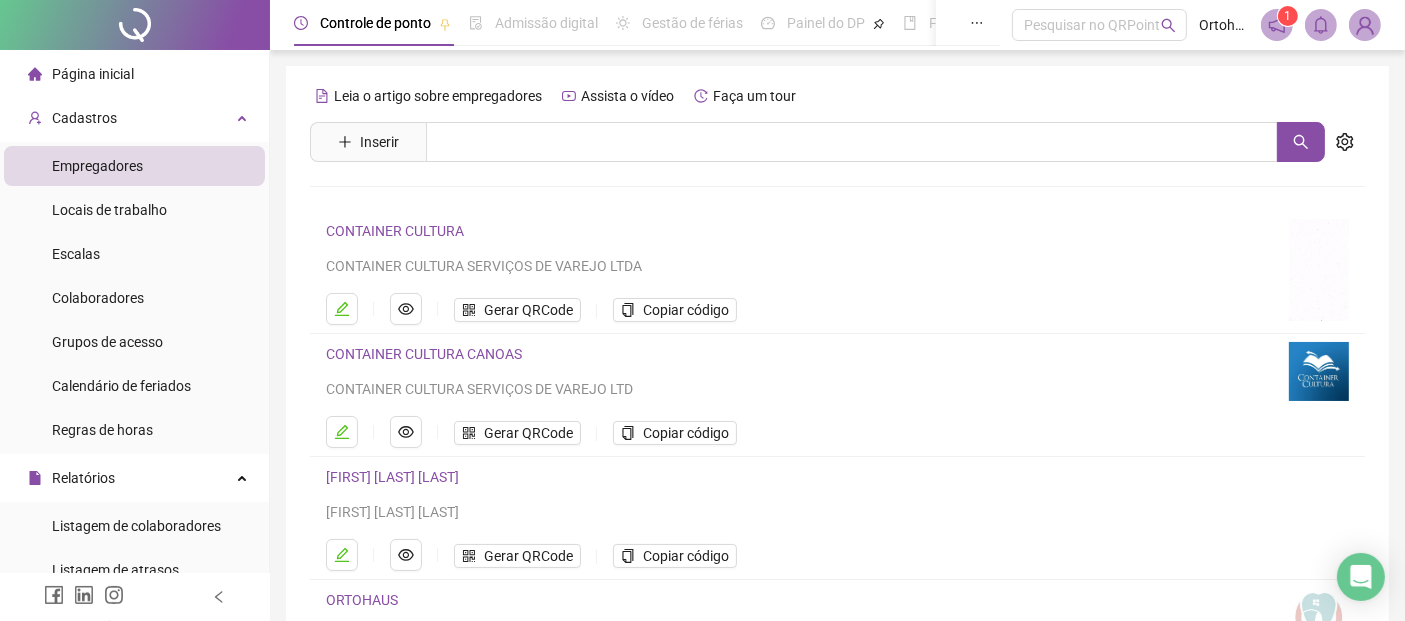 click on "Leia o artigo sobre empregadores Assista o vídeo Faça um tour Inserir Nenhum resultado CONTAINER CULTURA   CONTAINER CULTURA SERVIÇOS DE VAREJO LTDA GerarQRCode Copiar código  CONTAINER CULTURA [CITY]   CONTAINER CULTURA SERVIÇOS DE VAREJO LTD GerarQRCode Copiar código [FIRST] [LAST] [LAST]   [FIRST] [LAST] [LAST] GerarQRCode Copiar código ORTOHAUS   ORTOHAUS ODONTOLOGIA LTDA GerarQRCode Copiar código SÓ LER | AND    PROCULTURA BRASIL - EIRELI ME GerarQRCode Copiar código 1 2" at bounding box center [837, 468] 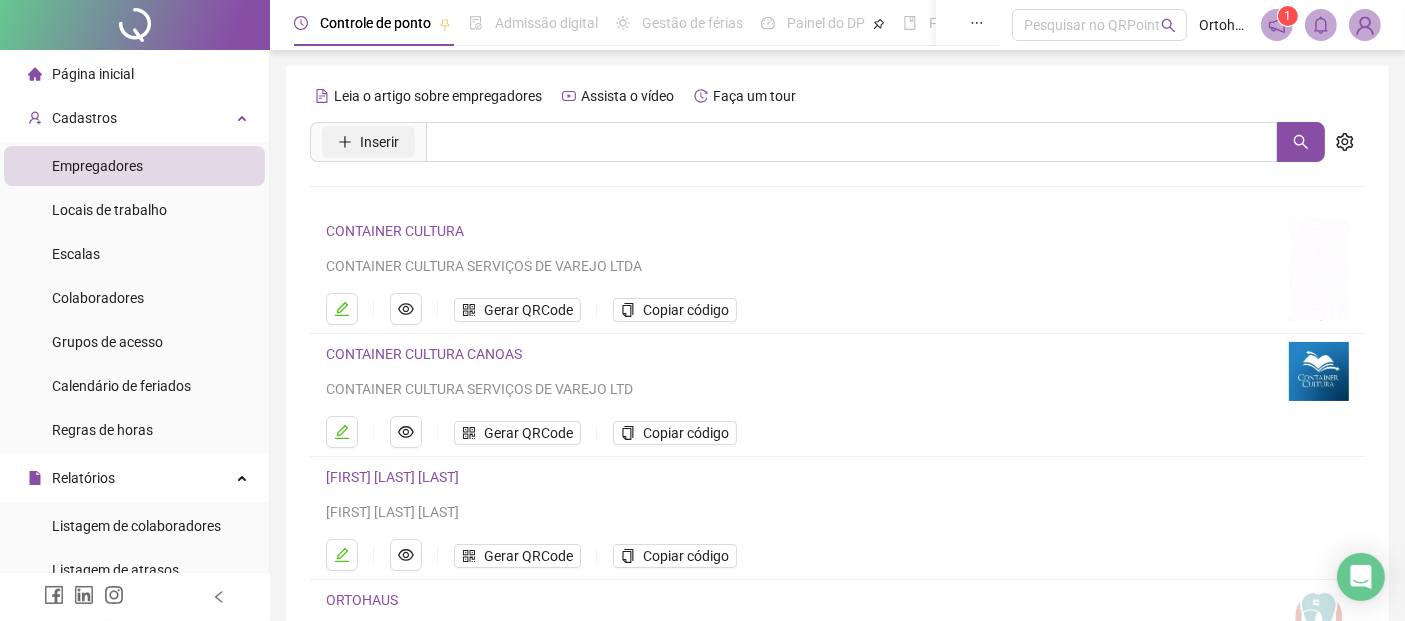 click on "Inserir" at bounding box center (368, 142) 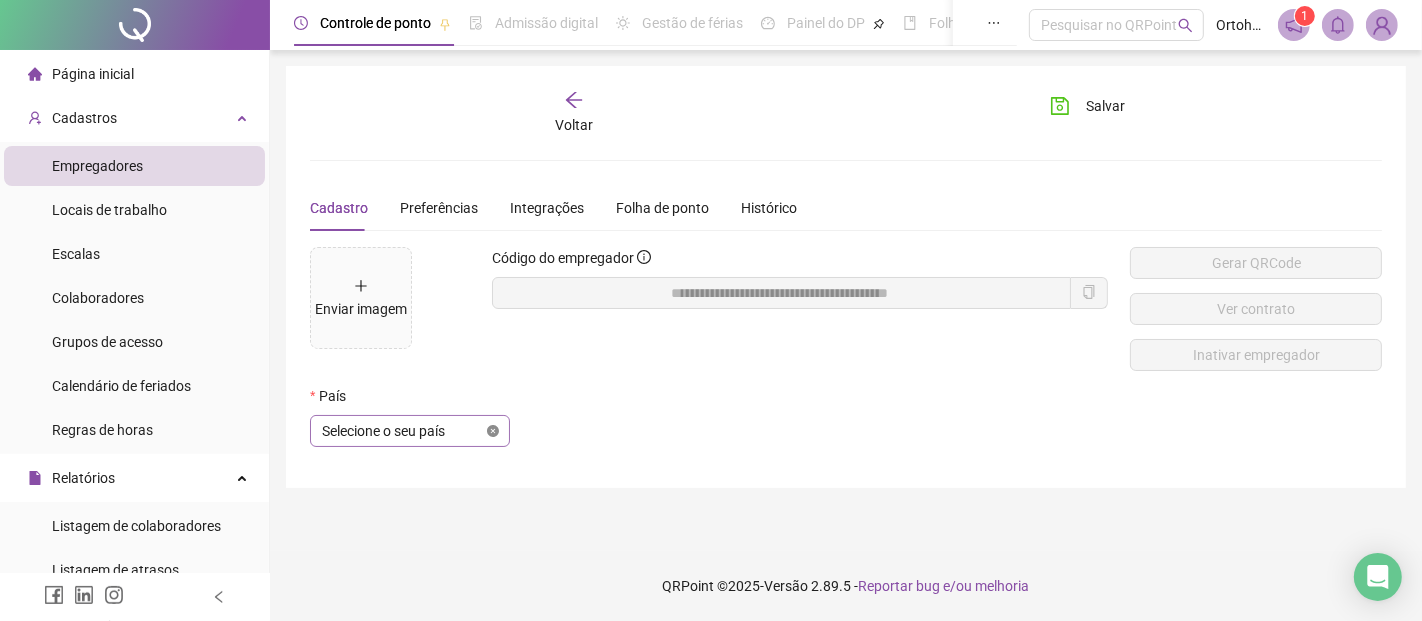 click on "Selecione o seu país" at bounding box center [410, 431] 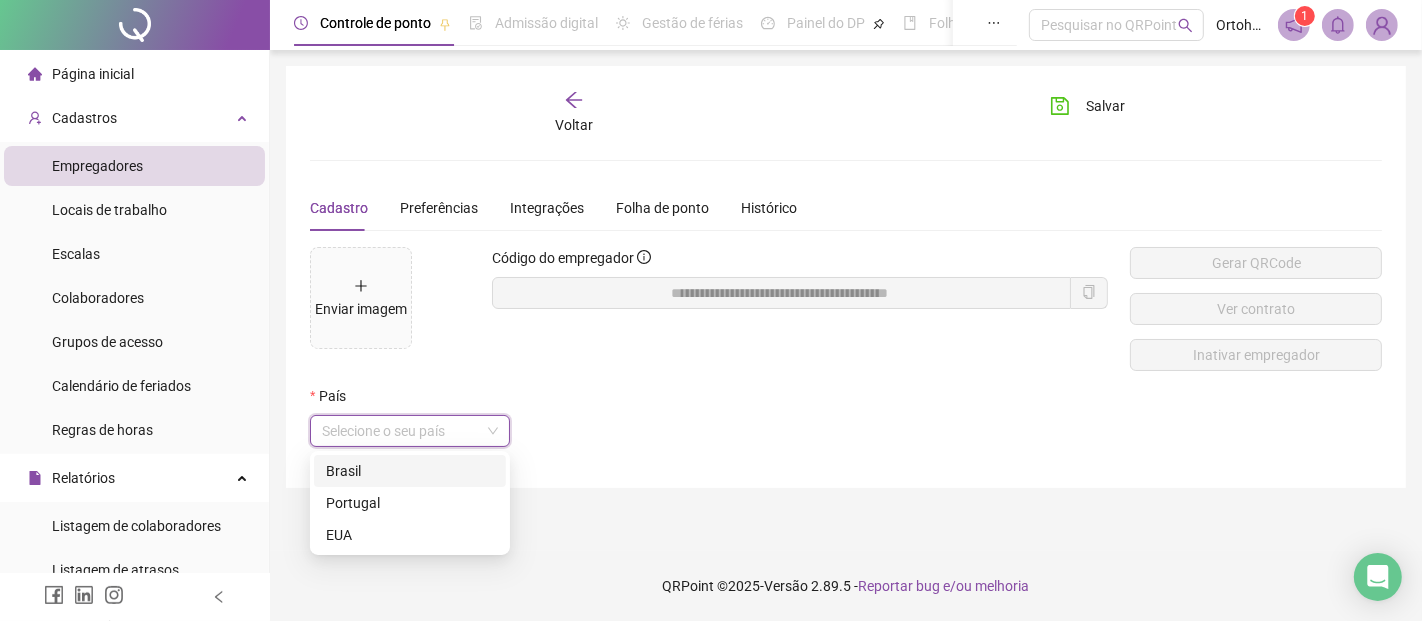 click on "Brasil" at bounding box center [410, 471] 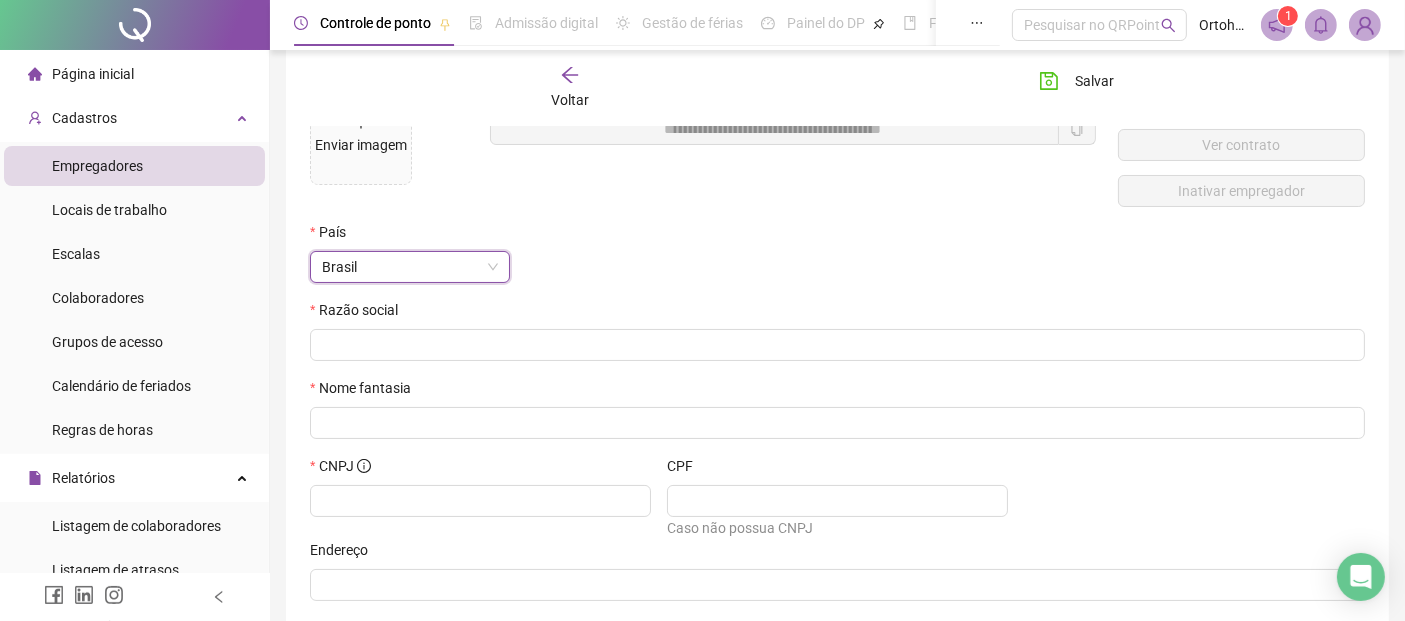 scroll, scrollTop: 222, scrollLeft: 0, axis: vertical 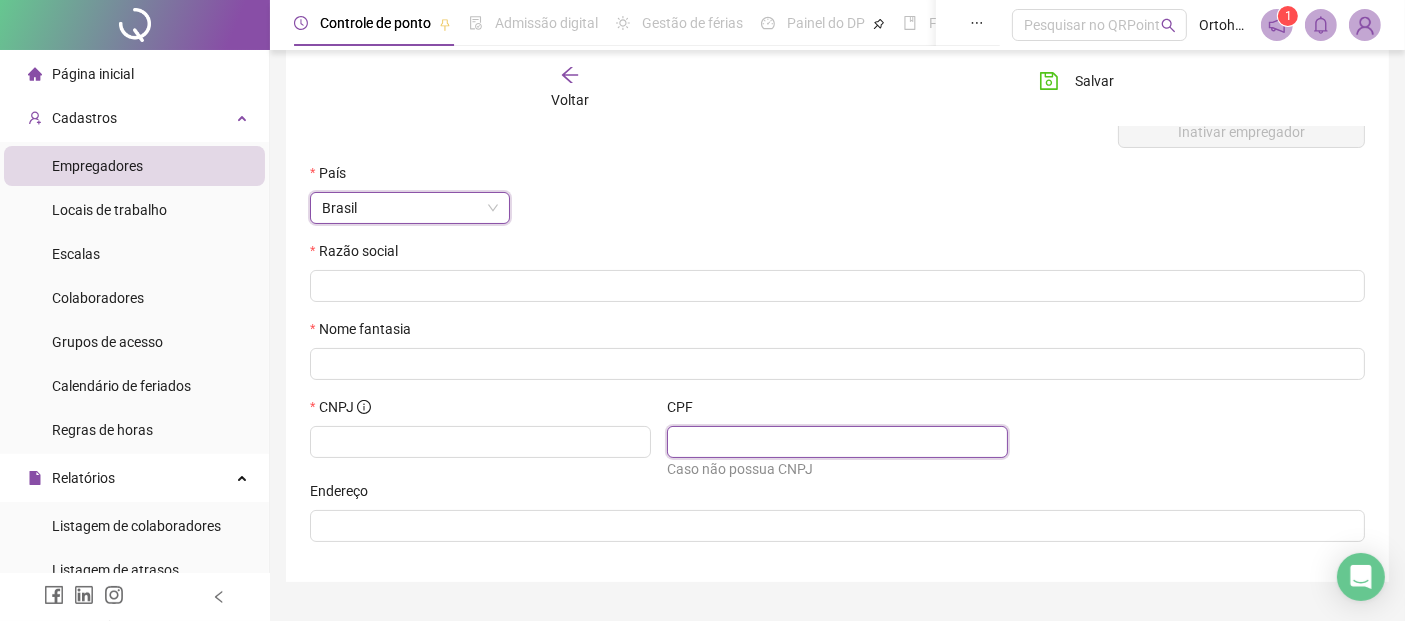 click at bounding box center (835, 442) 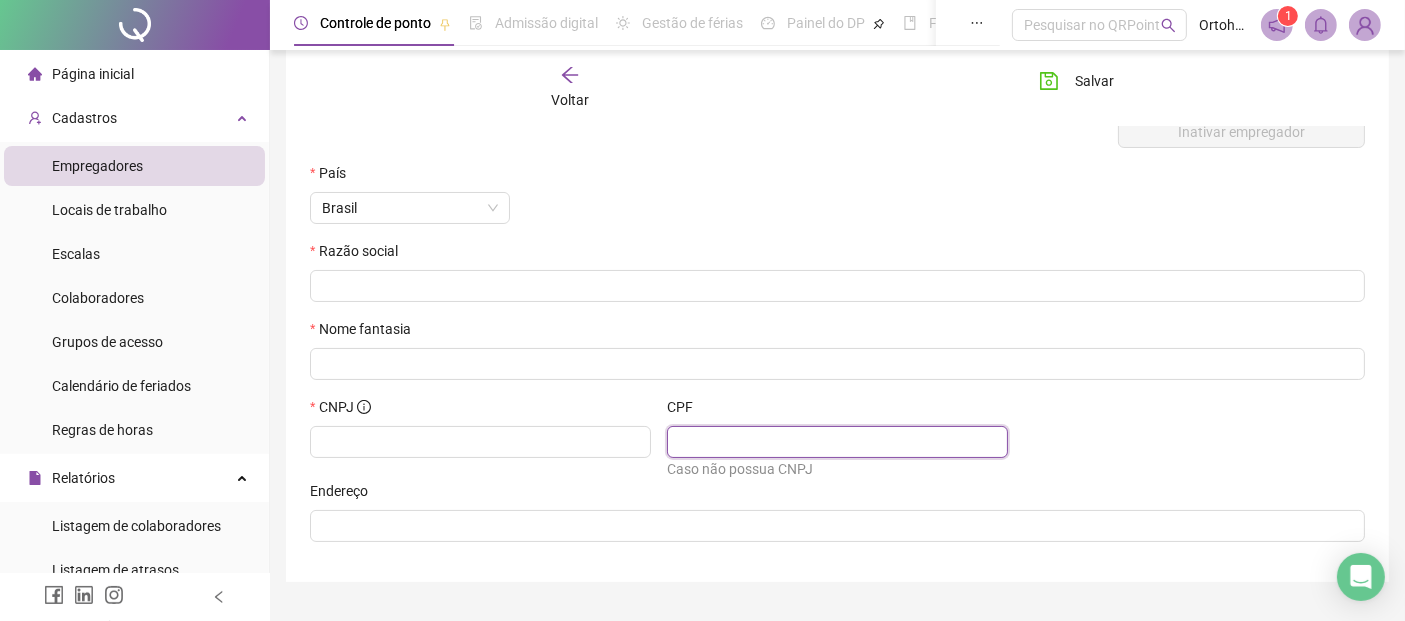 paste on "**********" 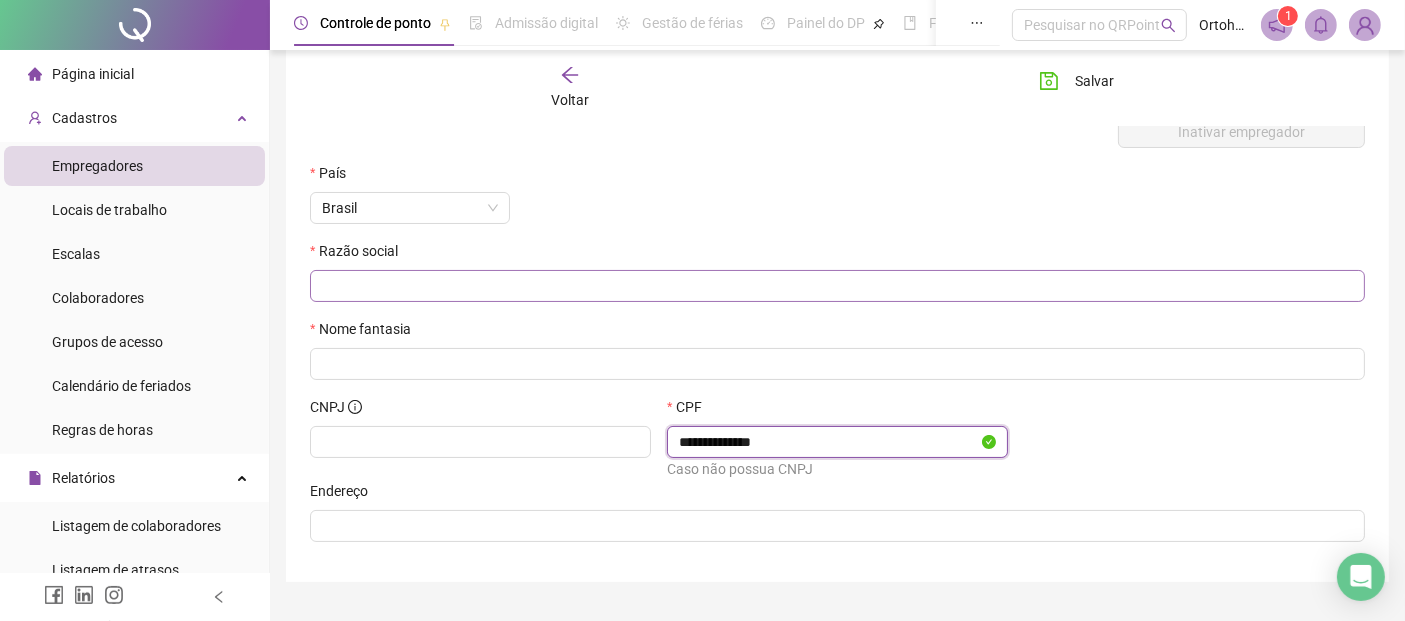 type on "**********" 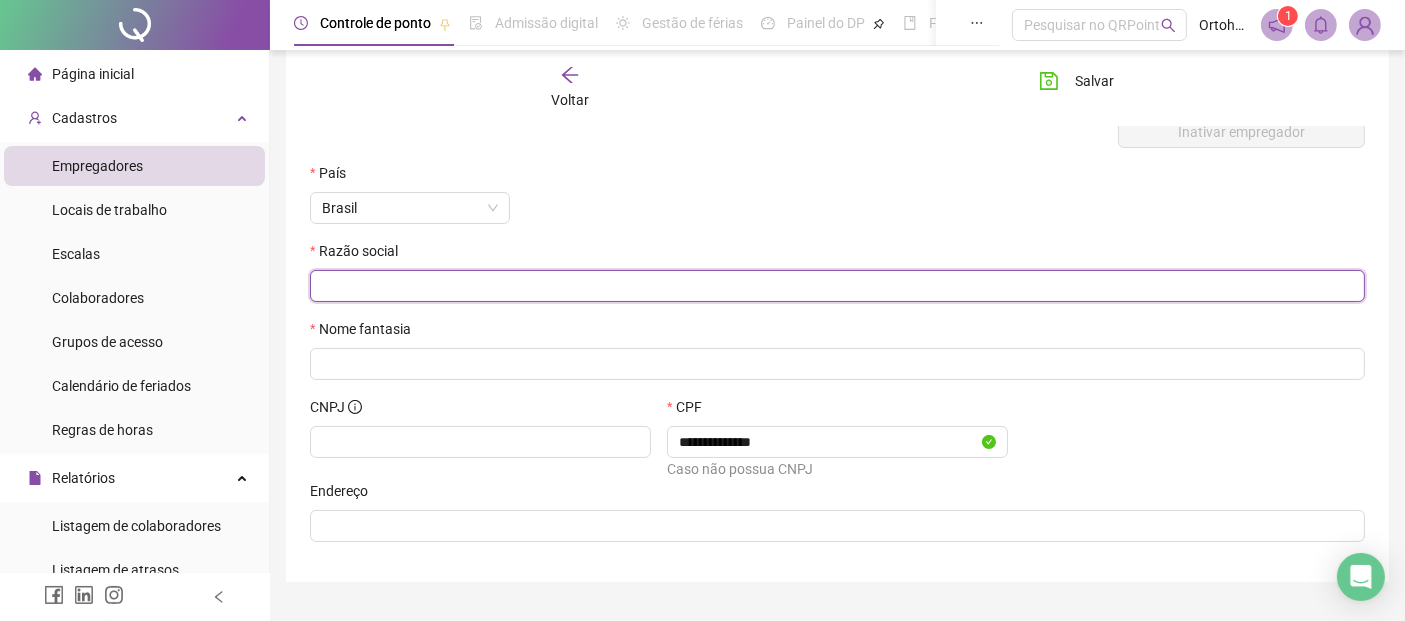 click at bounding box center (835, 286) 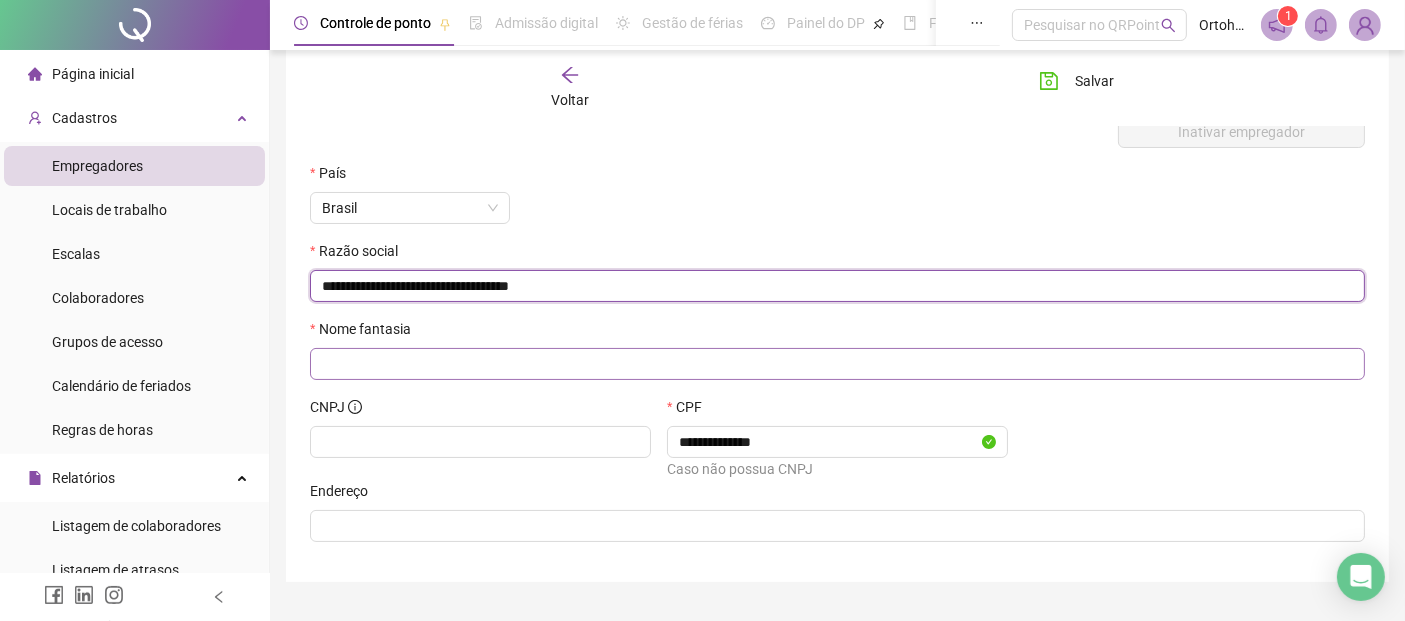 type on "**********" 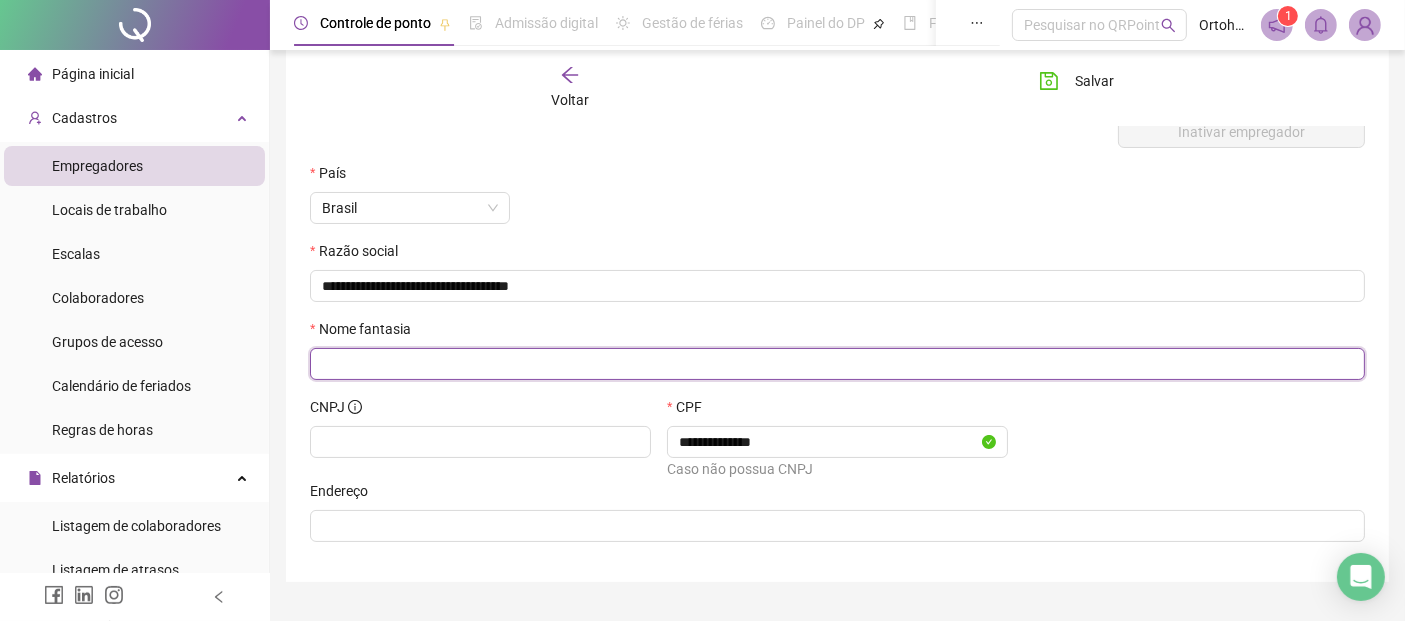 click at bounding box center [835, 364] 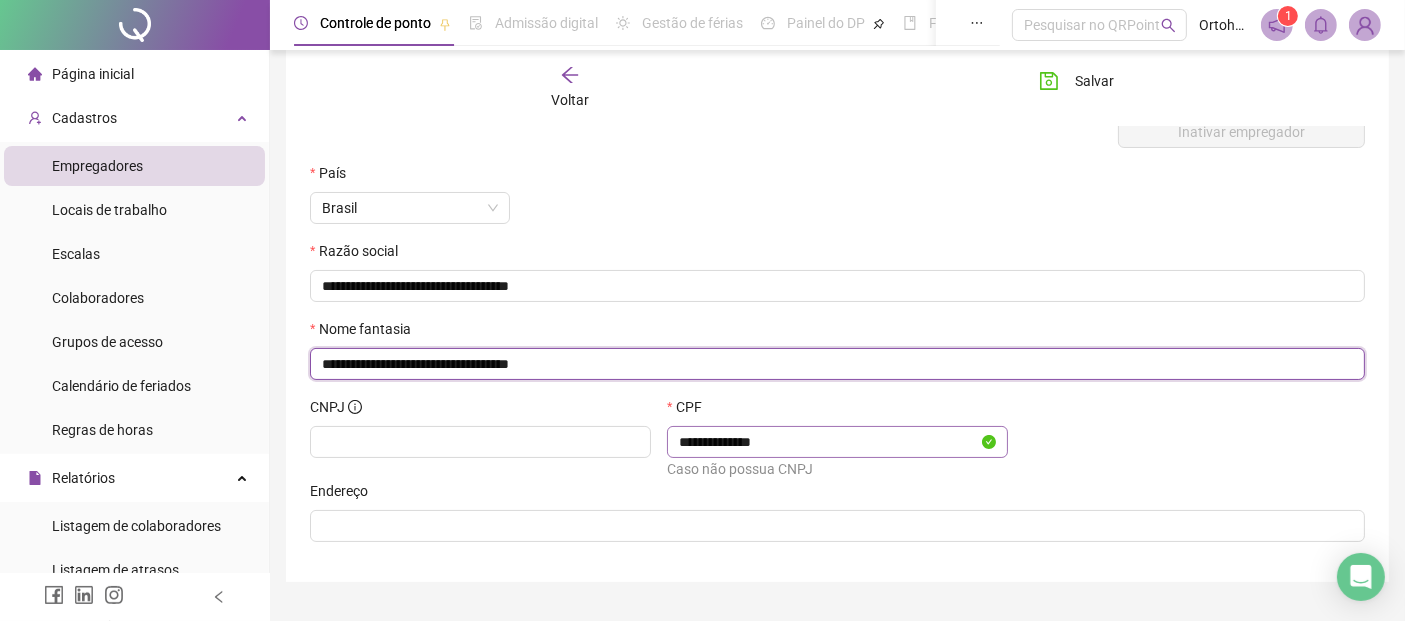 scroll, scrollTop: 273, scrollLeft: 0, axis: vertical 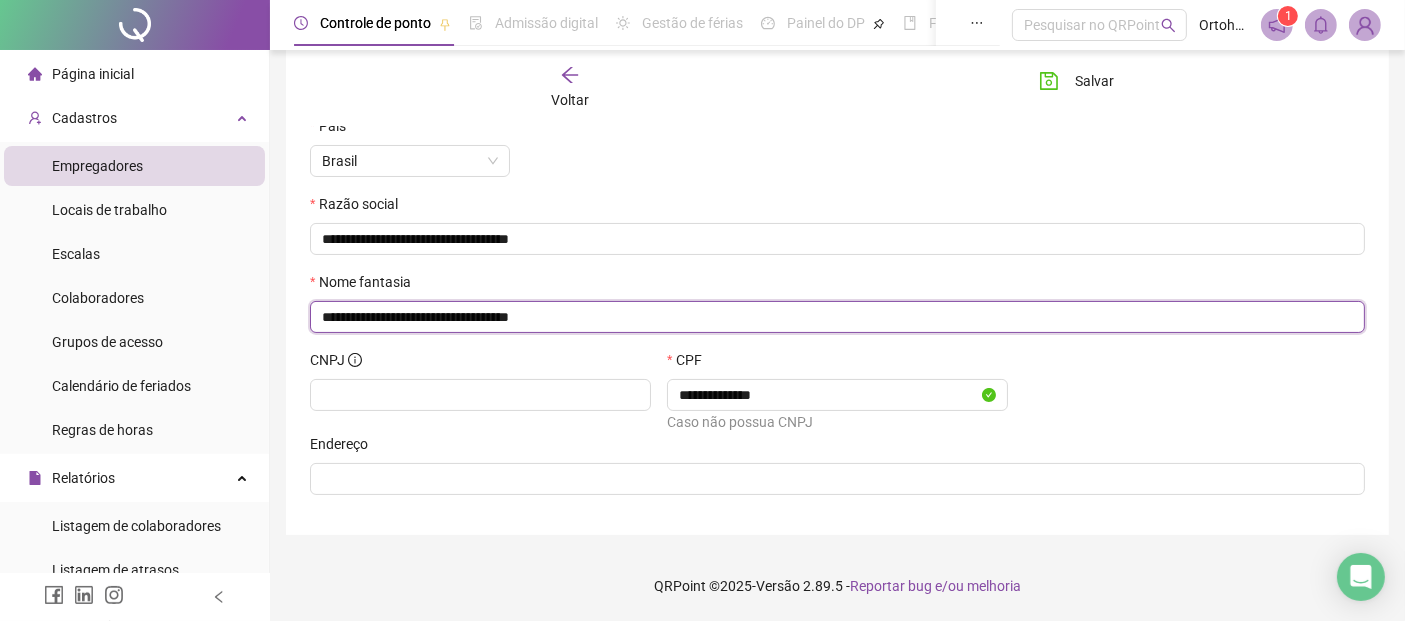 type on "**********" 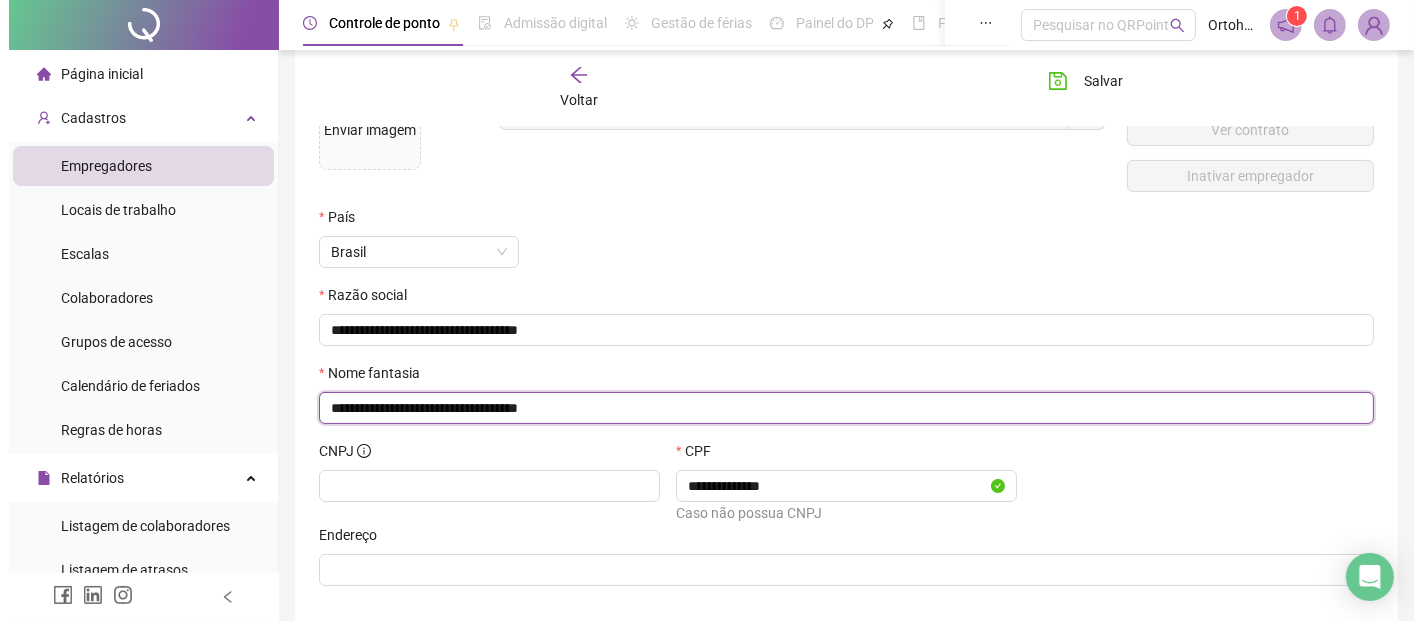 scroll, scrollTop: 51, scrollLeft: 0, axis: vertical 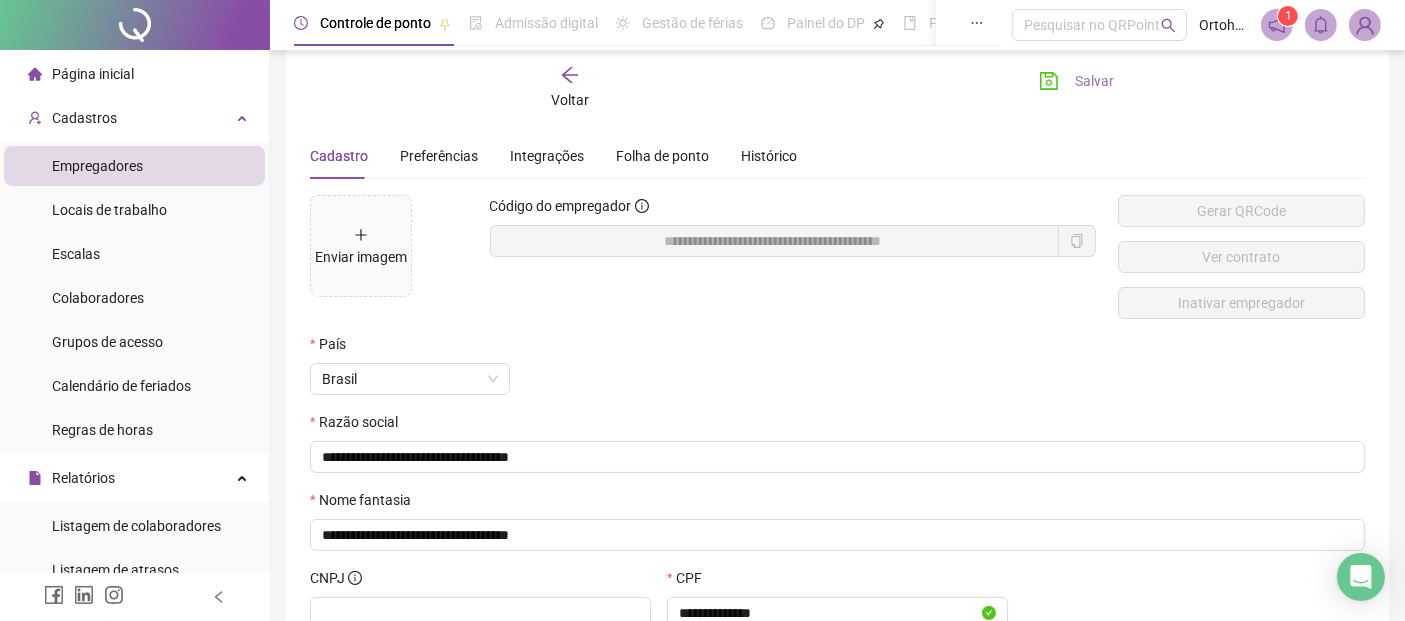 click on "Salvar" at bounding box center [1076, 81] 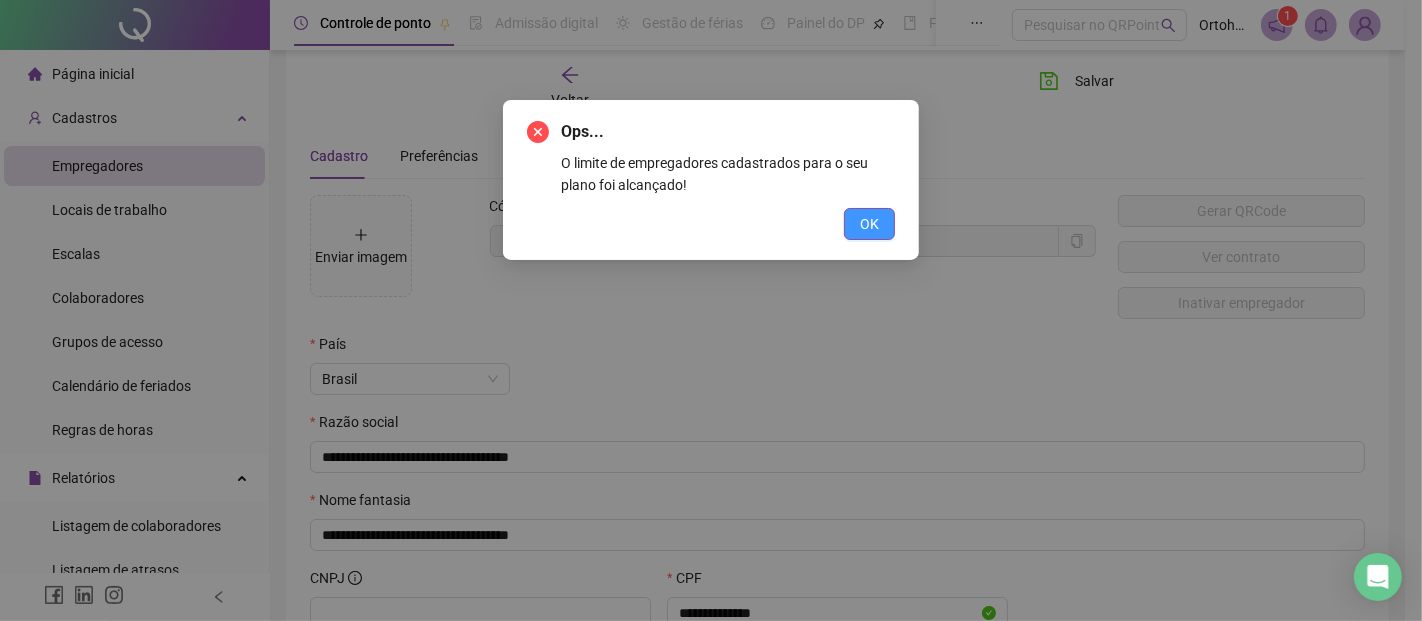 click on "OK" at bounding box center [869, 224] 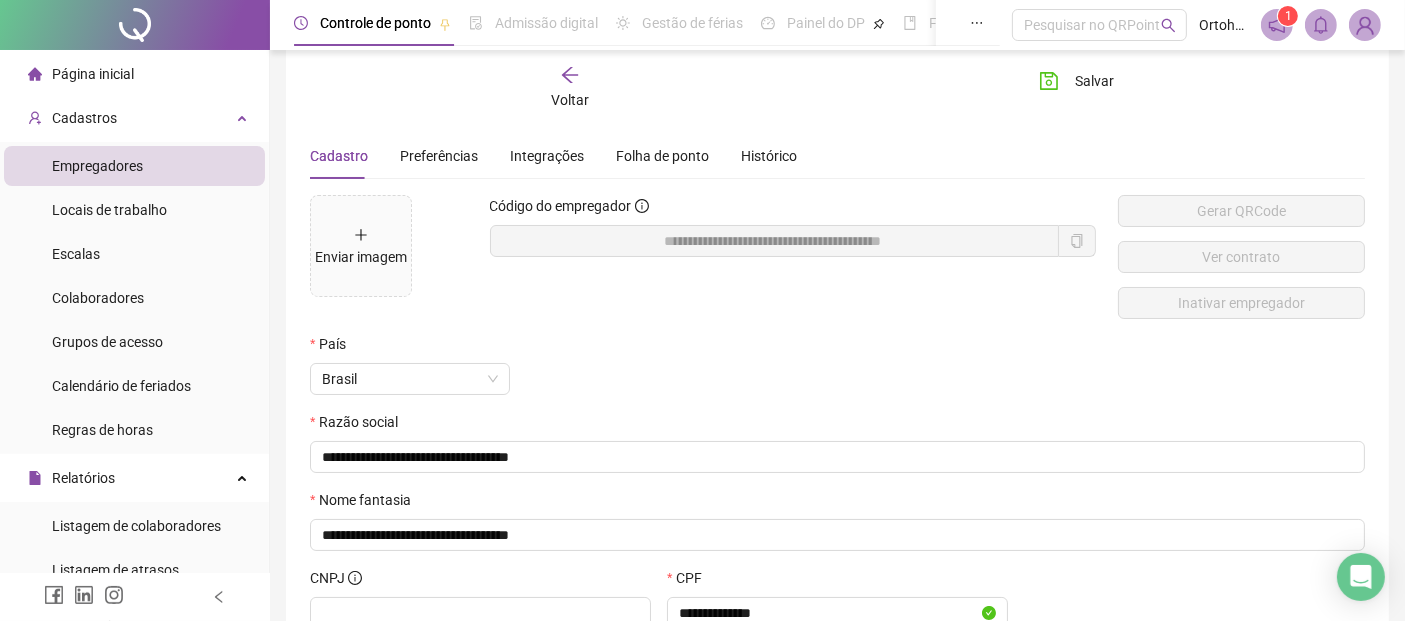 click 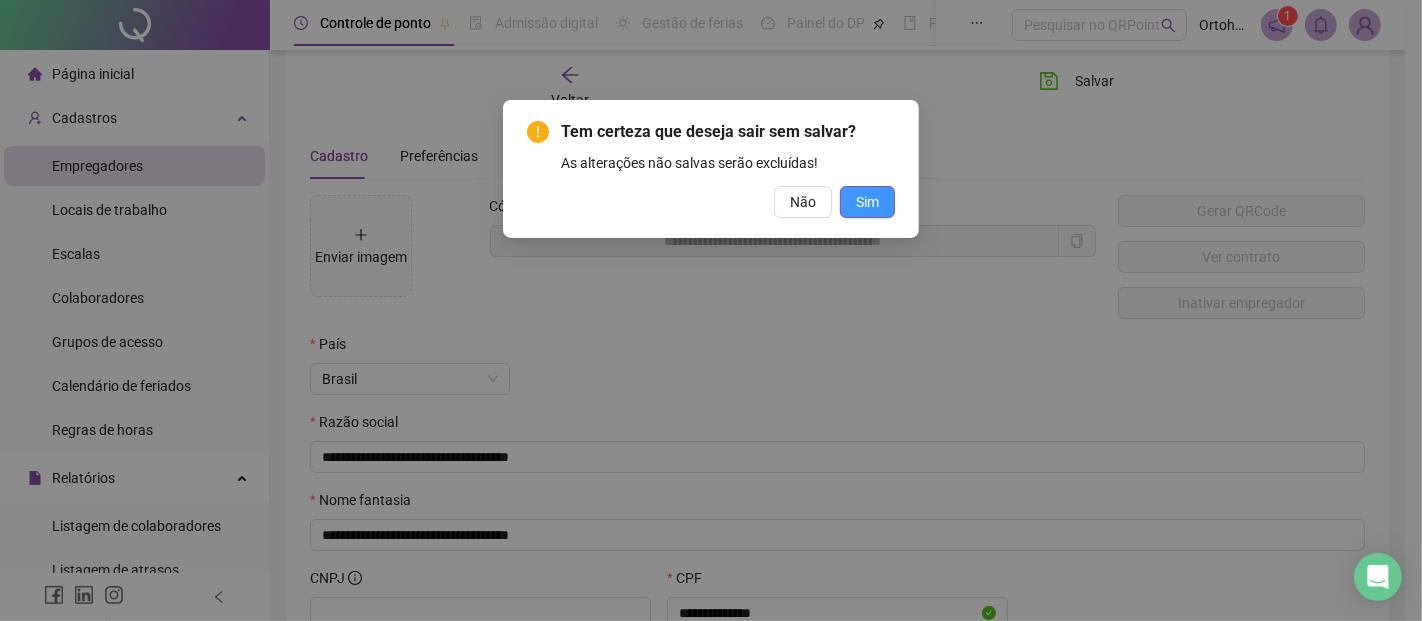 click on "Sim" at bounding box center (867, 202) 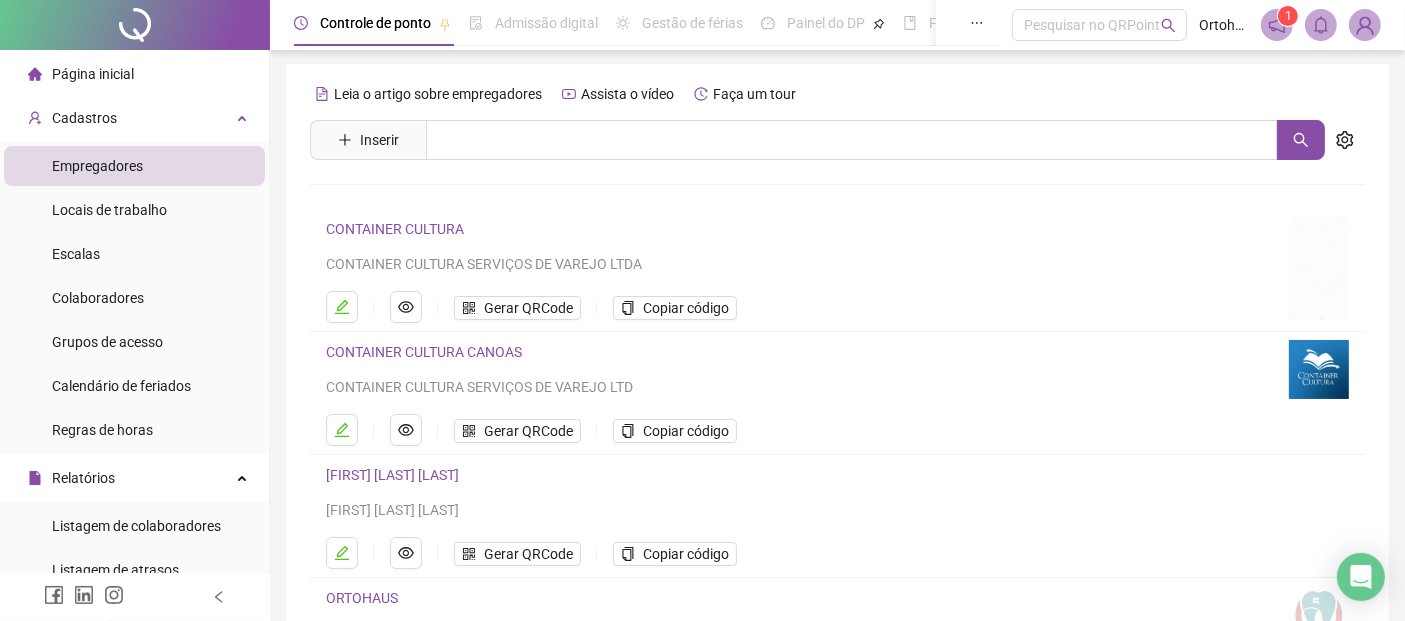 scroll, scrollTop: 0, scrollLeft: 0, axis: both 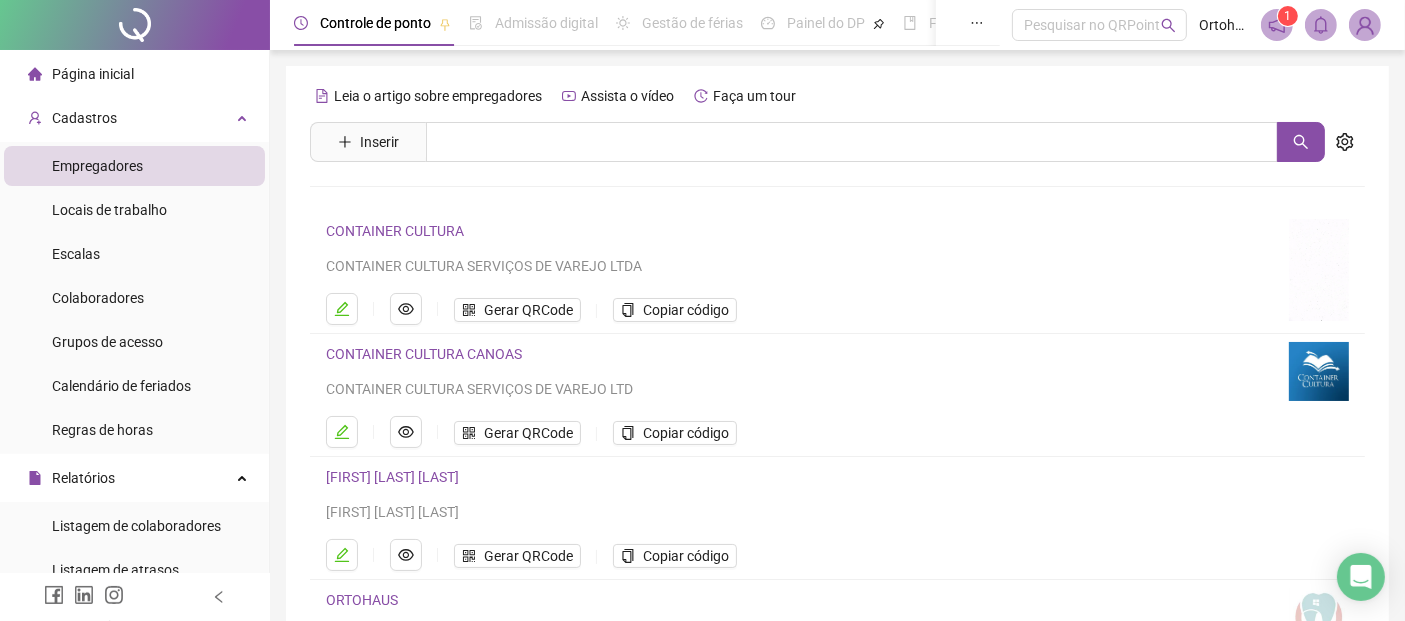 click on "CONTAINER CULTURA   CONTAINER CULTURA SERVIÇOS DE VAREJO LTDA" at bounding box center [795, 248] 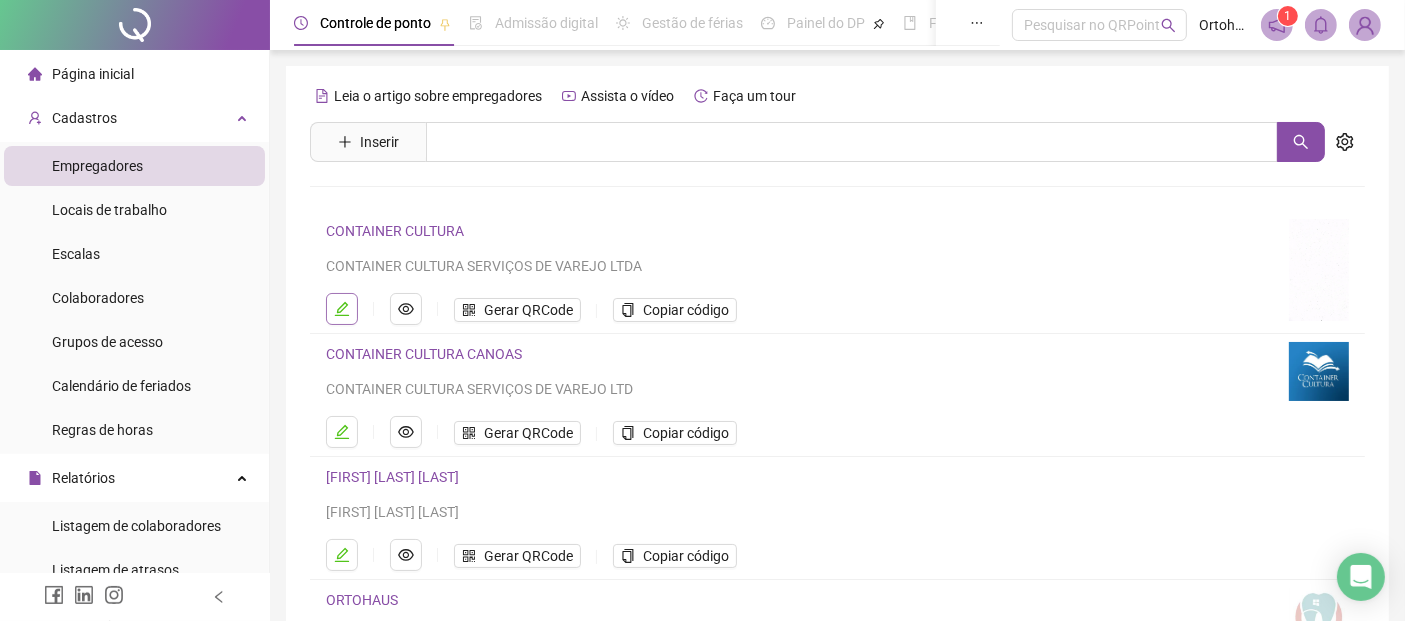click 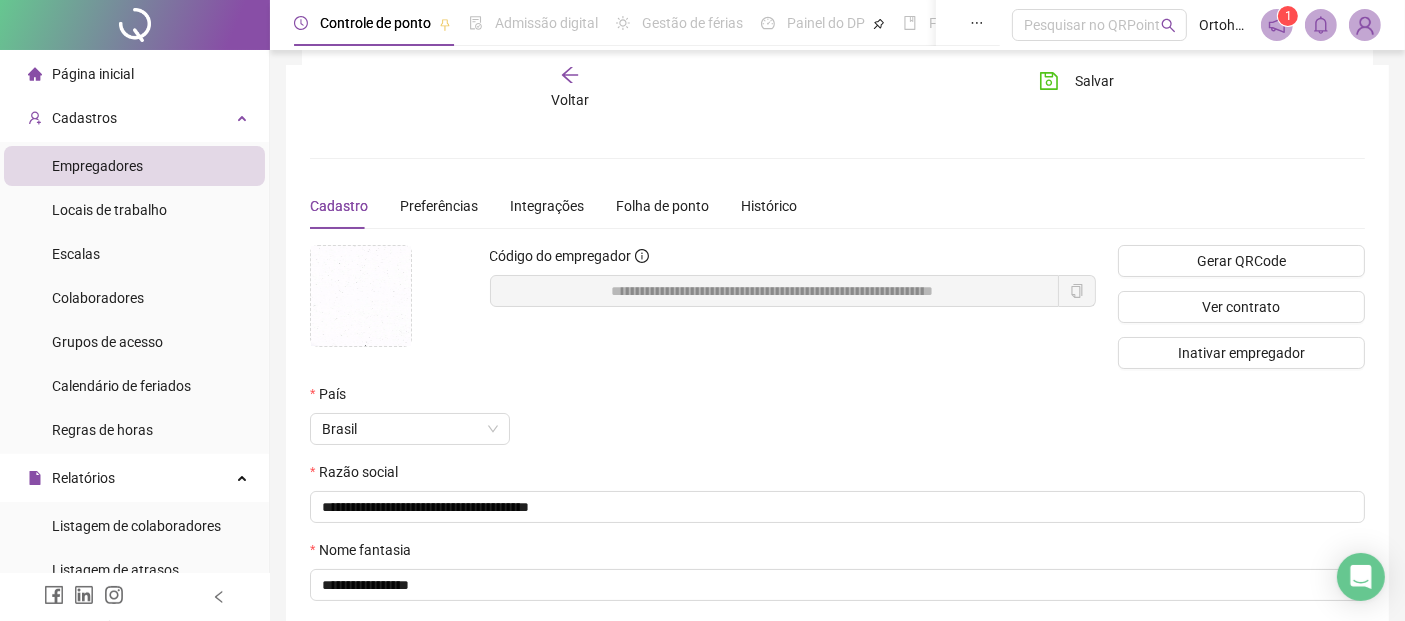 scroll, scrollTop: 0, scrollLeft: 0, axis: both 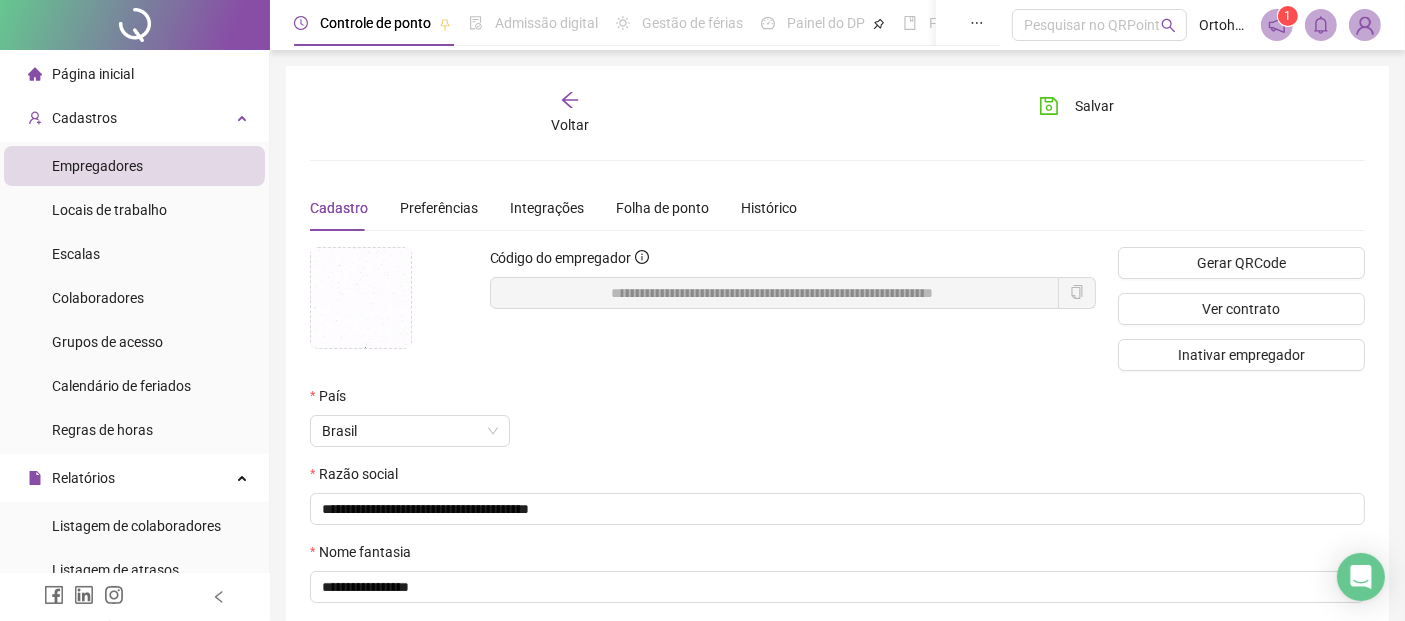 click 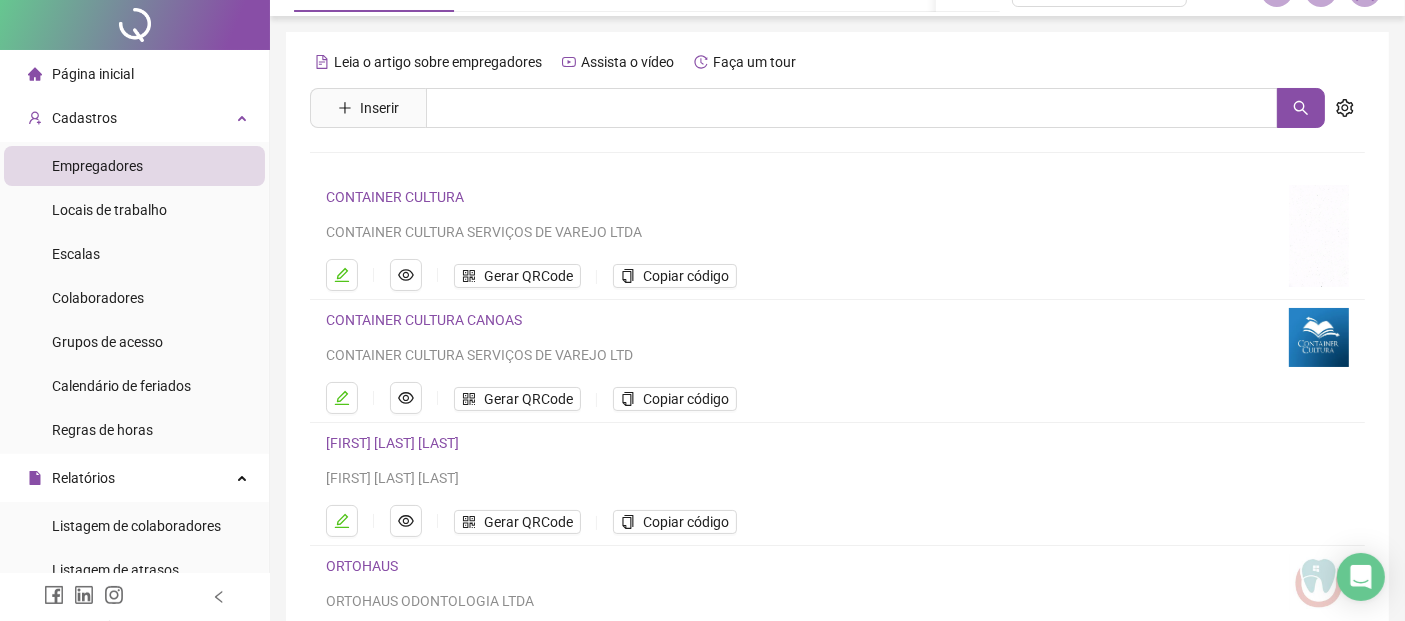 scroll, scrollTop: 0, scrollLeft: 0, axis: both 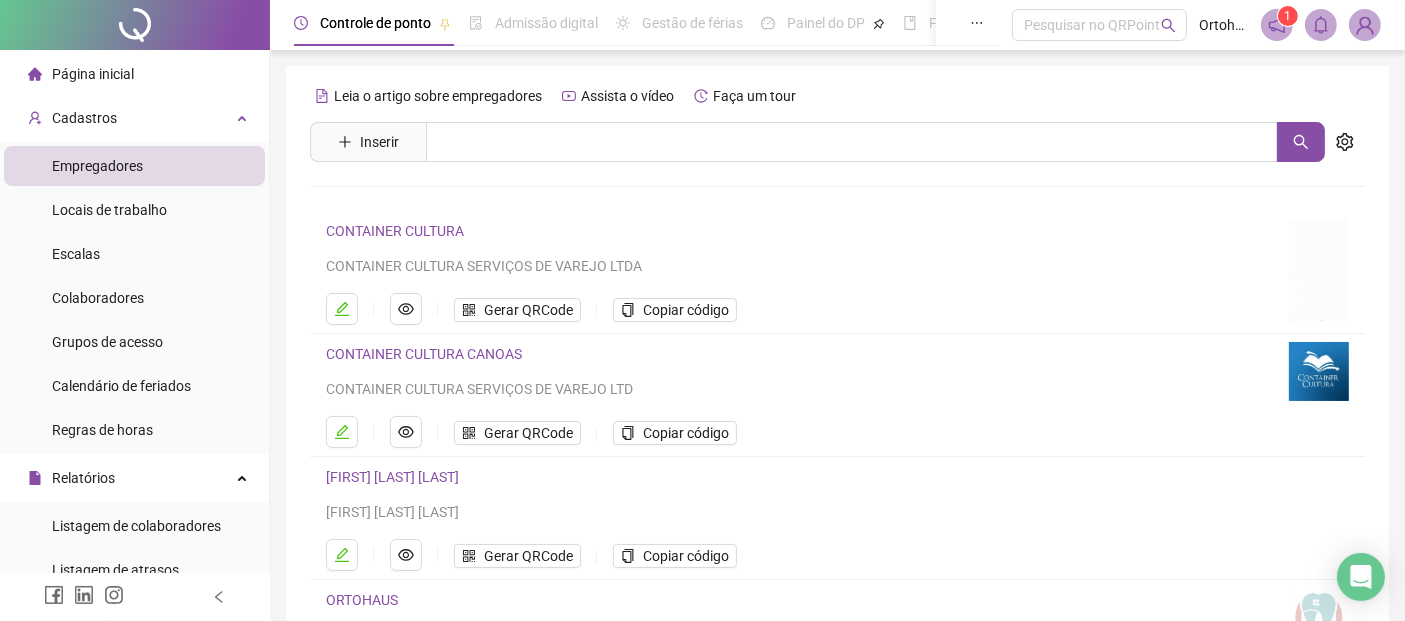 drag, startPoint x: 714, startPoint y: 255, endPoint x: 596, endPoint y: 244, distance: 118.511604 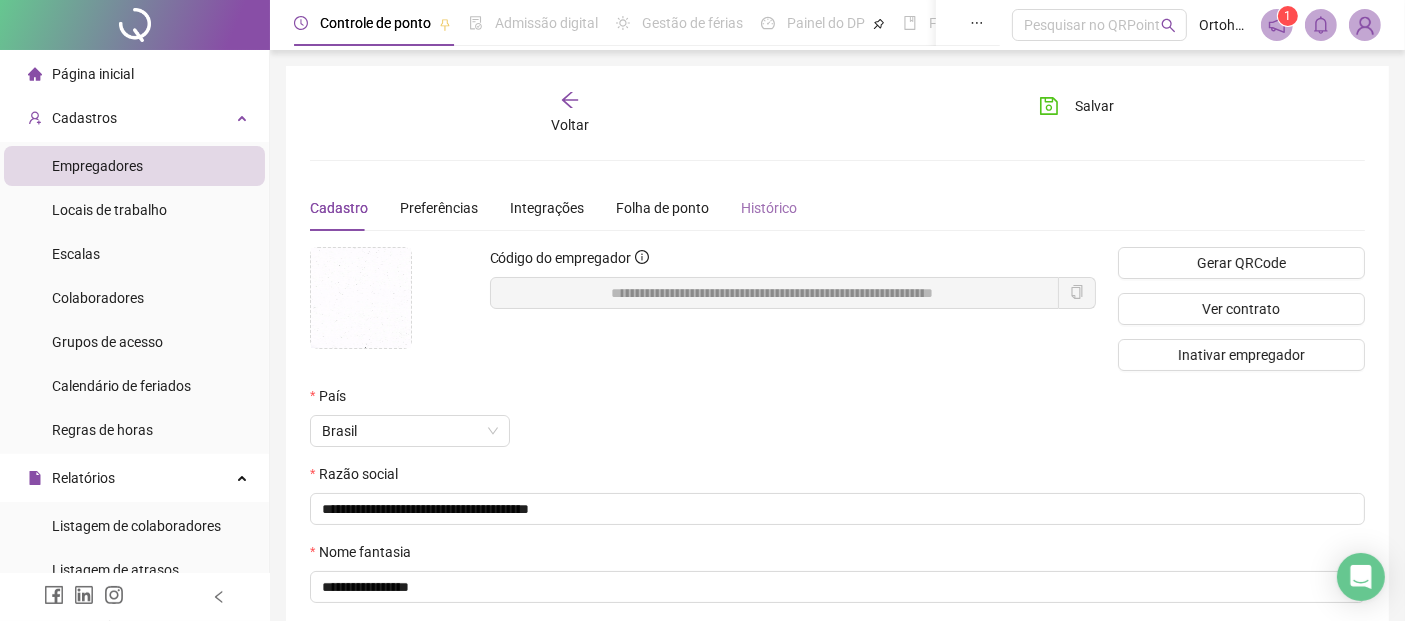 click on "Histórico" at bounding box center [769, 208] 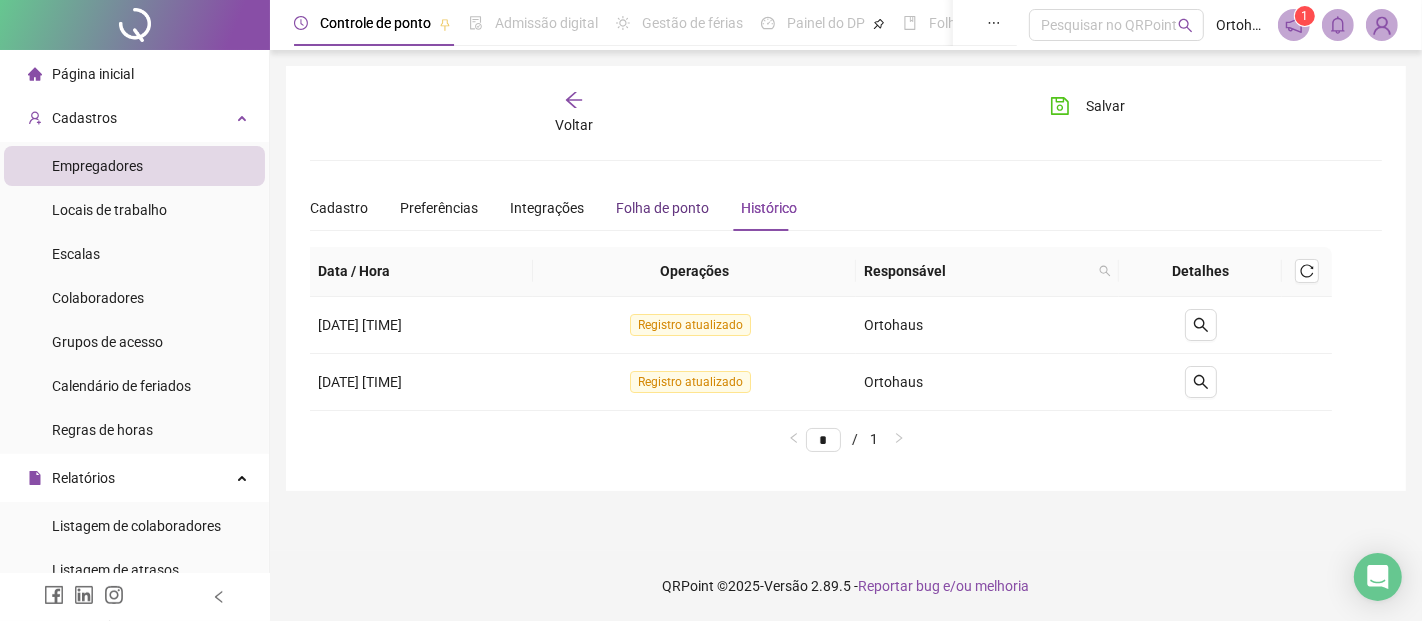 click on "Folha de ponto" at bounding box center [662, 208] 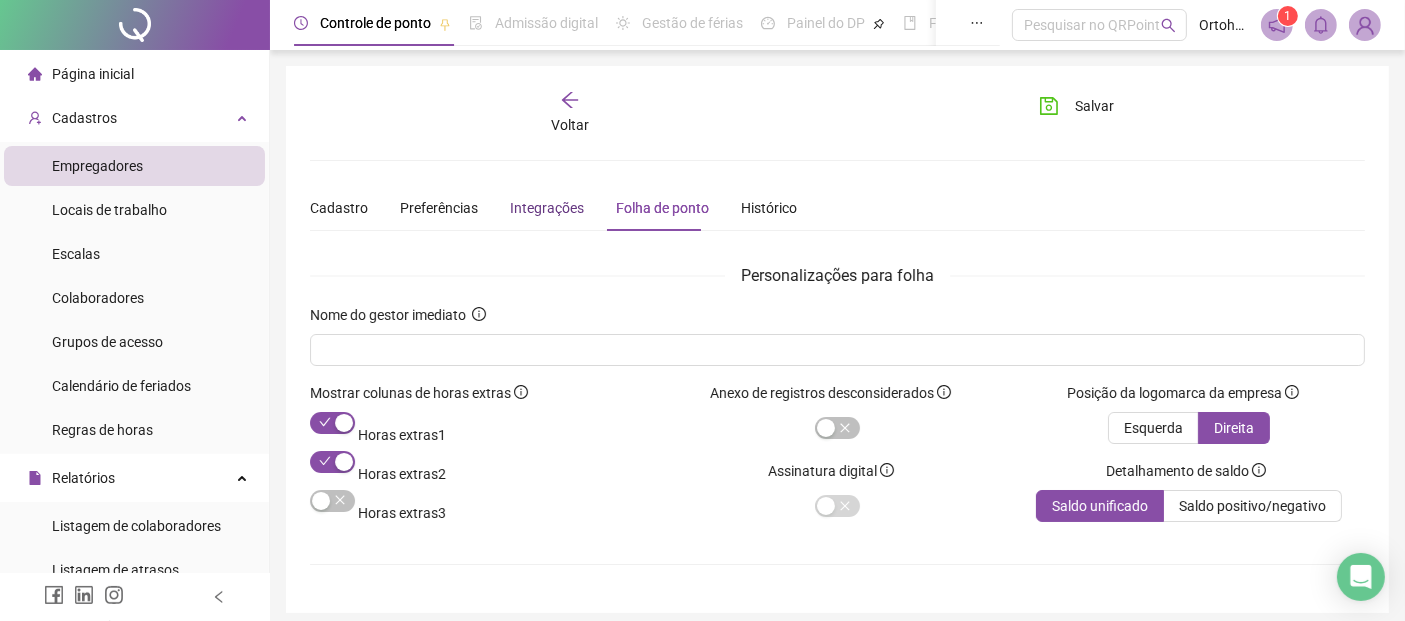 click on "Integrações" at bounding box center [547, 208] 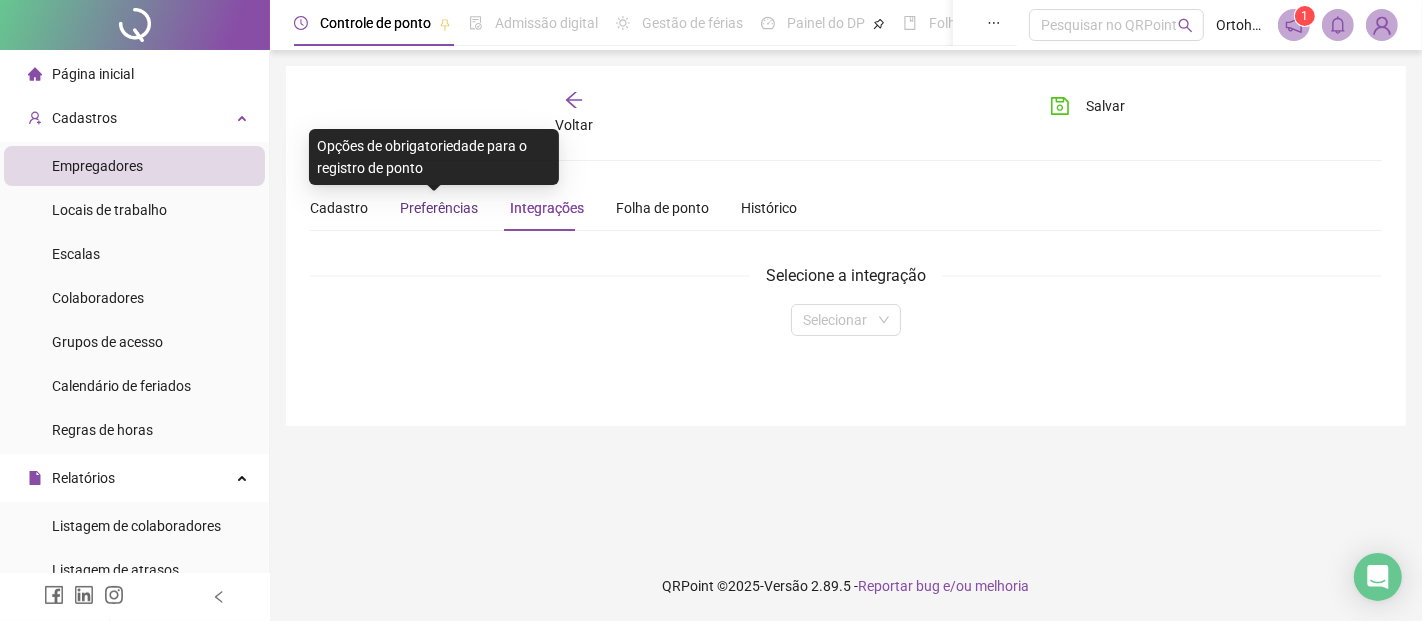 click on "Preferências" at bounding box center [439, 208] 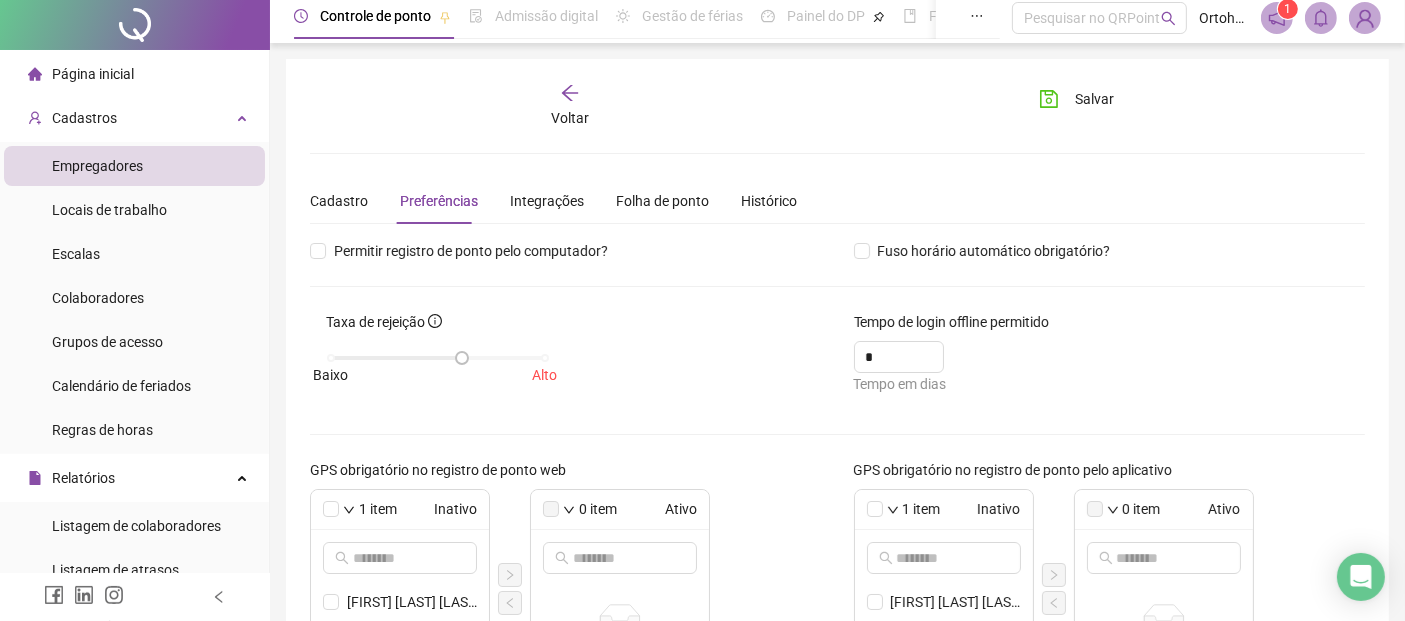 scroll, scrollTop: 0, scrollLeft: 0, axis: both 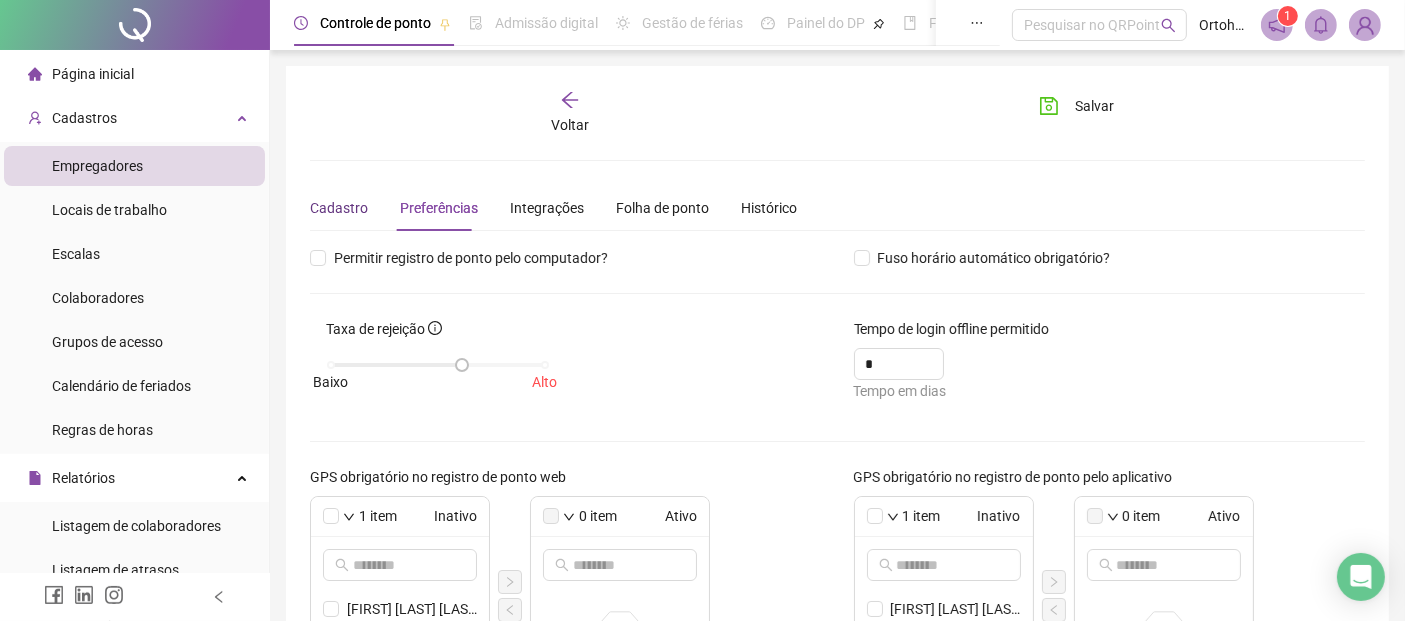 click on "Cadastro" at bounding box center (339, 208) 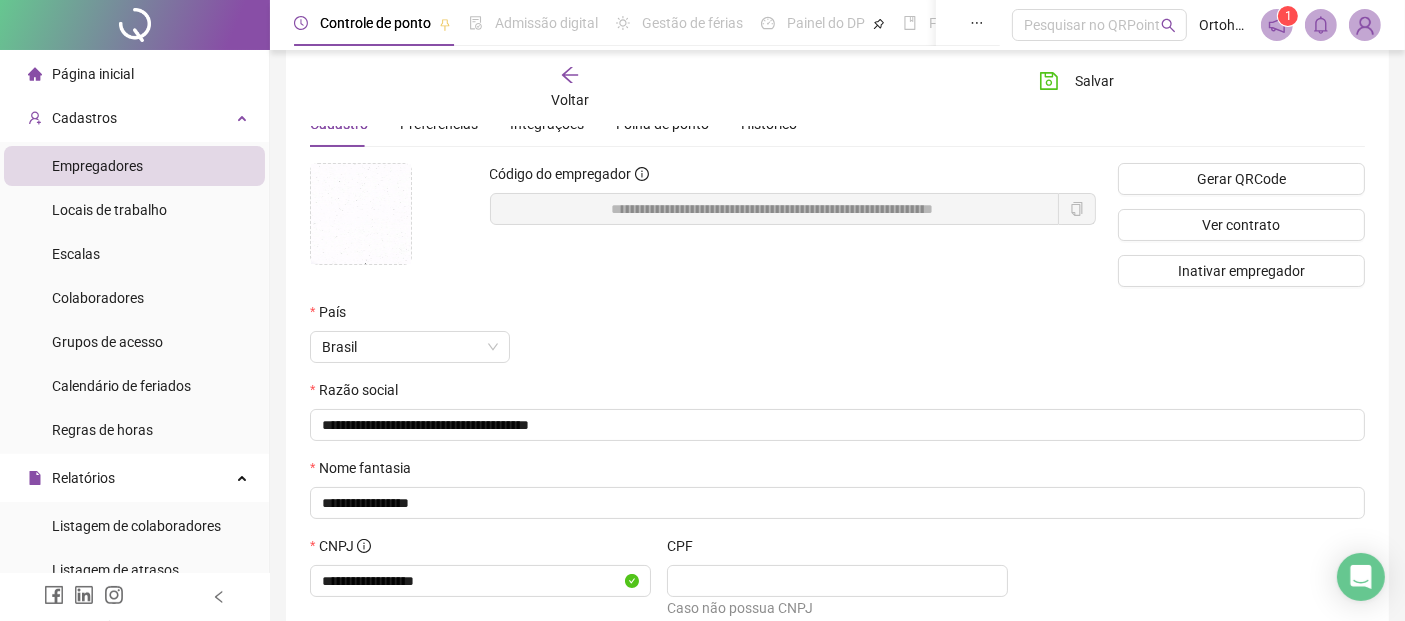 scroll, scrollTop: 49, scrollLeft: 0, axis: vertical 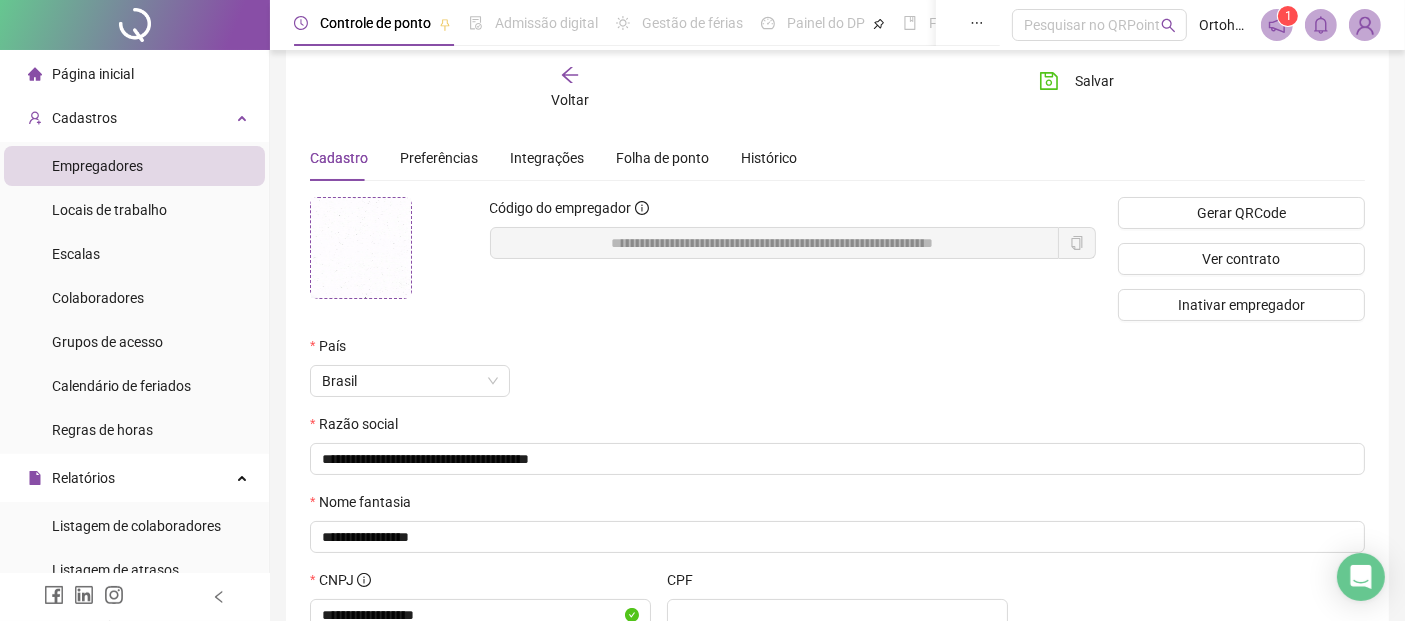 click at bounding box center [361, 248] 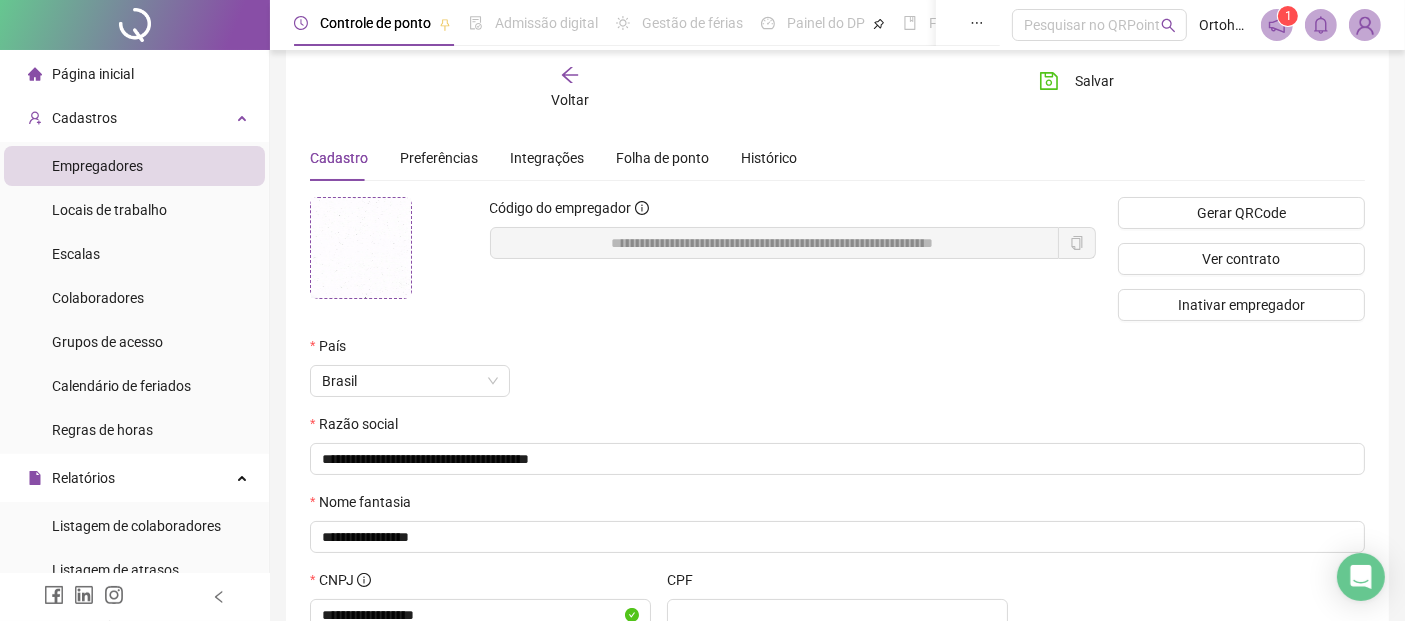 drag, startPoint x: 377, startPoint y: 230, endPoint x: 361, endPoint y: 255, distance: 29.681644 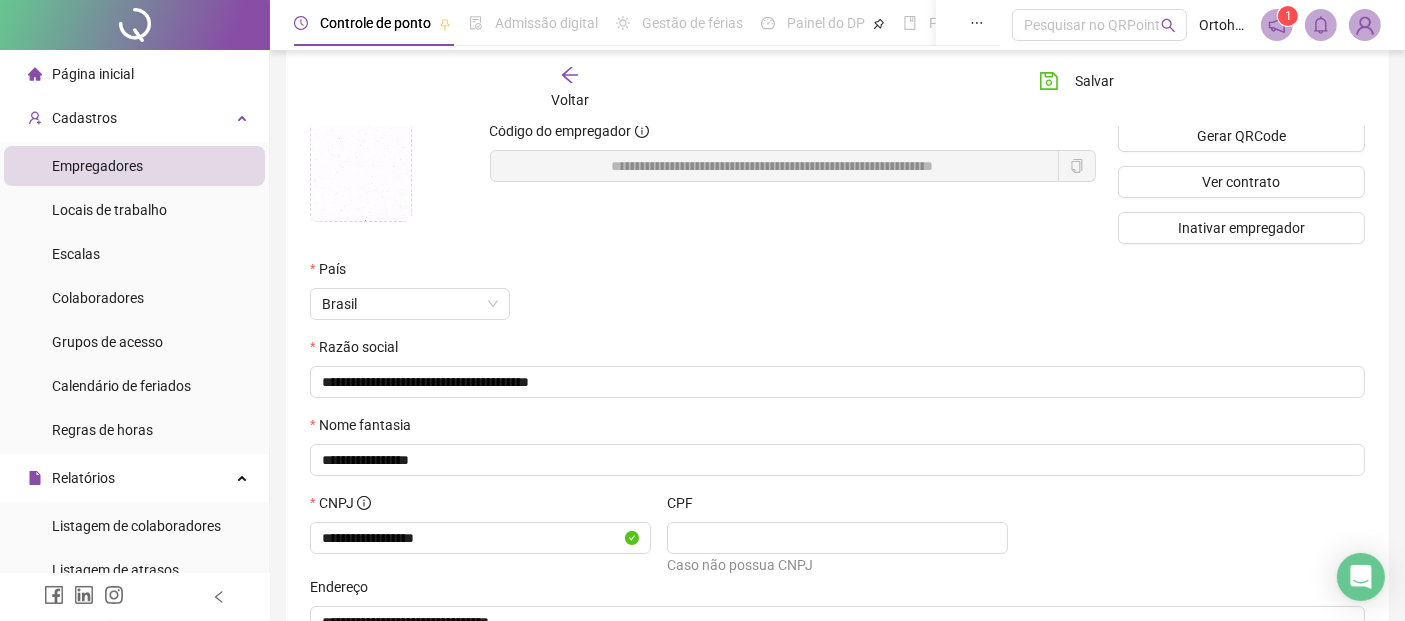 scroll, scrollTop: 160, scrollLeft: 0, axis: vertical 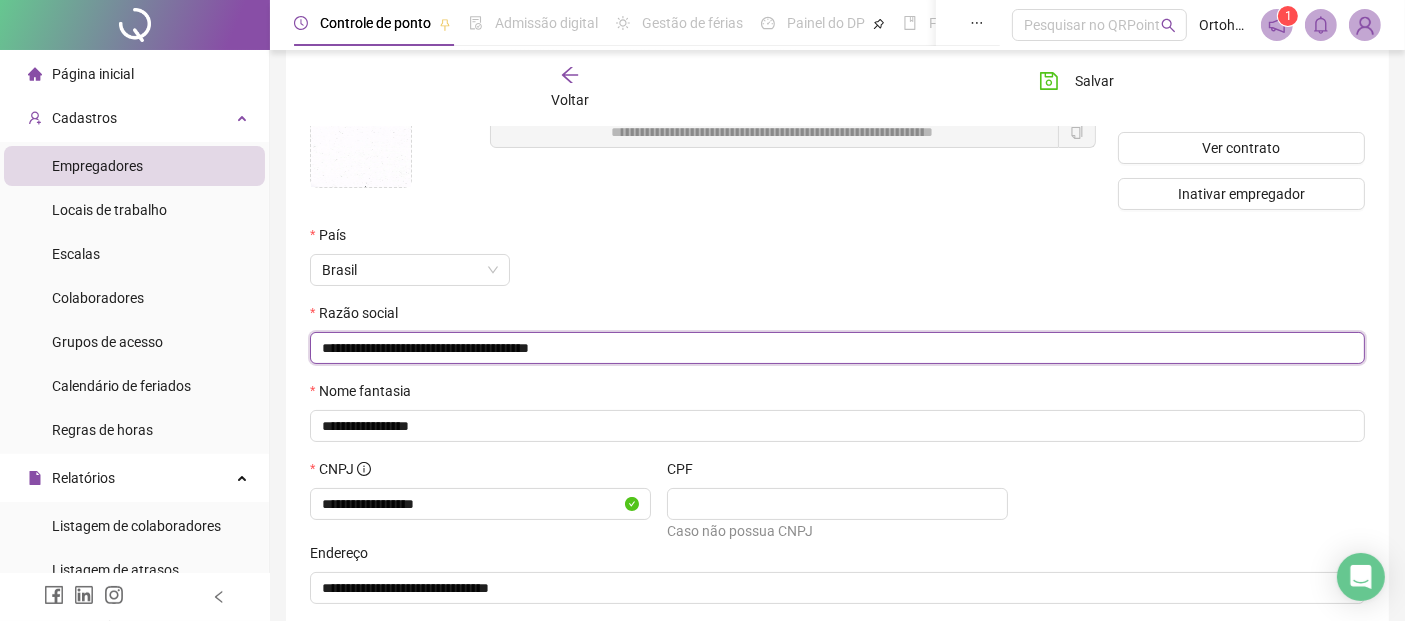 click on "**********" at bounding box center (835, 348) 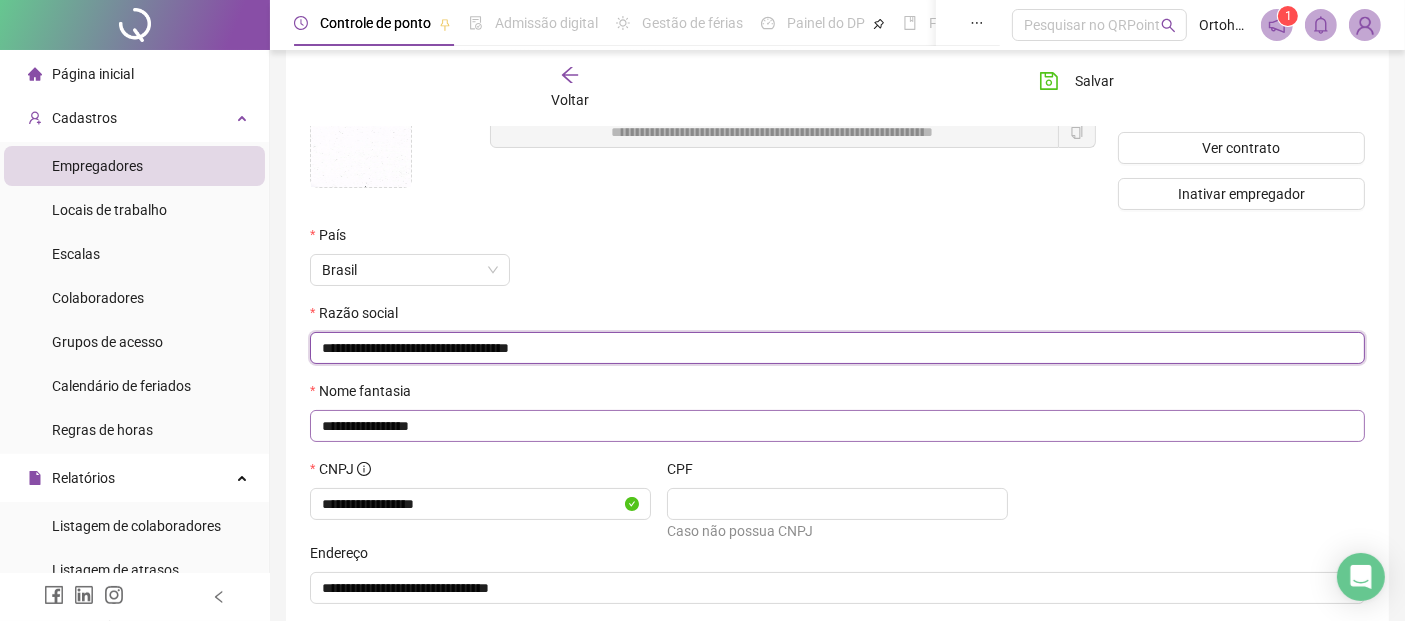 type on "**********" 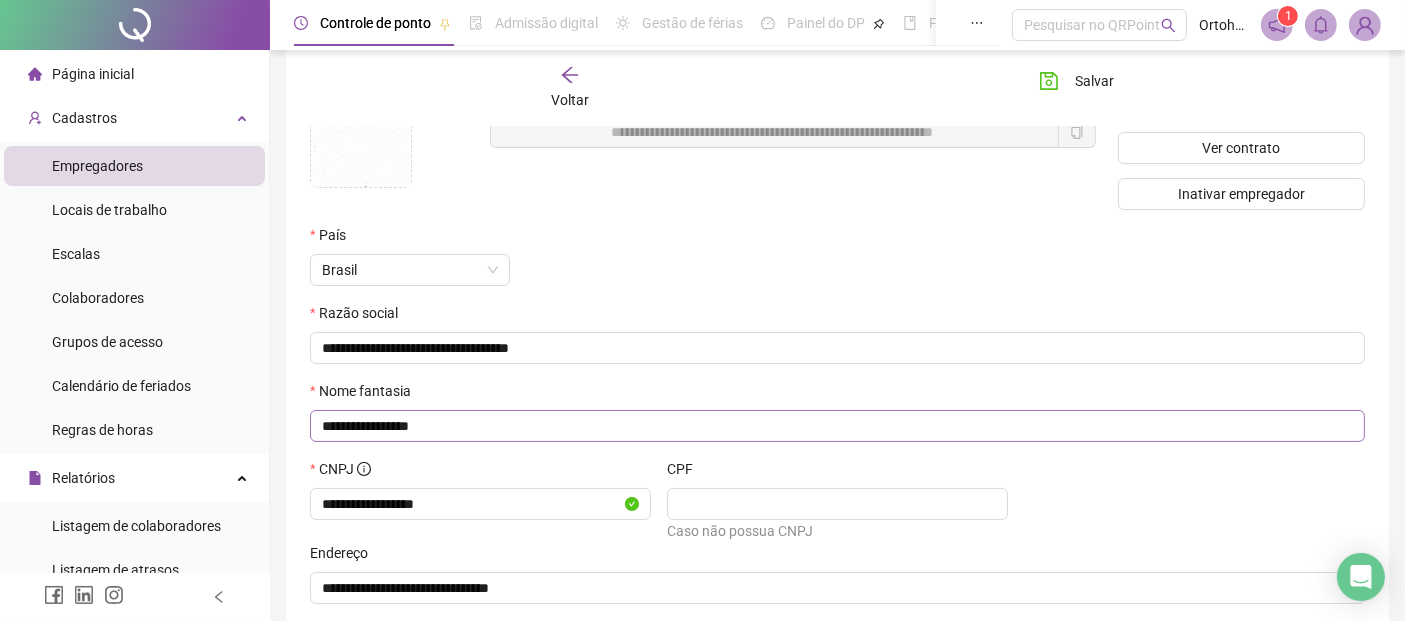 click on "**********" at bounding box center (837, 426) 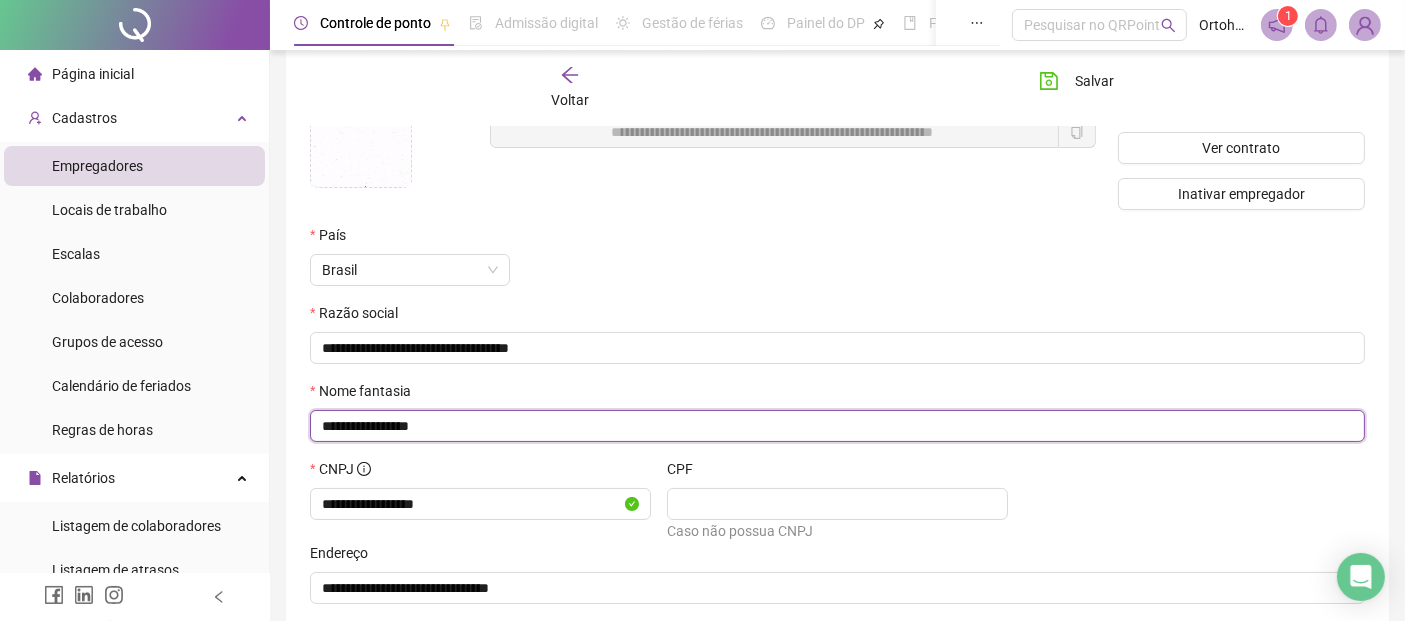 click on "**********" at bounding box center (835, 426) 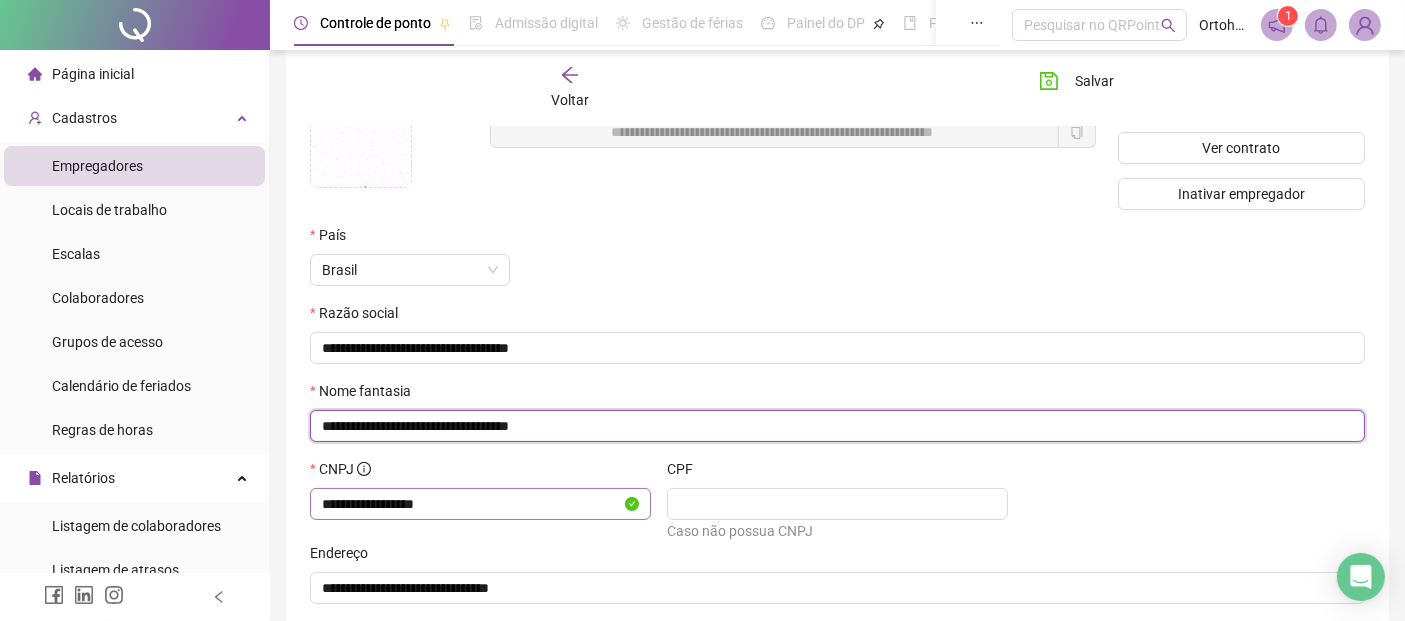 type on "**********" 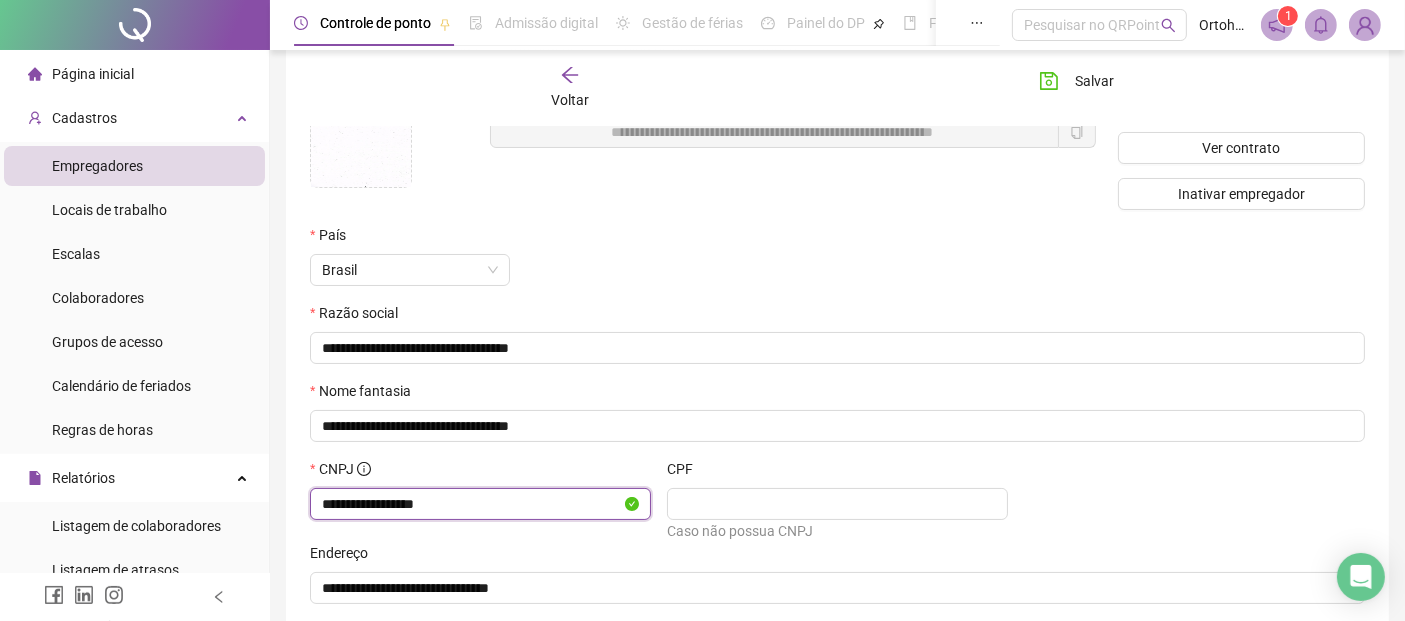 click on "**********" at bounding box center (471, 504) 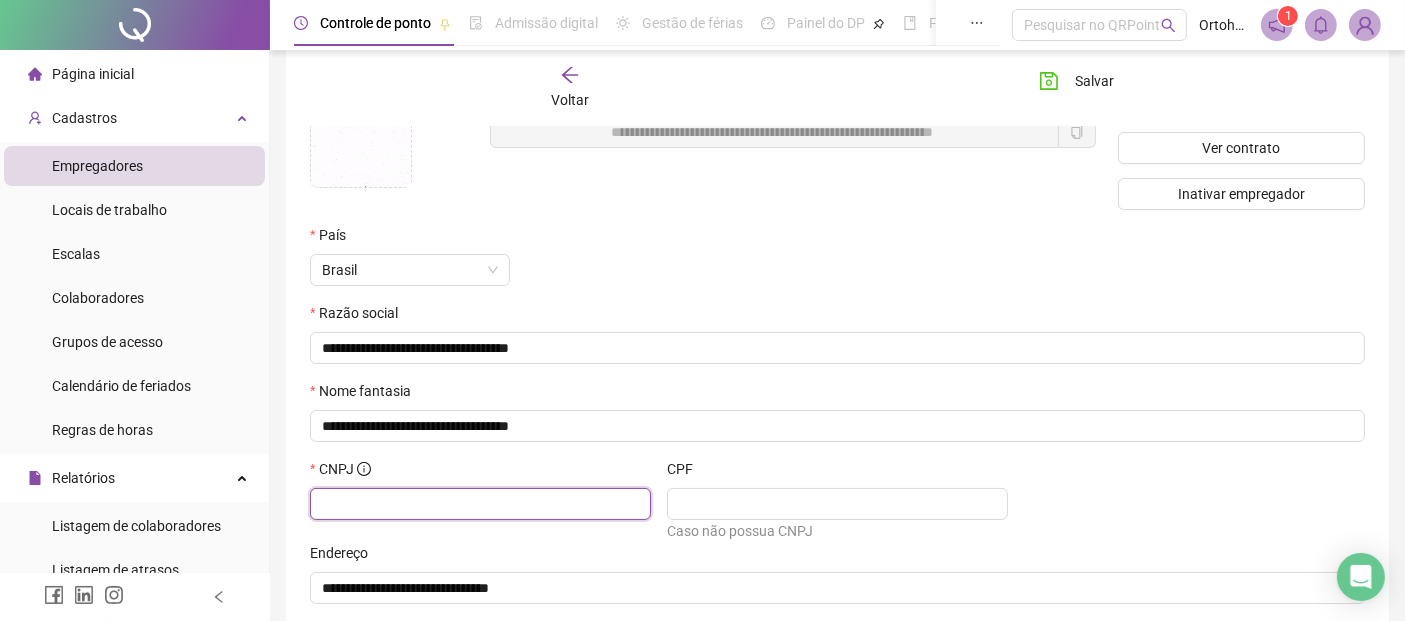scroll, scrollTop: 271, scrollLeft: 0, axis: vertical 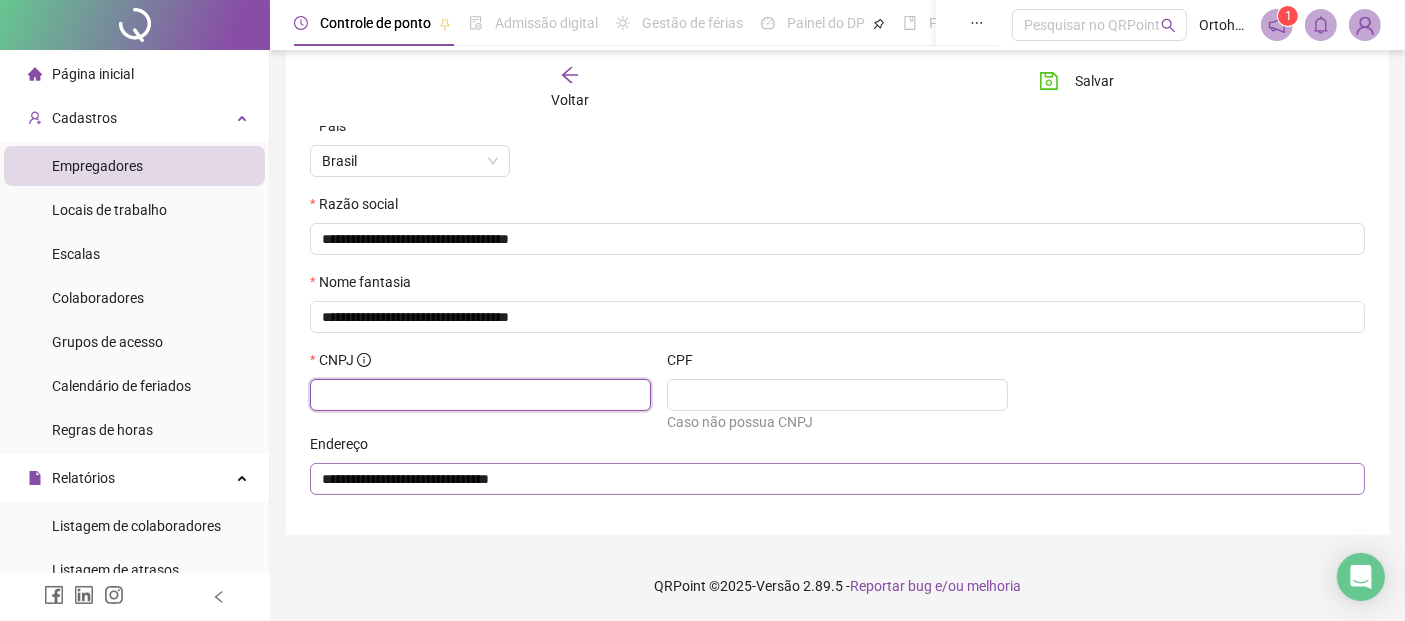 type 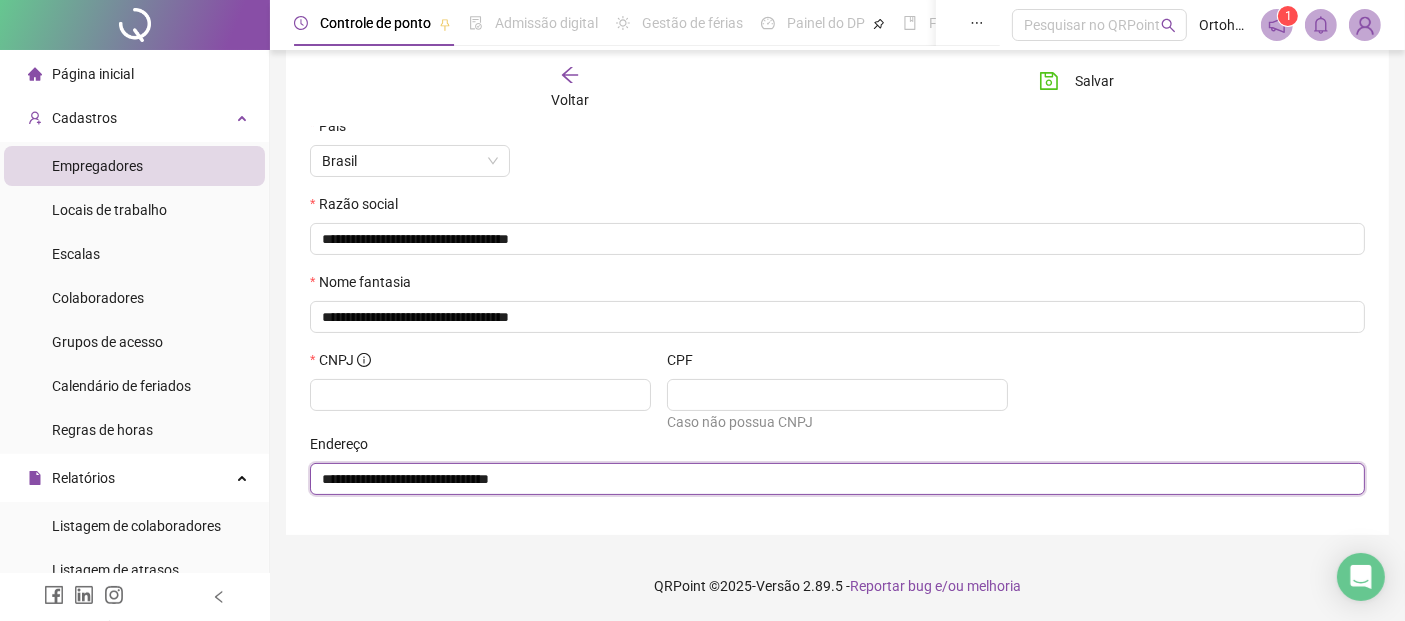 click on "**********" at bounding box center (835, 479) 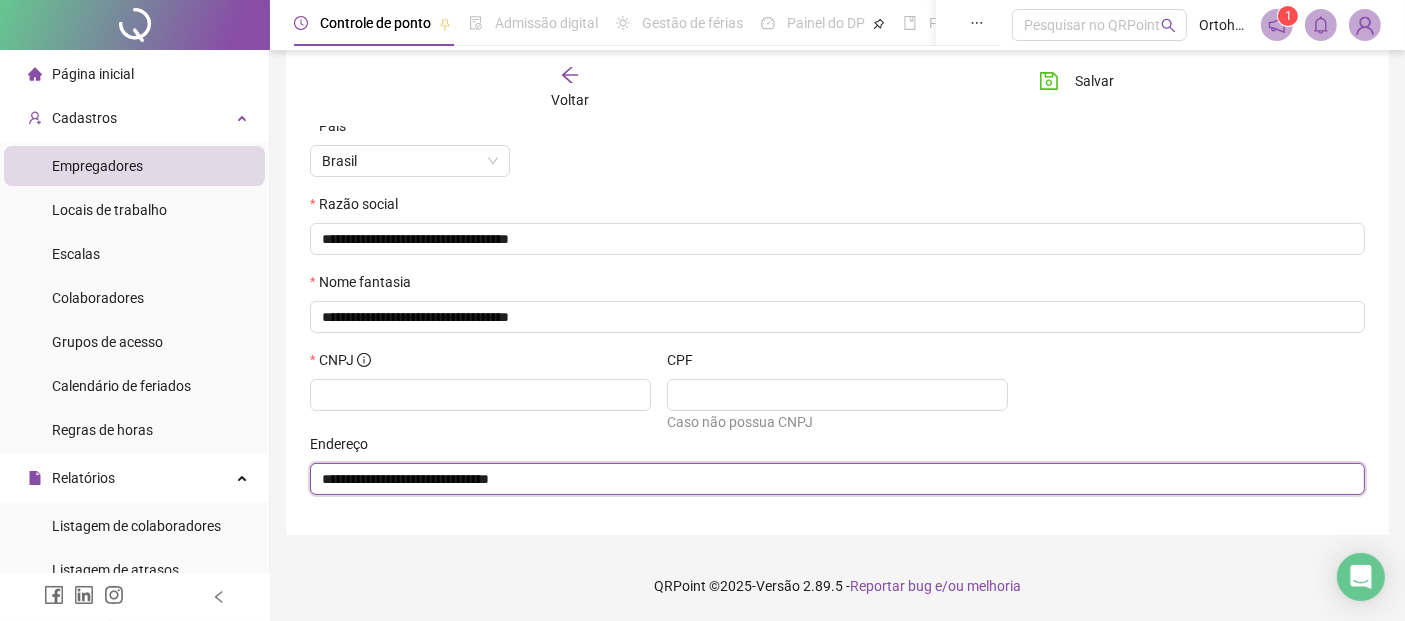 type on "**********" 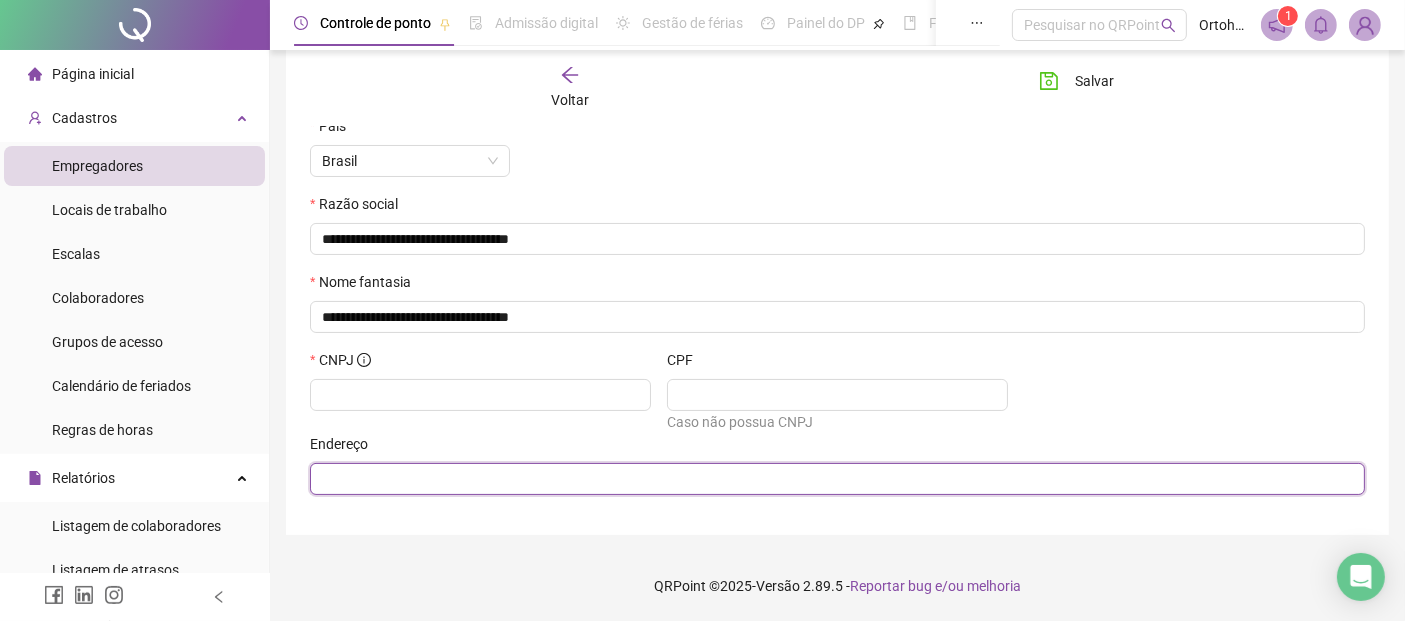 type 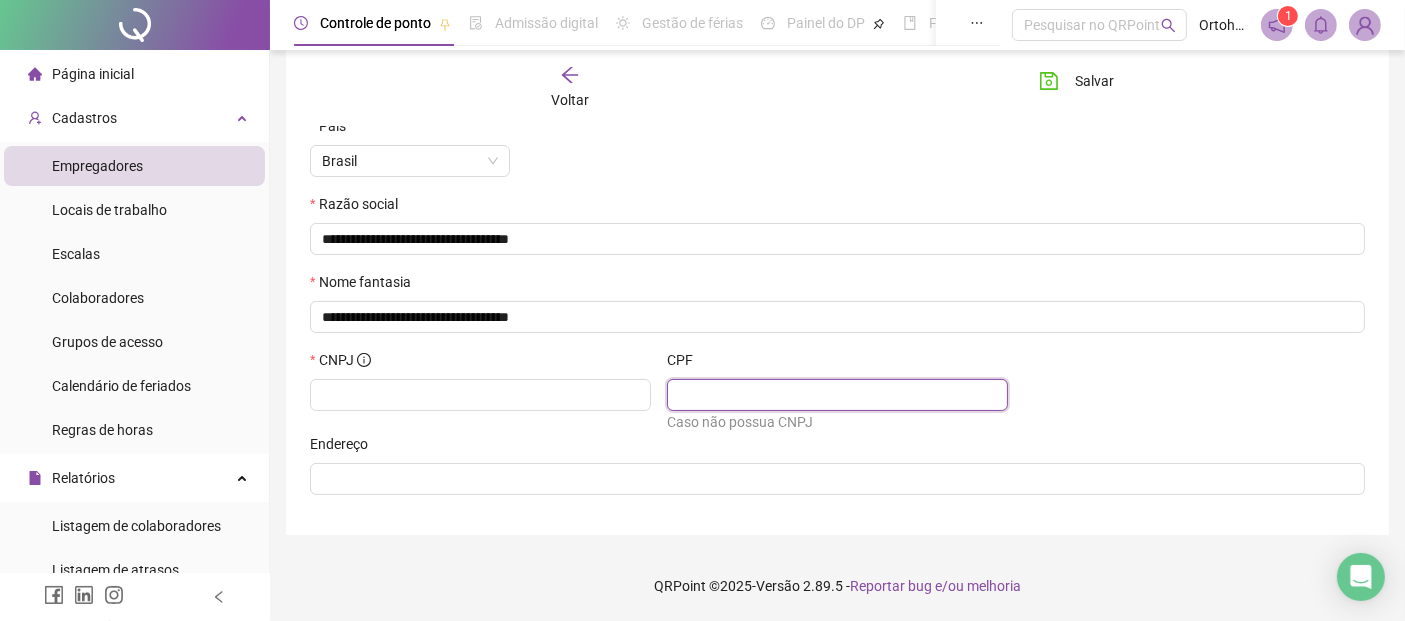 click at bounding box center (835, 395) 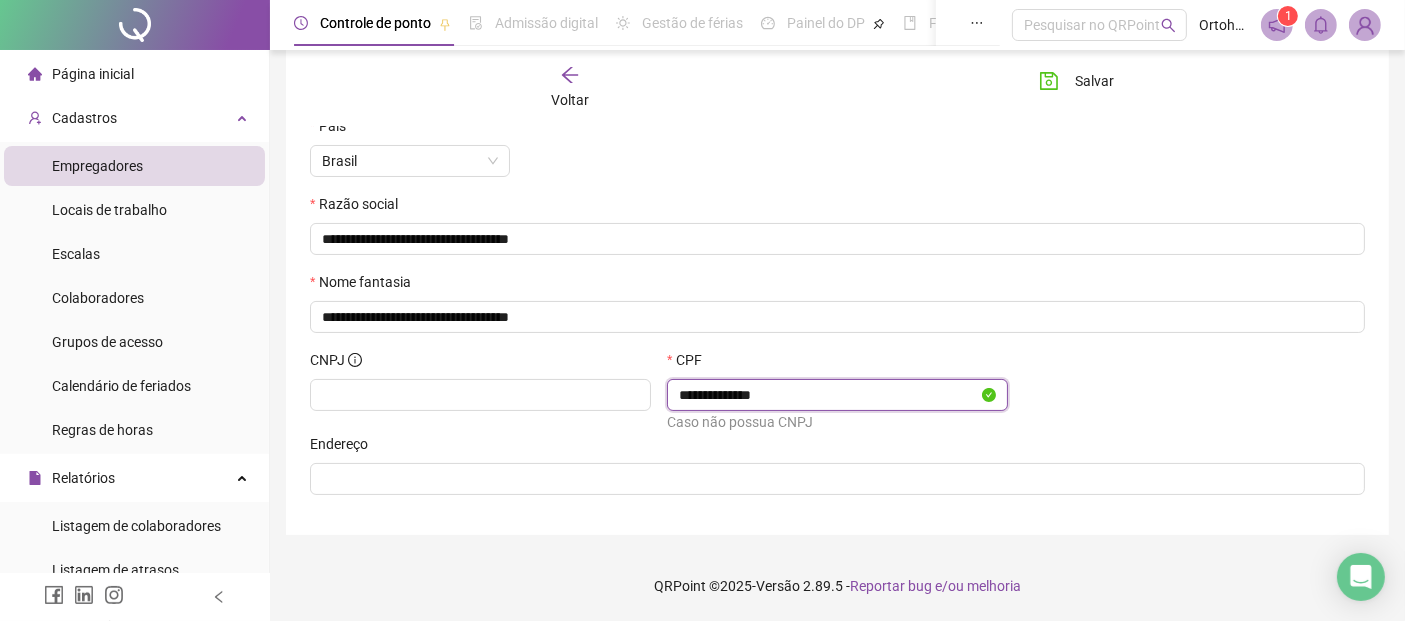 type on "**********" 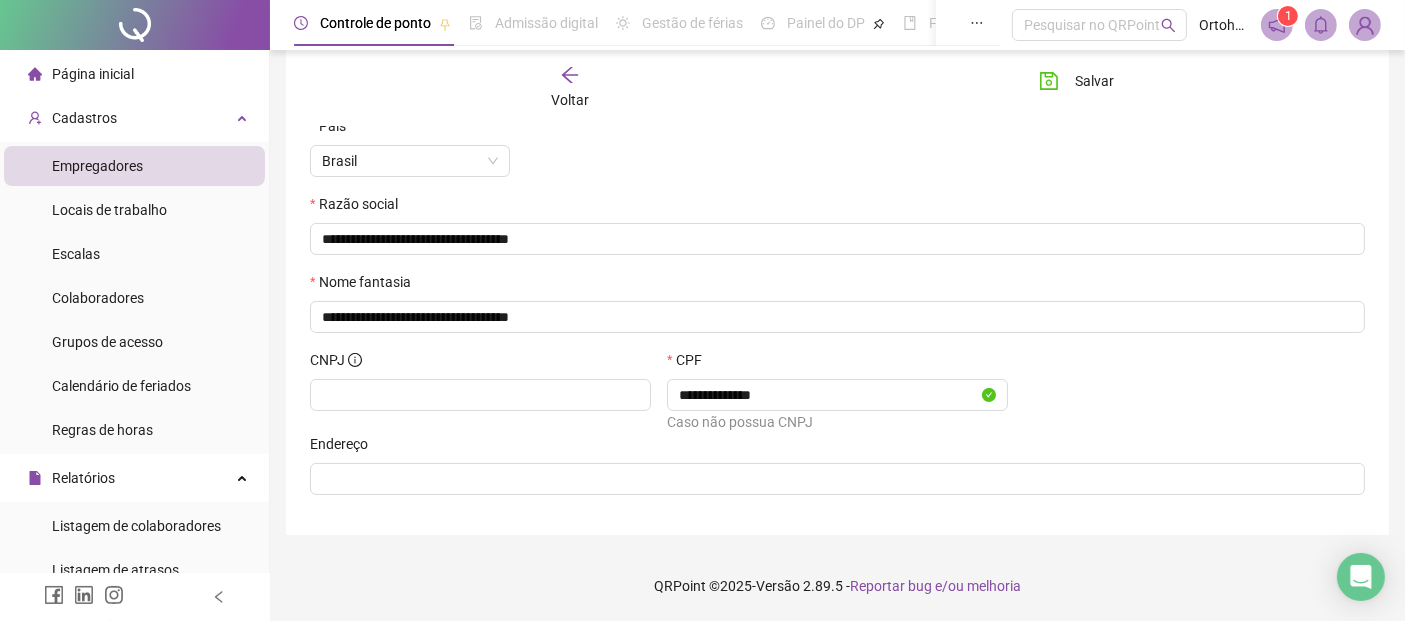 click on "**********" at bounding box center (837, 391) 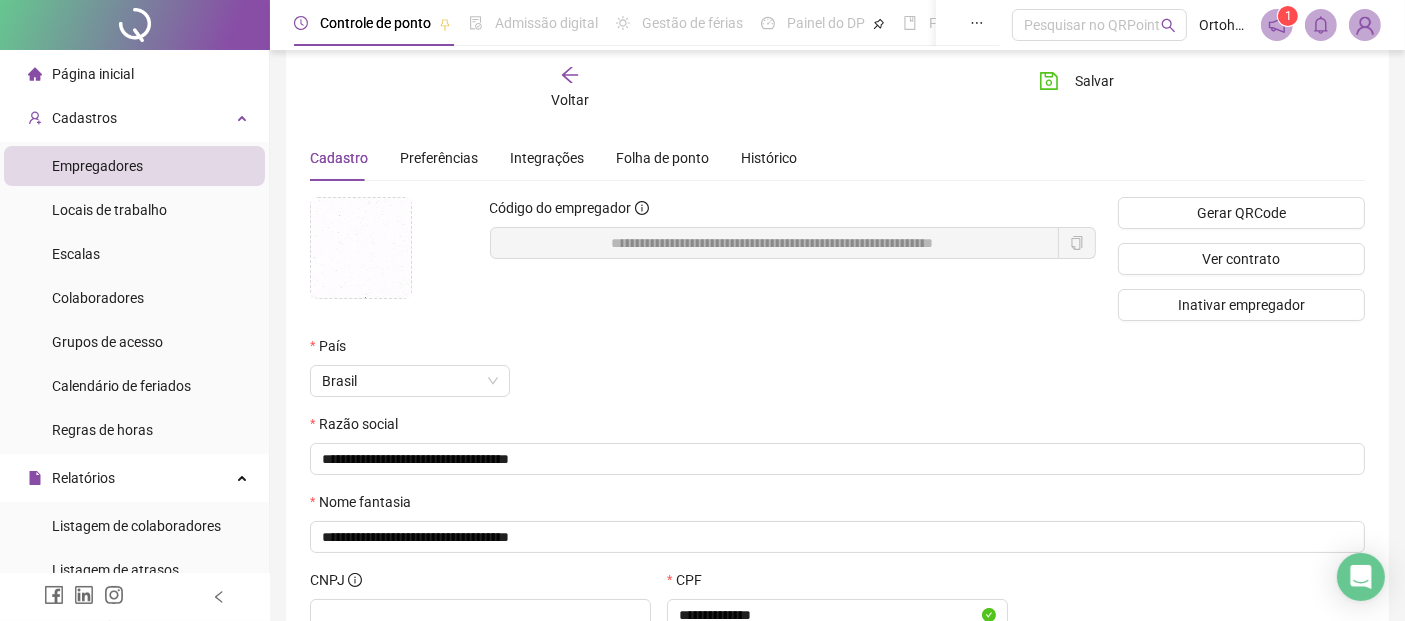 scroll, scrollTop: 0, scrollLeft: 0, axis: both 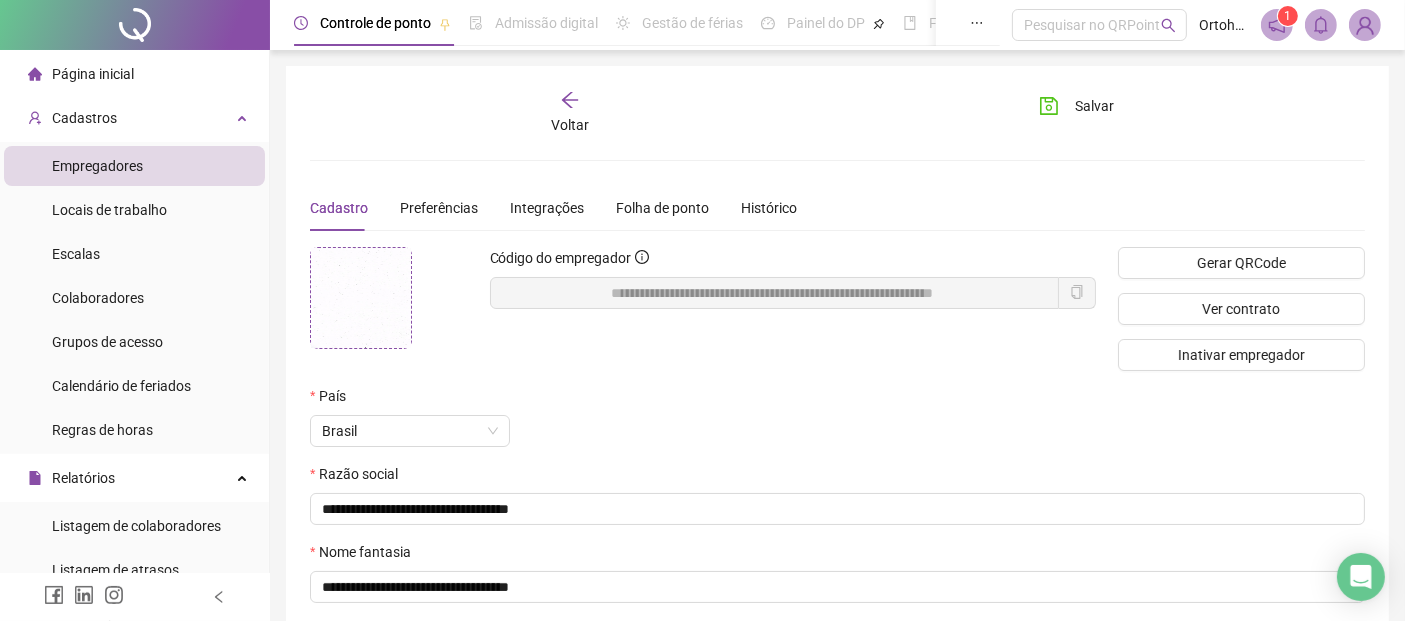 click at bounding box center (361, 298) 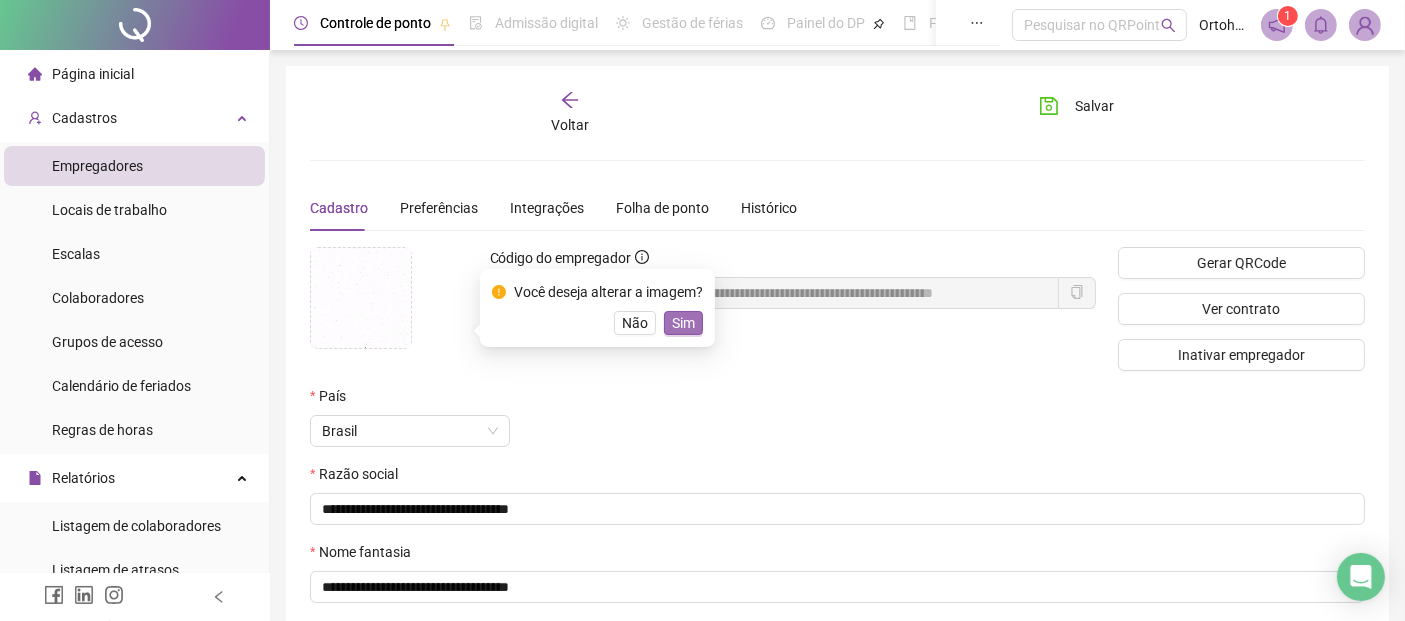 click on "Sim" at bounding box center (683, 323) 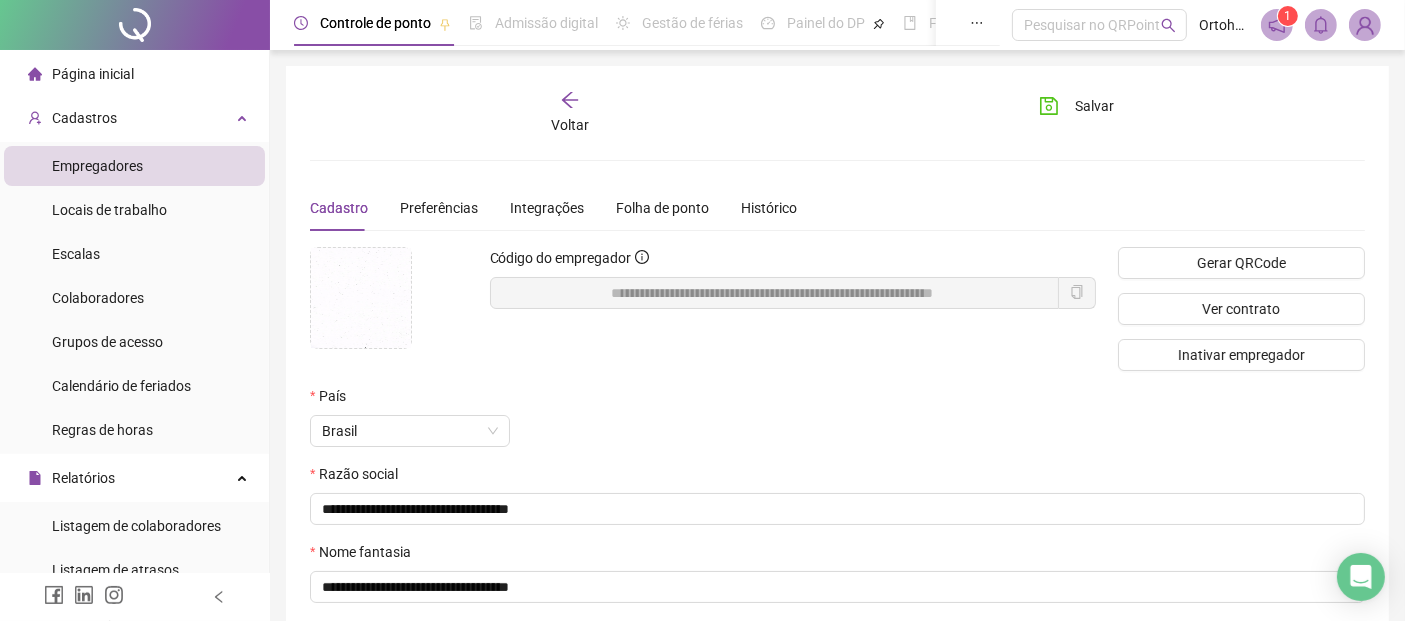 click on "País" at bounding box center (748, 400) 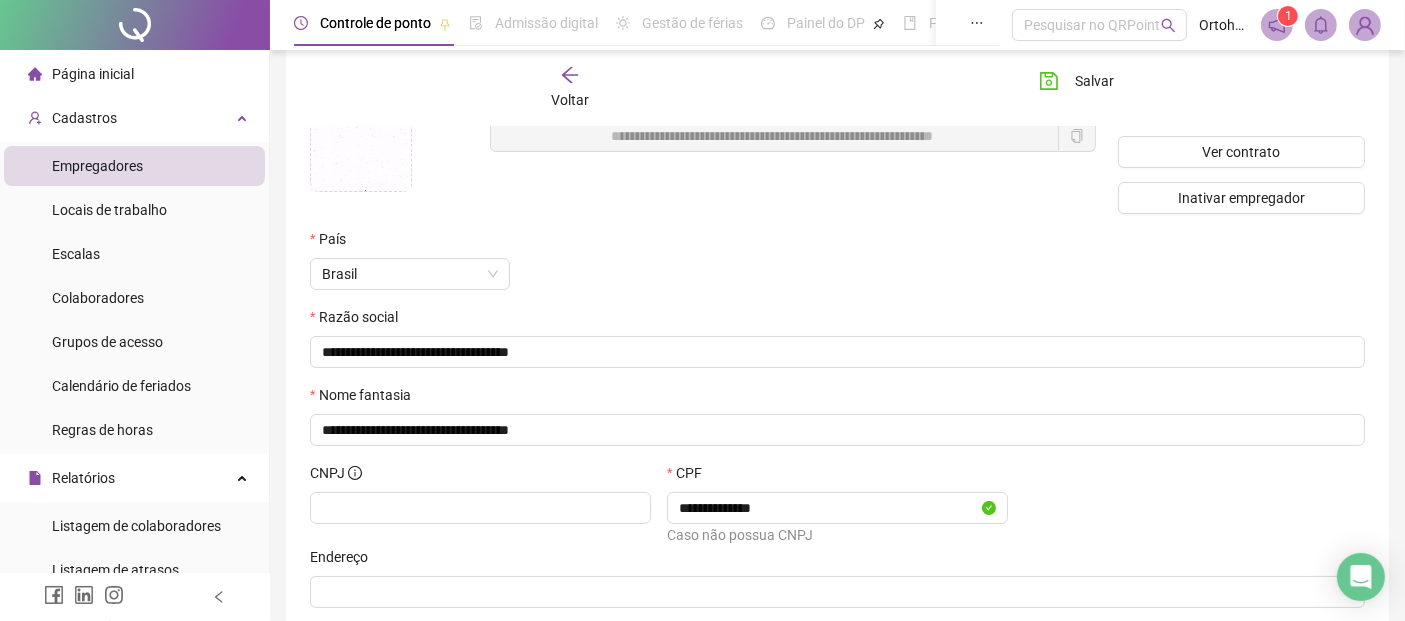 scroll, scrollTop: 0, scrollLeft: 0, axis: both 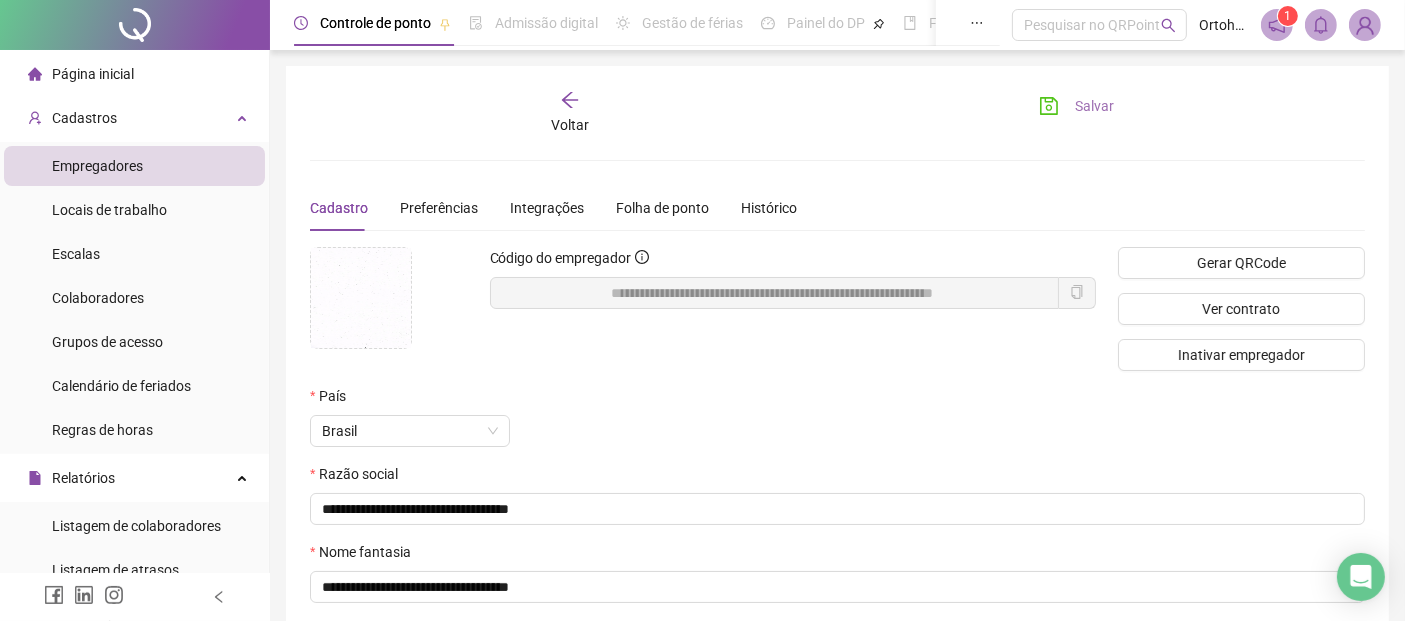 click on "Salvar" at bounding box center (1094, 106) 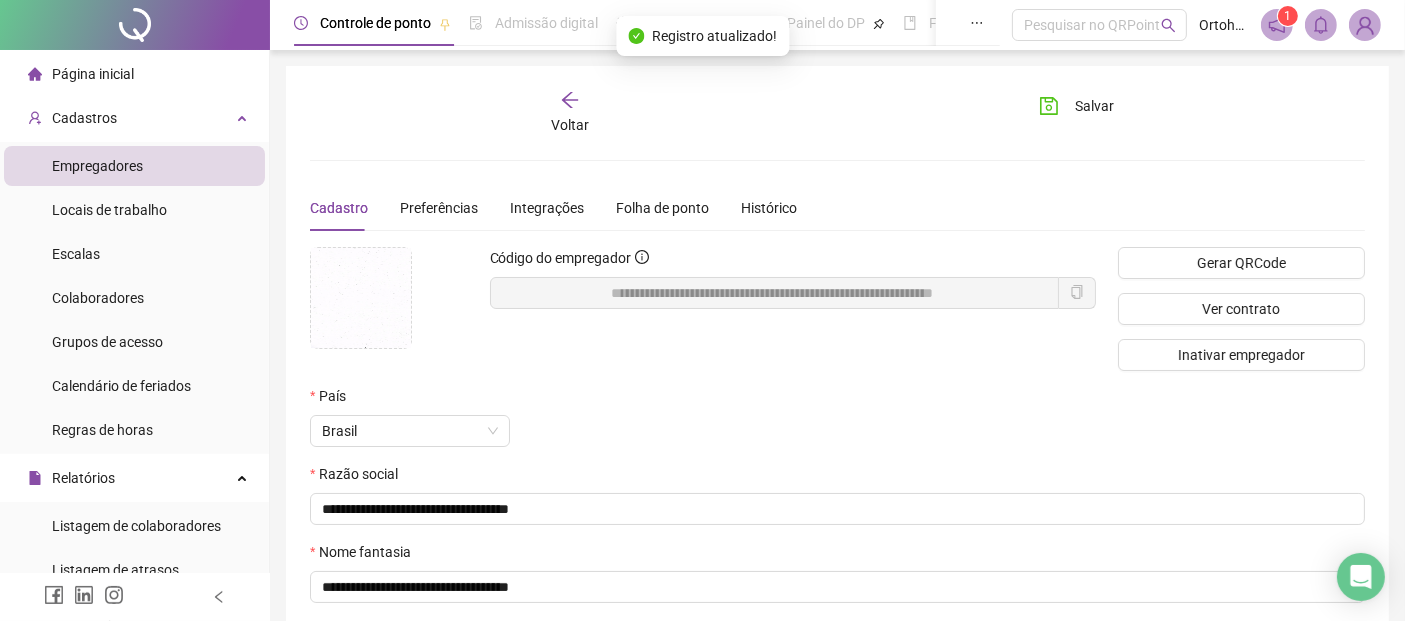click 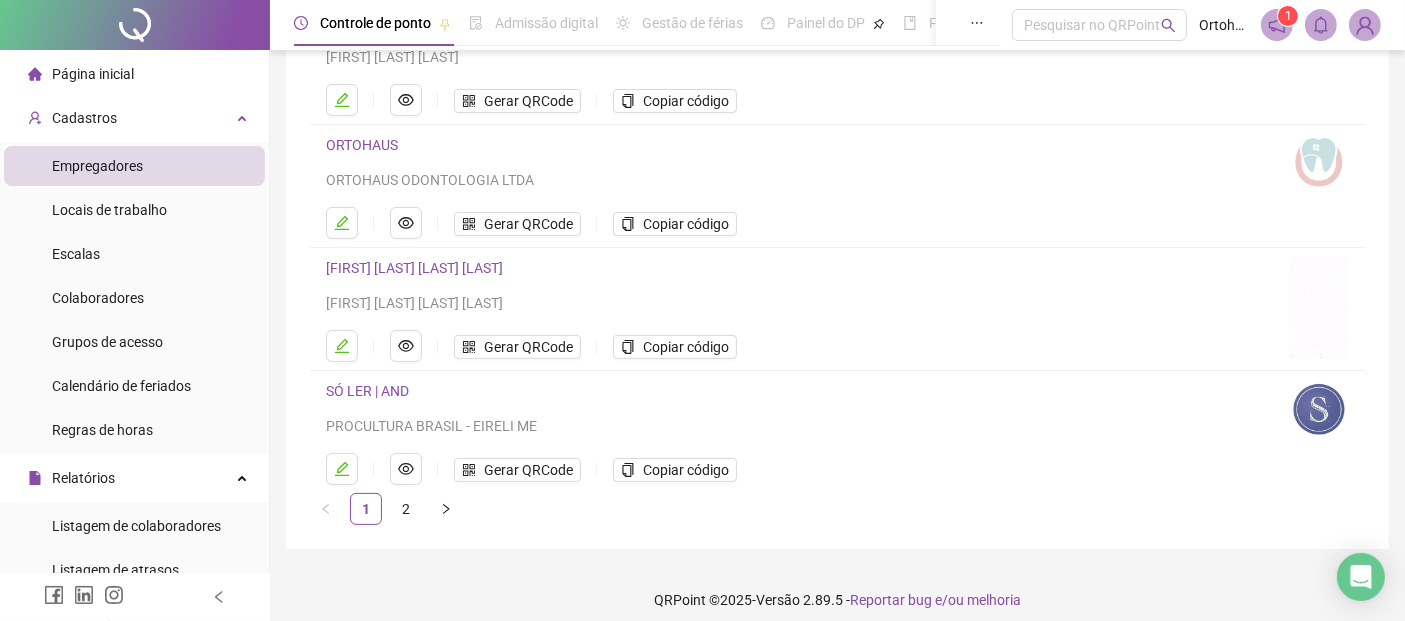 scroll, scrollTop: 333, scrollLeft: 0, axis: vertical 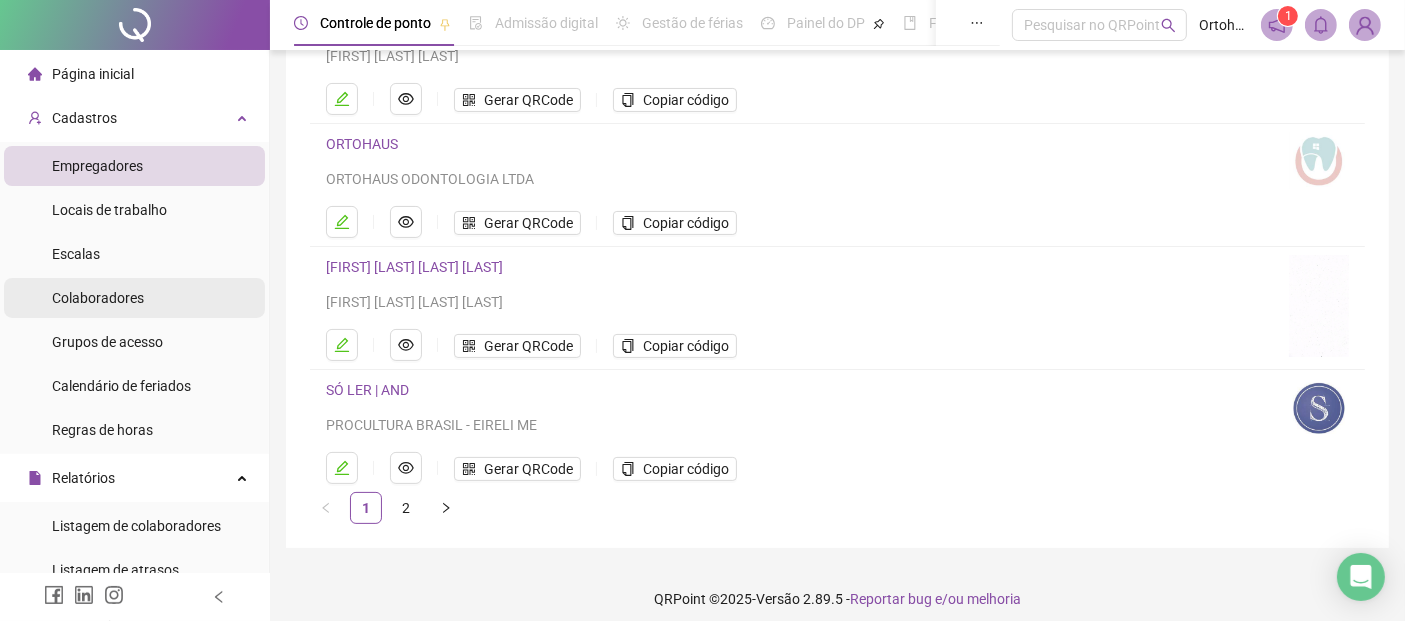 click on "Colaboradores" at bounding box center [134, 298] 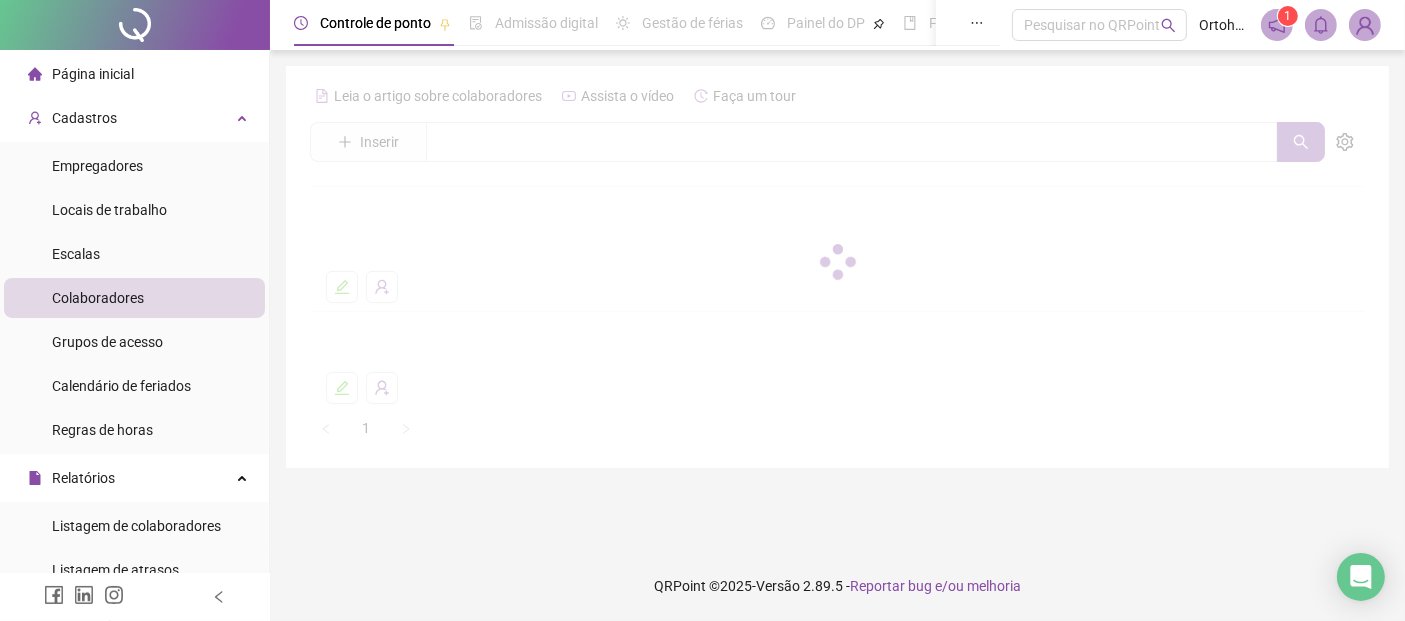scroll, scrollTop: 0, scrollLeft: 0, axis: both 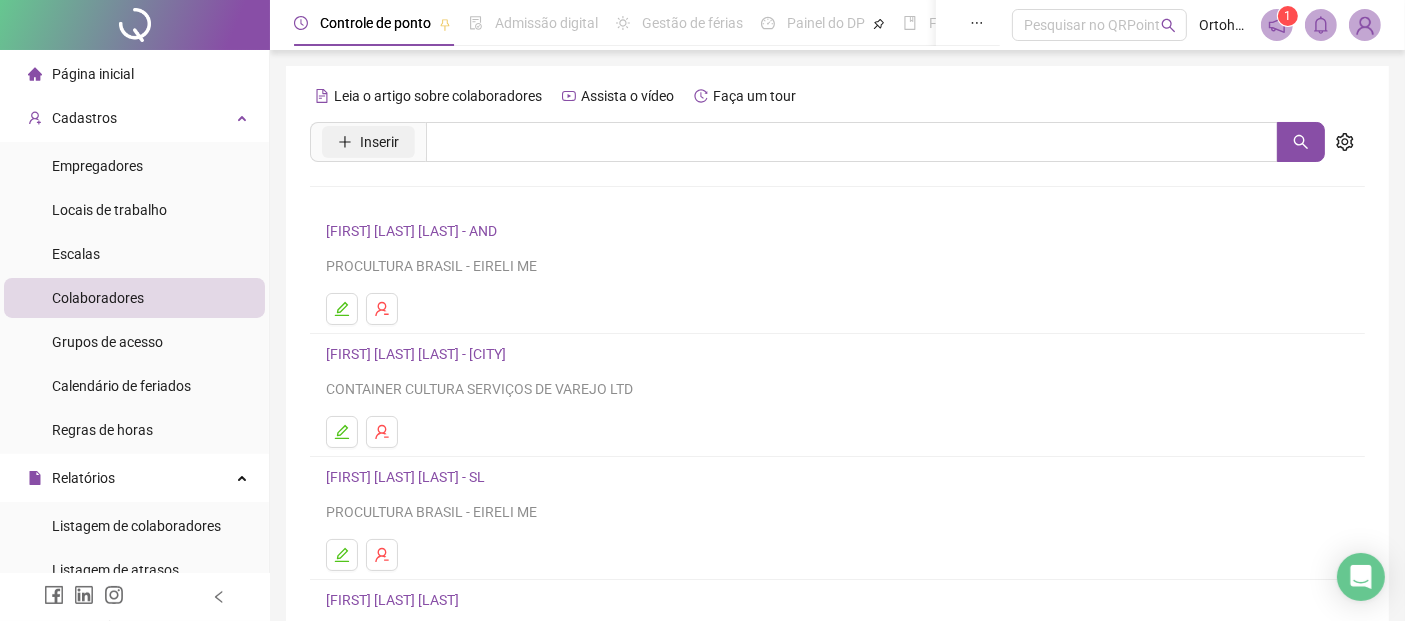 click on "Inserir" at bounding box center [368, 142] 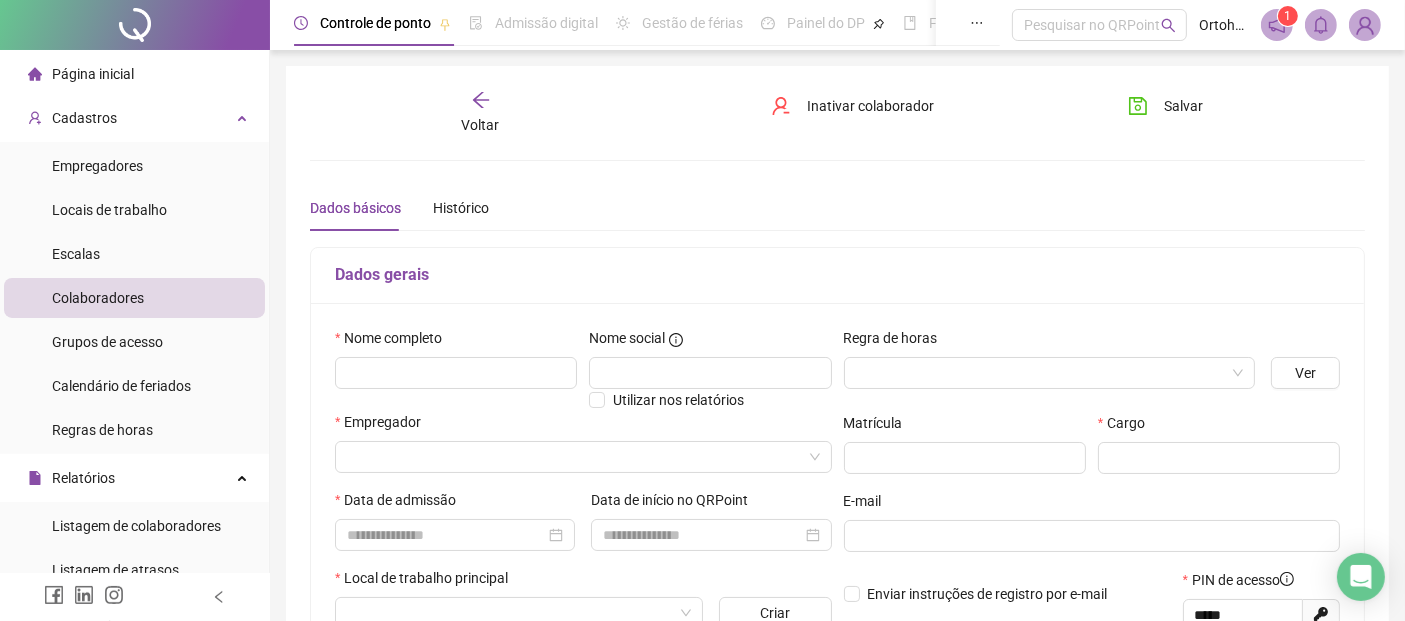 type on "*****" 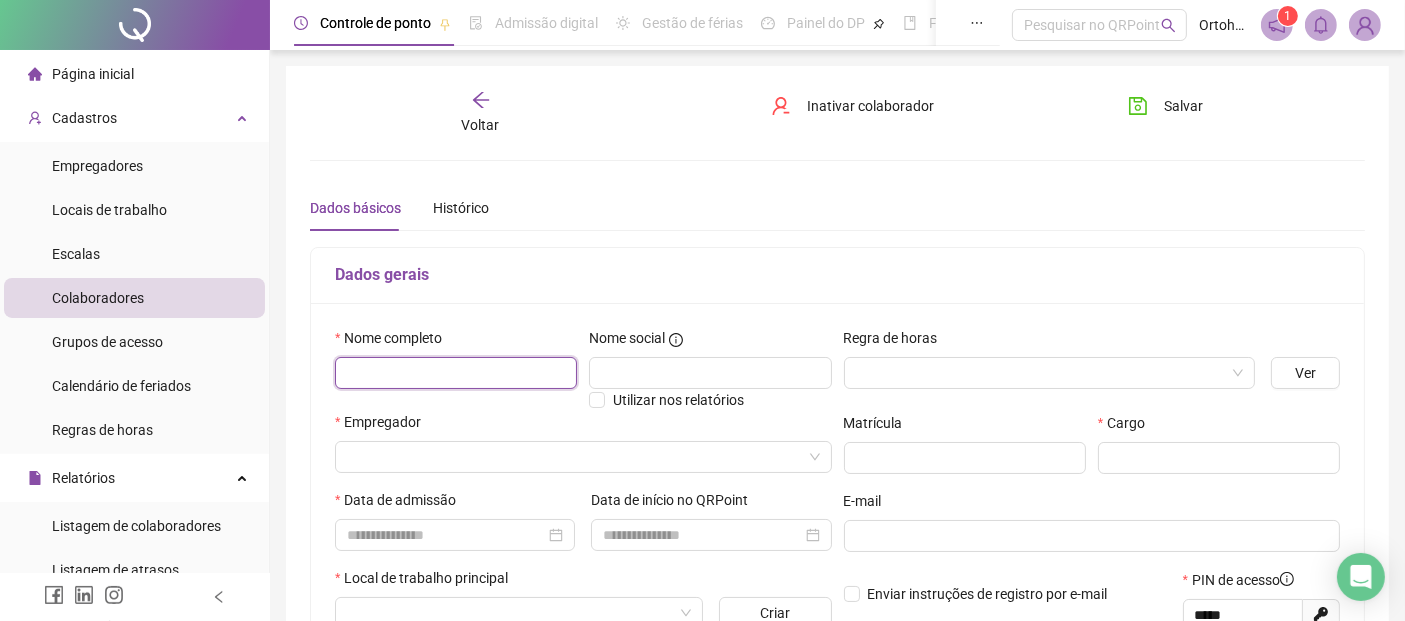click at bounding box center (456, 373) 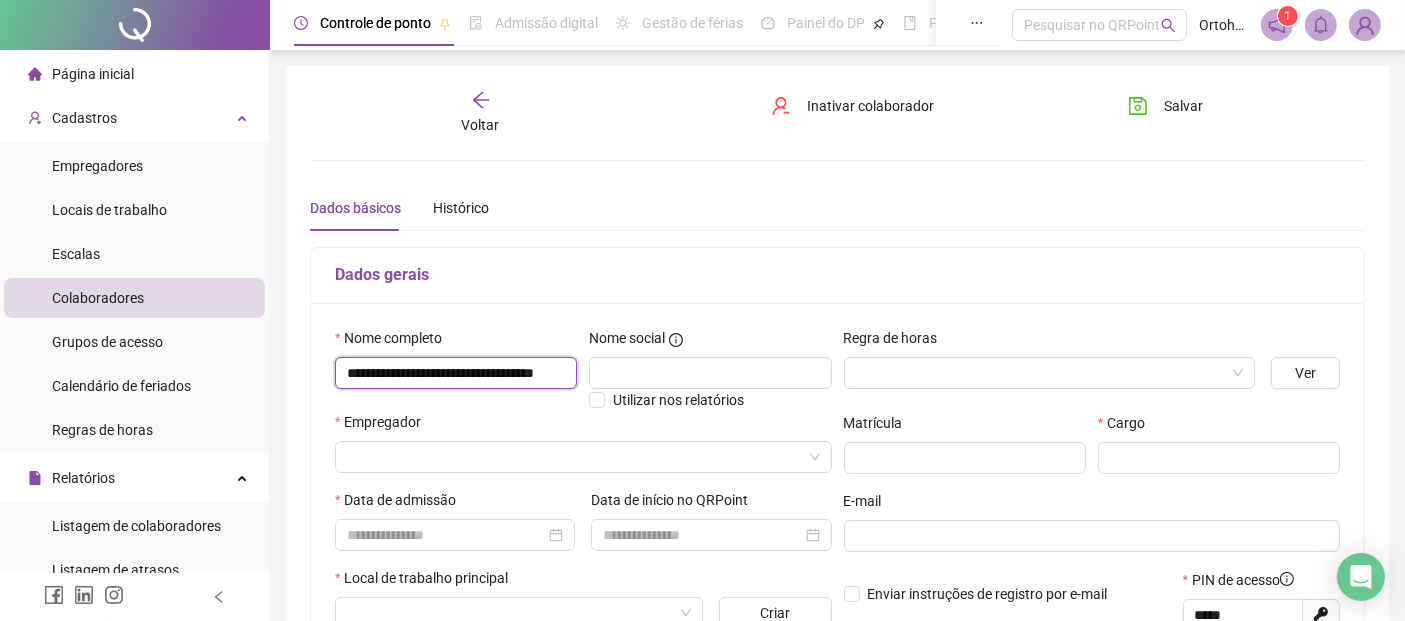 scroll, scrollTop: 0, scrollLeft: 68, axis: horizontal 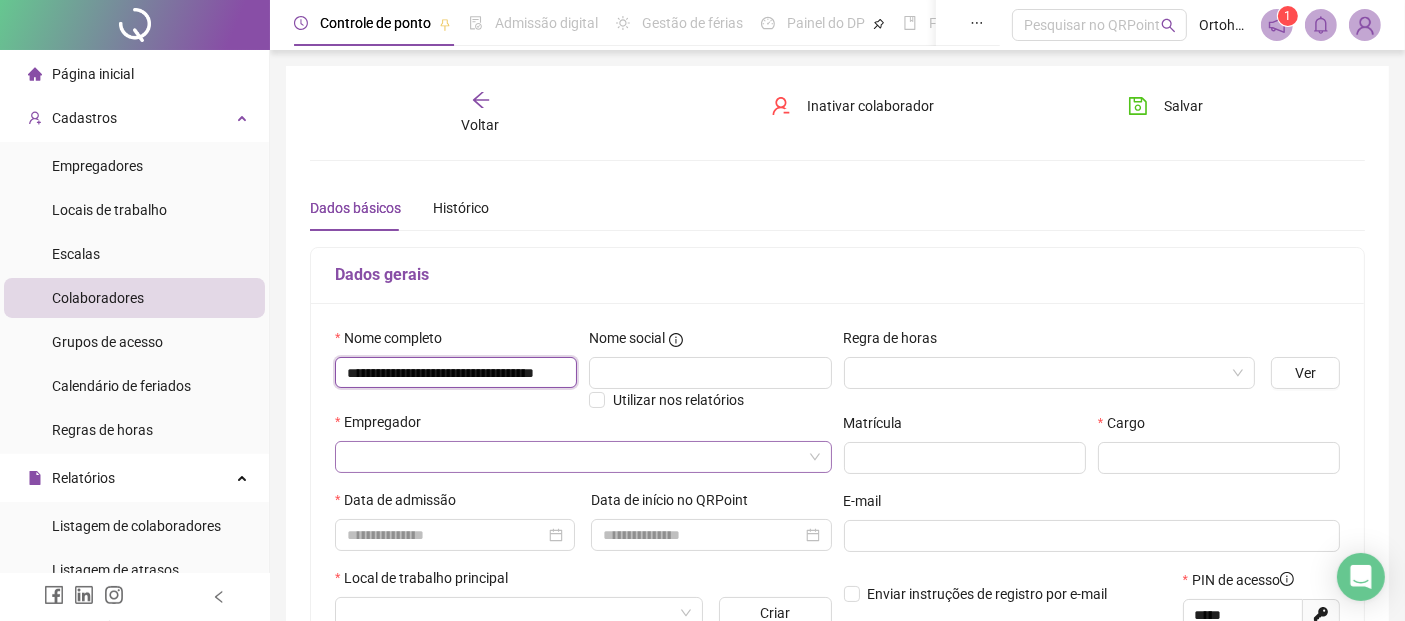 type on "**********" 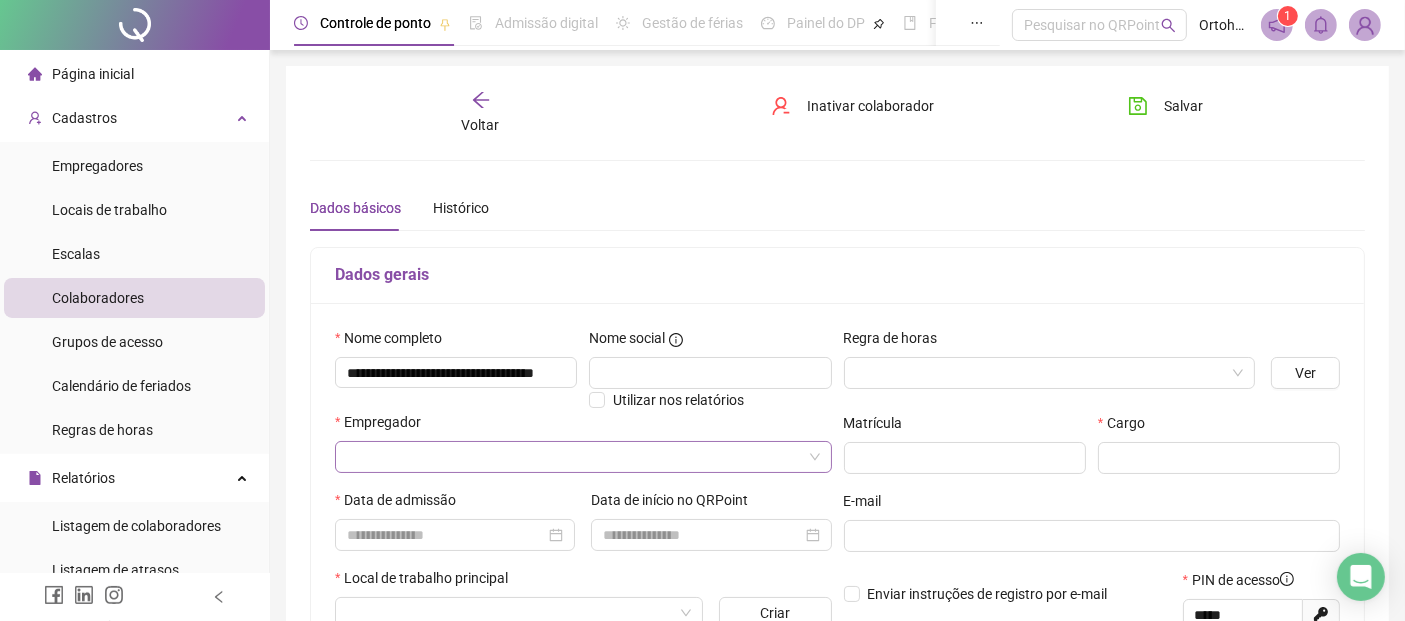 click at bounding box center [574, 457] 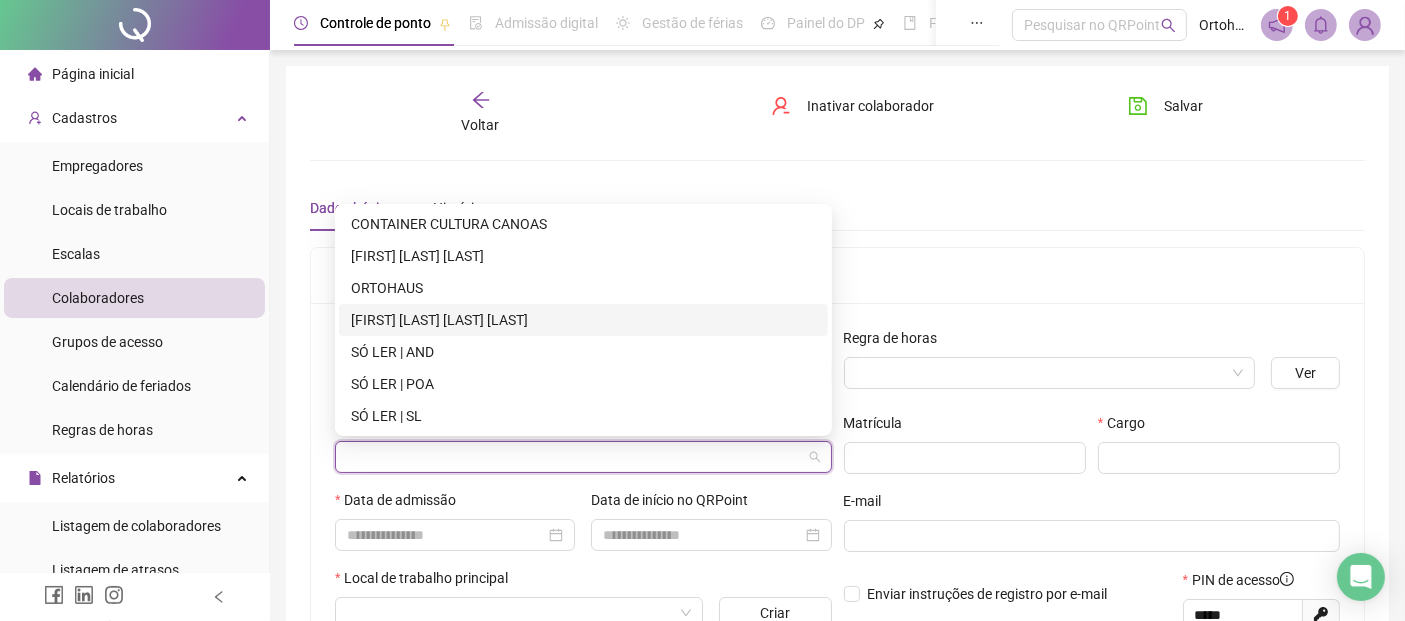 click on "[FIRST] [LAST] [LAST] [LAST]" at bounding box center (583, 320) 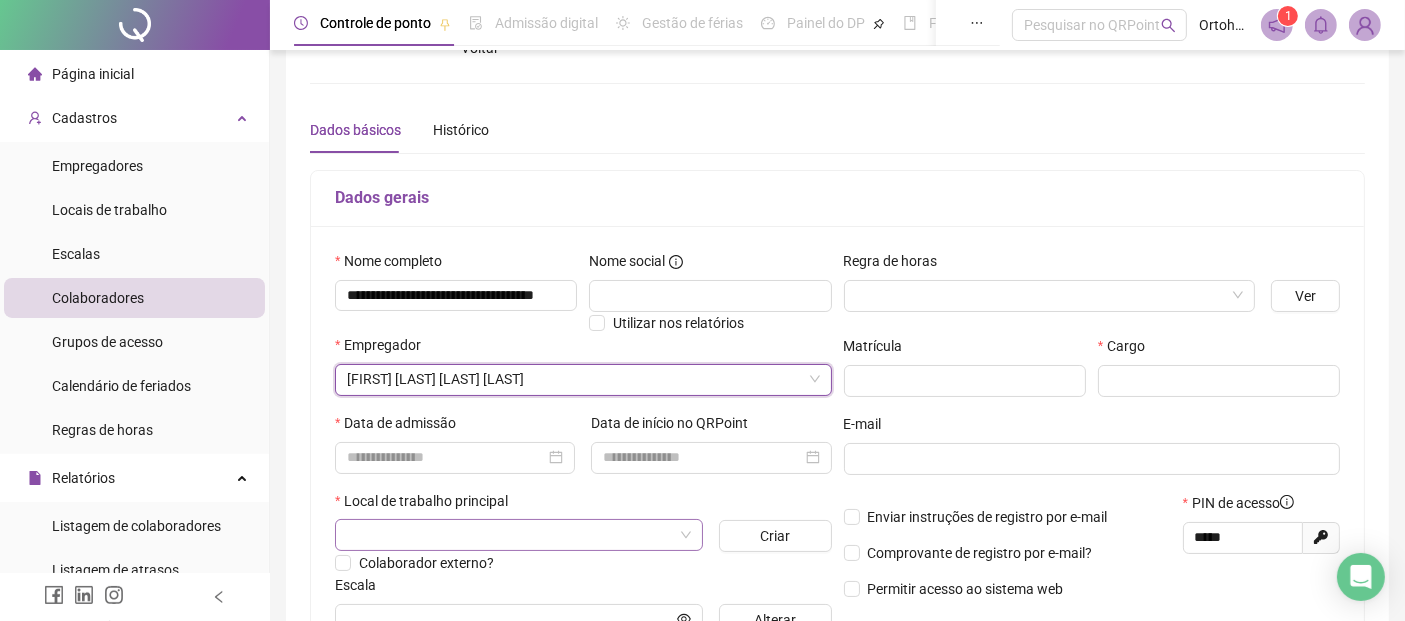 scroll, scrollTop: 111, scrollLeft: 0, axis: vertical 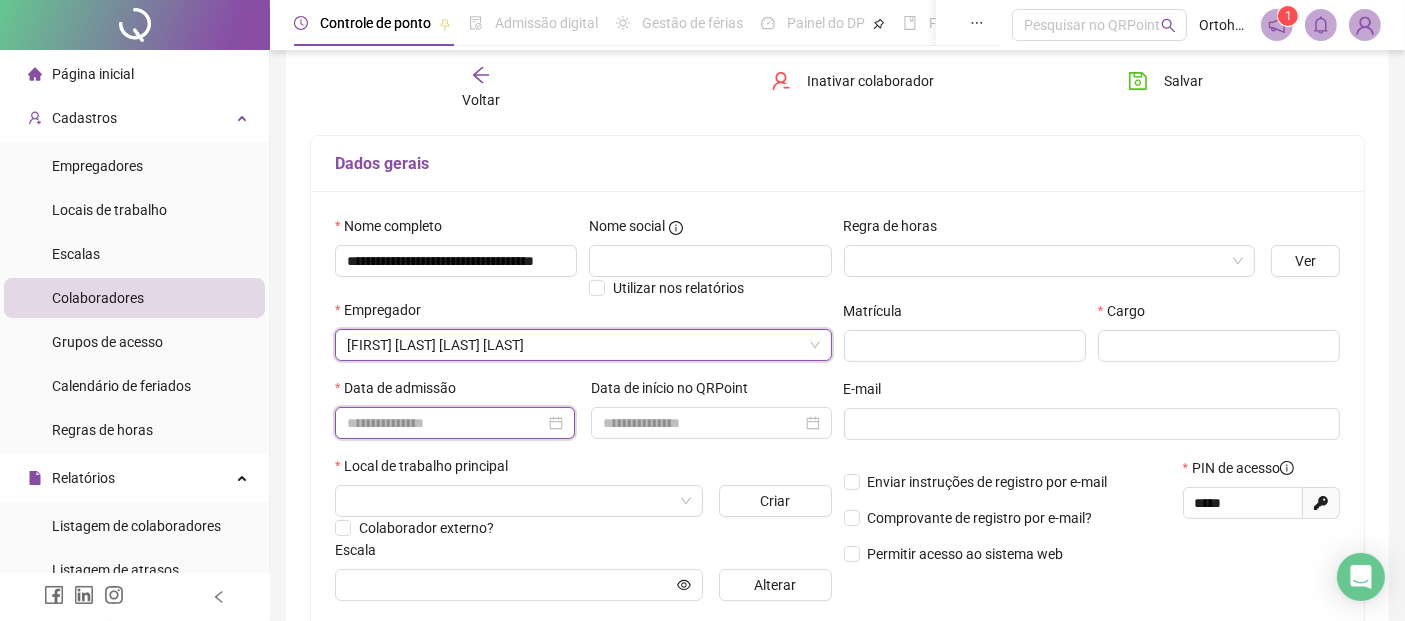 click at bounding box center [446, 423] 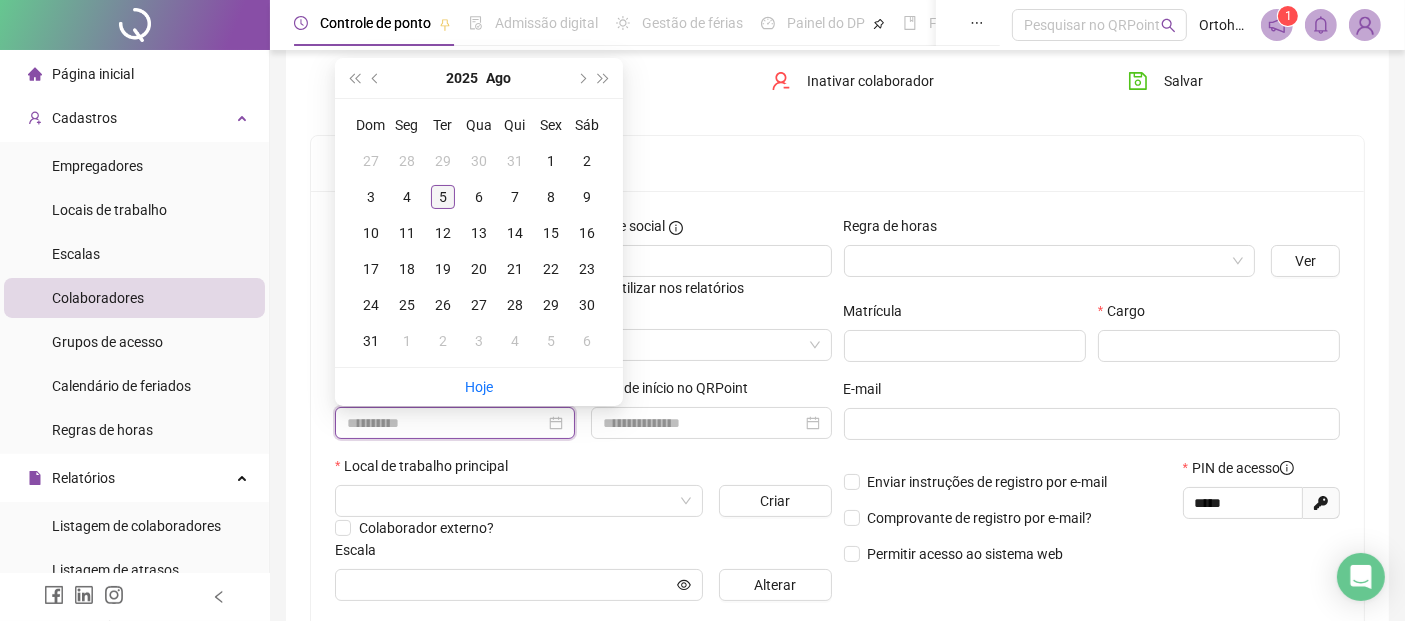 type on "**********" 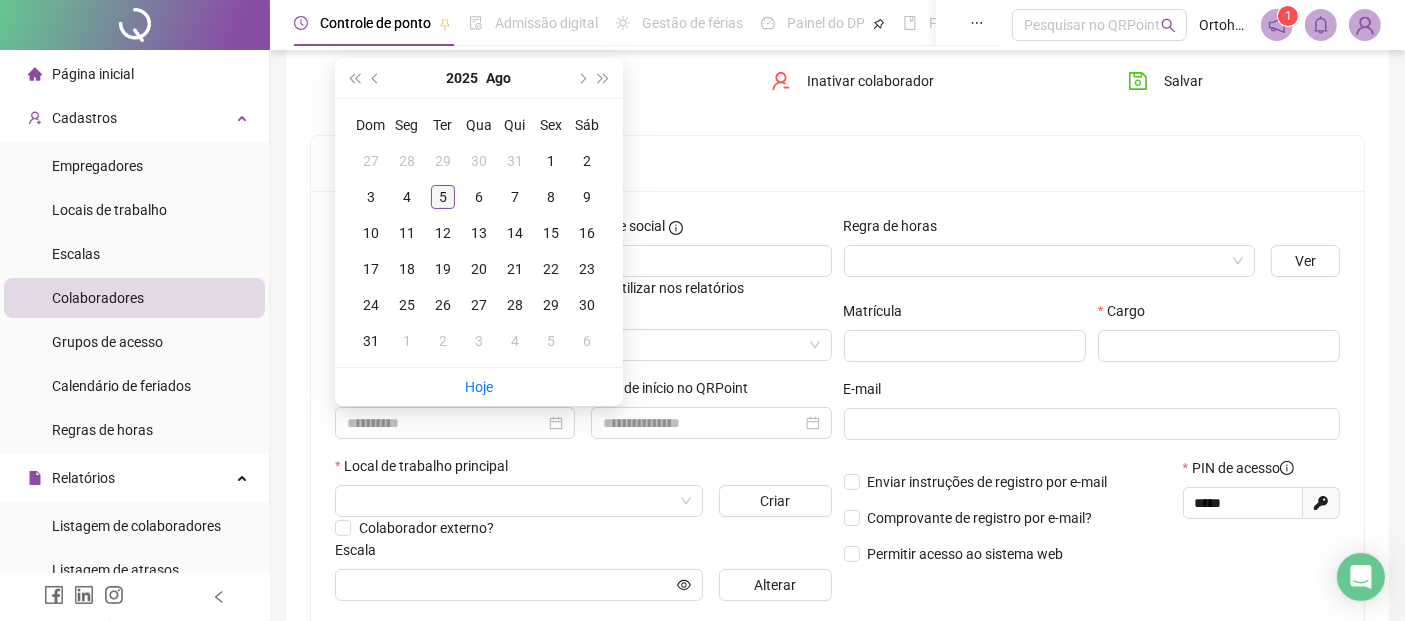 click on "5" at bounding box center (443, 197) 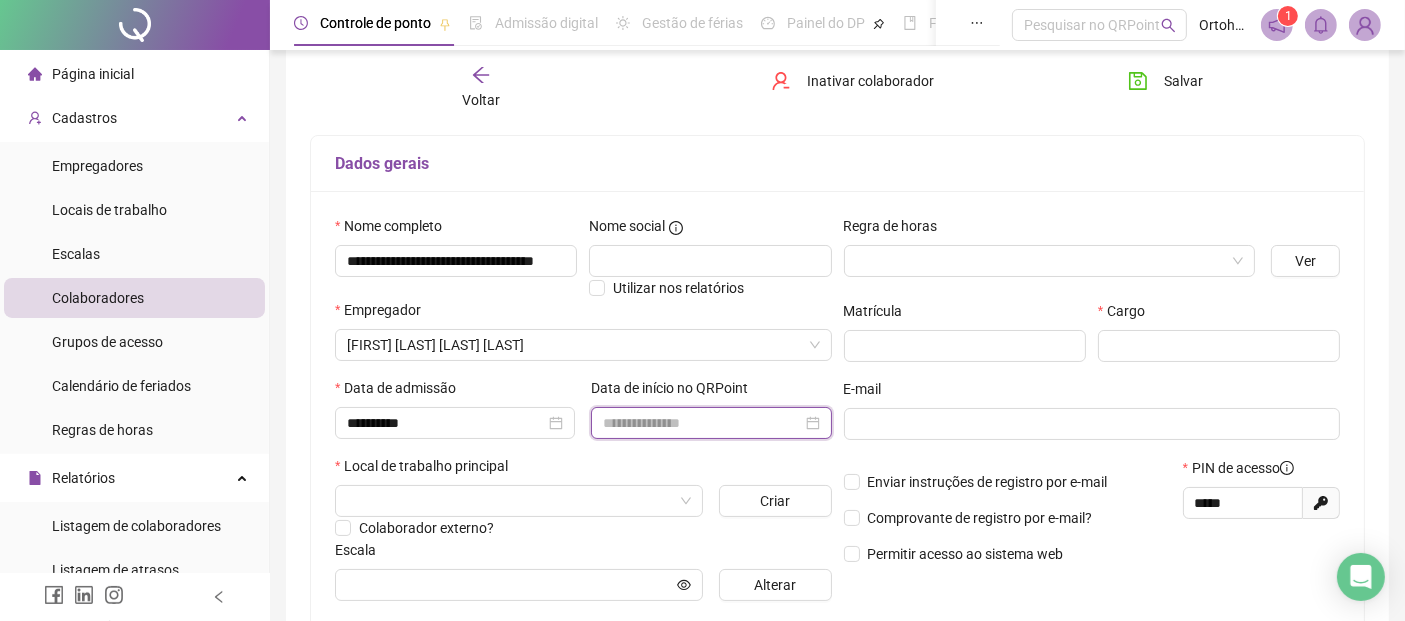 click at bounding box center (702, 423) 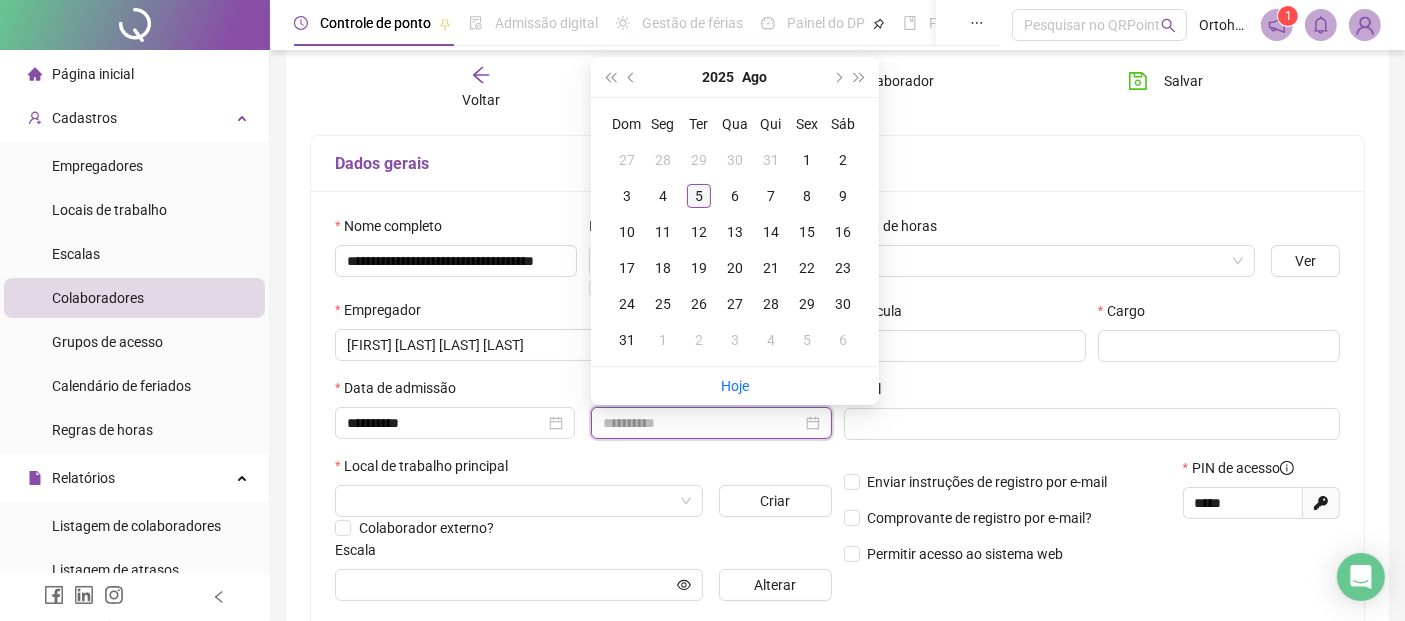 type on "**********" 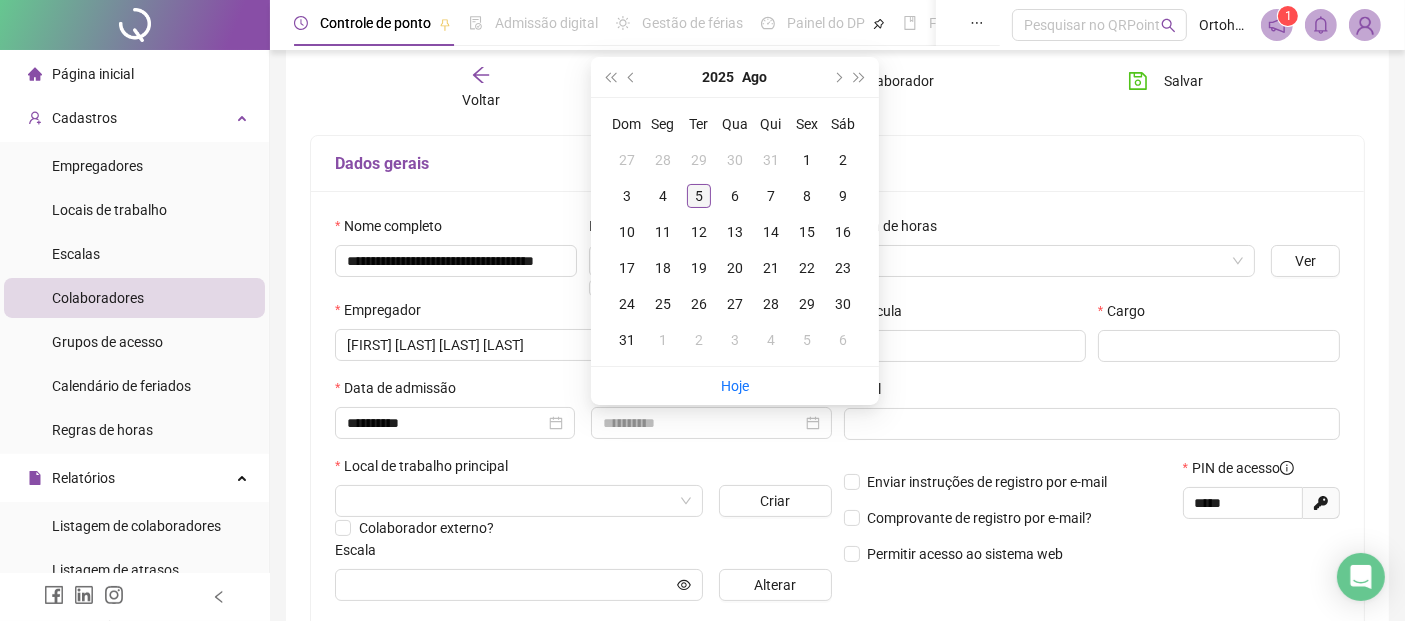 click on "5" at bounding box center (699, 196) 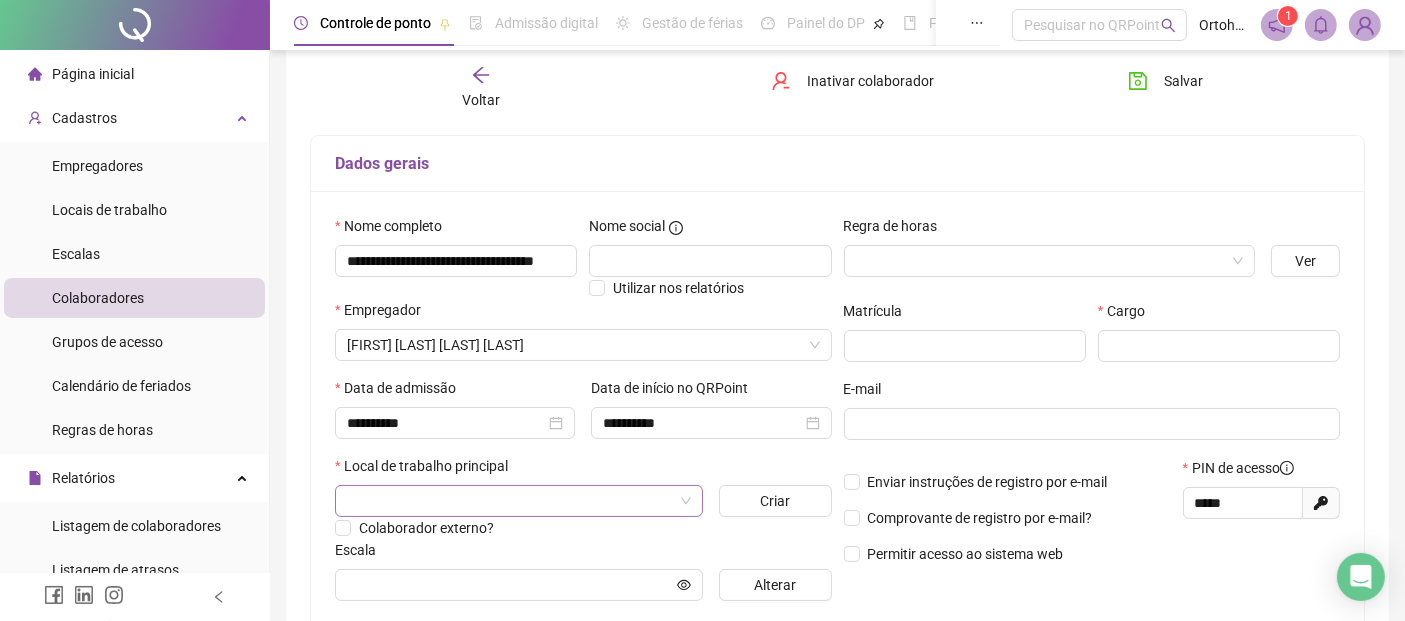 click at bounding box center (510, 501) 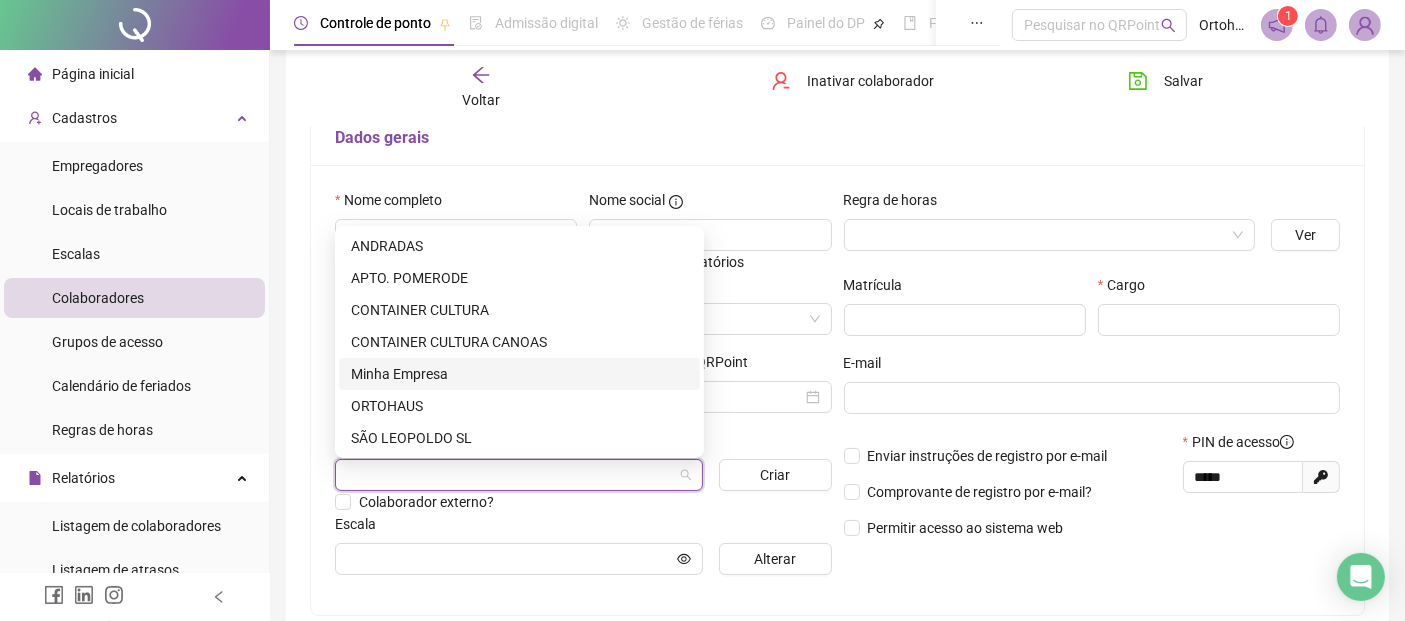 scroll, scrollTop: 111, scrollLeft: 0, axis: vertical 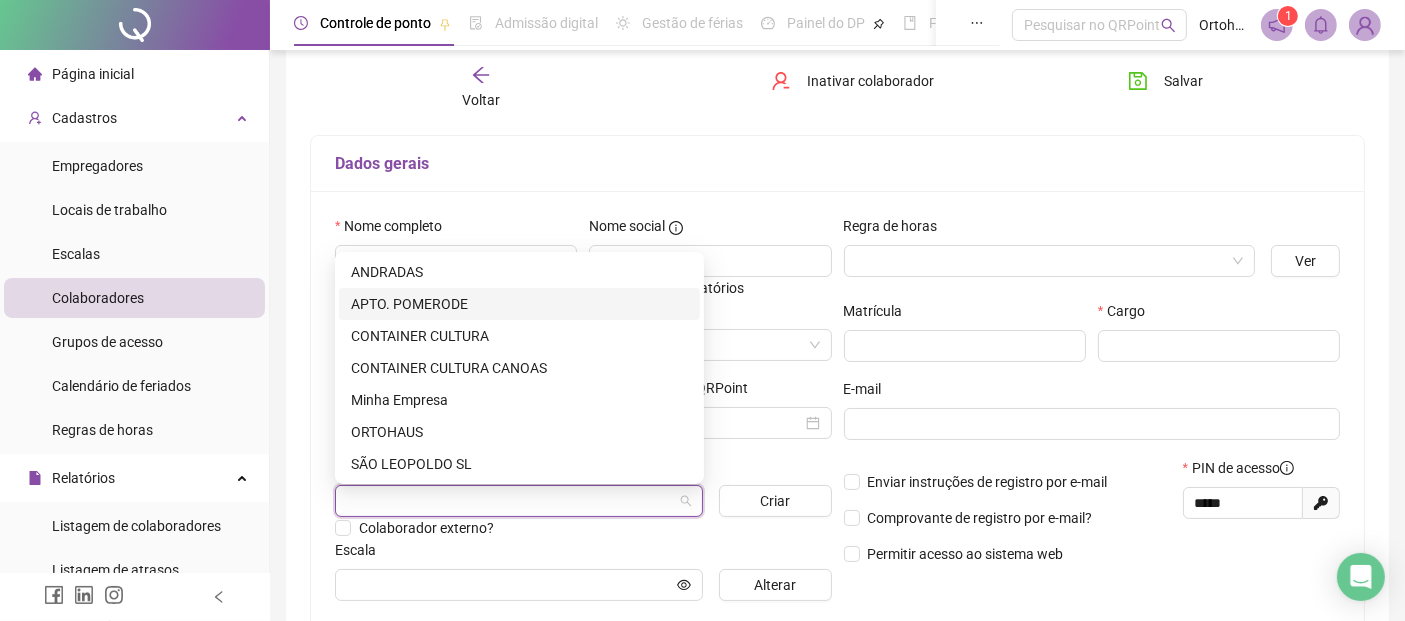 click on "APTO. POMERODE" at bounding box center (519, 304) 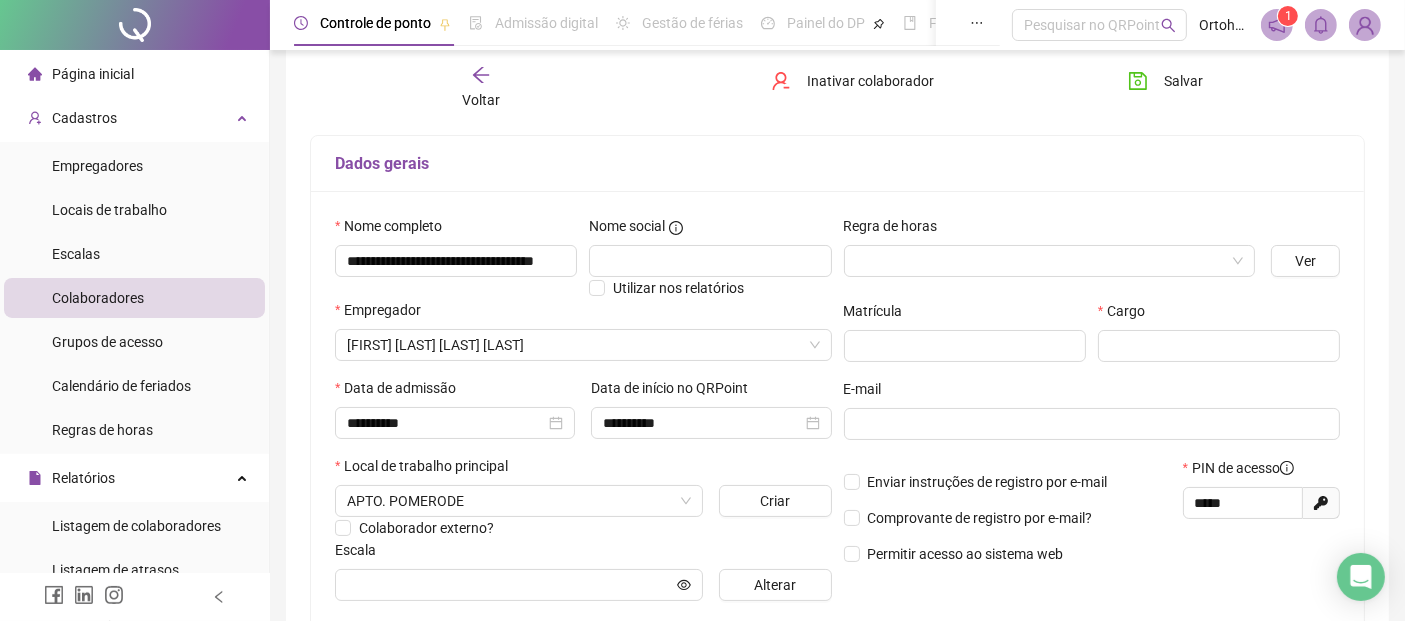 click on "Local de trabalho principal" at bounding box center [583, 470] 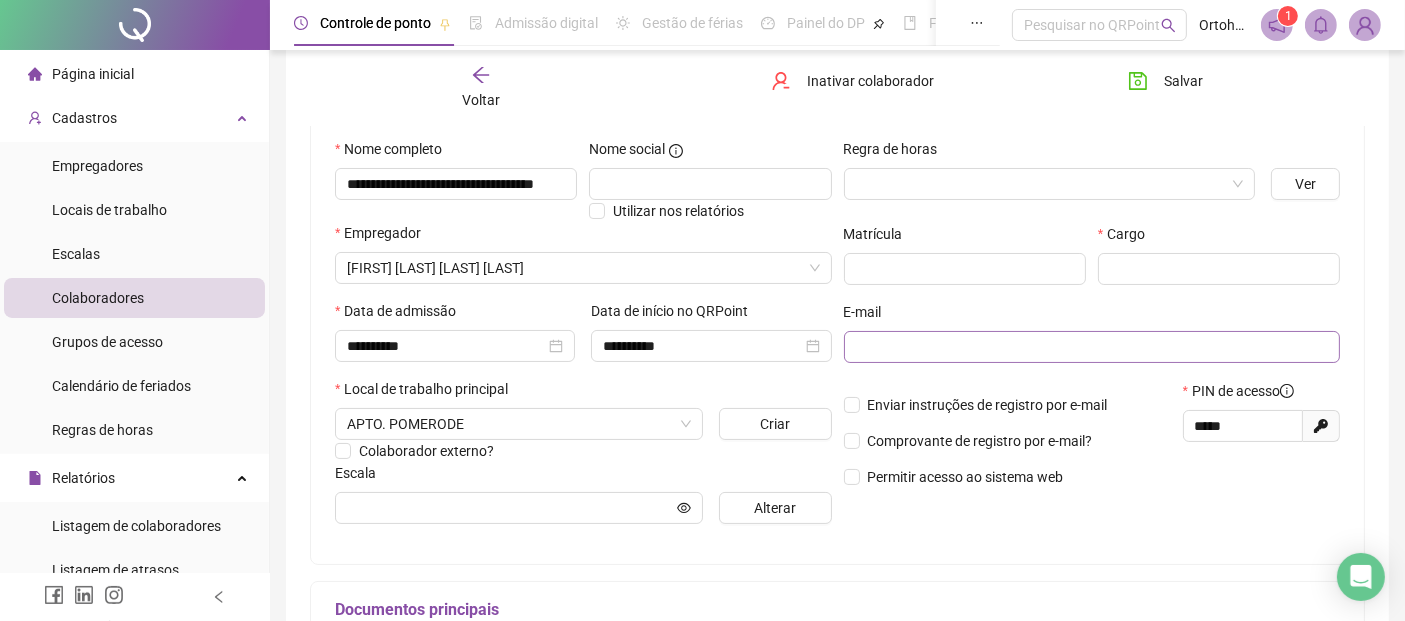 scroll, scrollTop: 222, scrollLeft: 0, axis: vertical 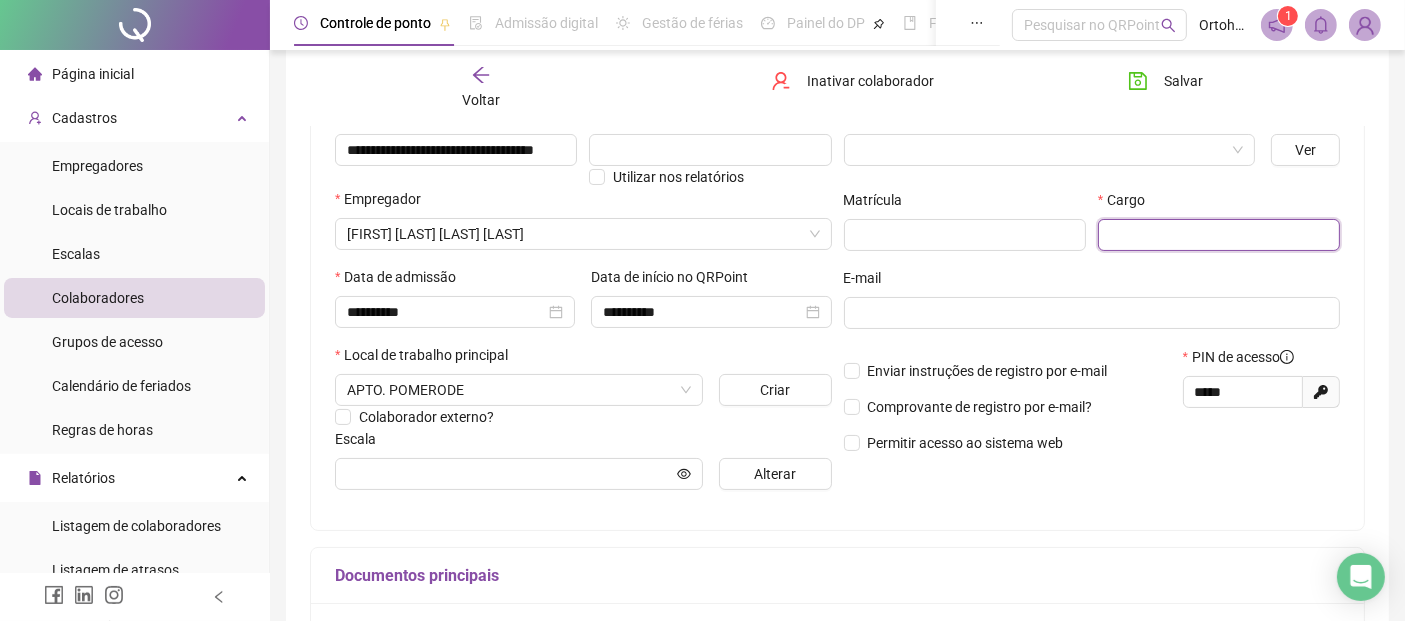 click at bounding box center [1219, 235] 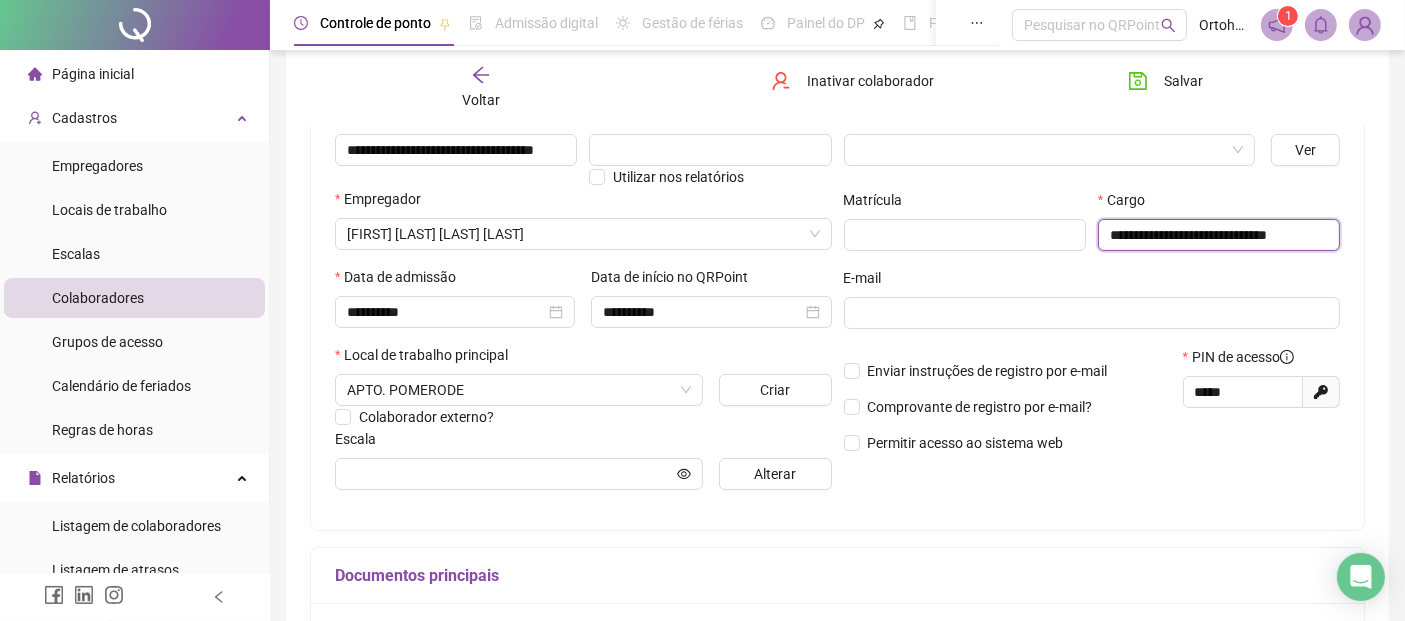 scroll, scrollTop: 0, scrollLeft: 5, axis: horizontal 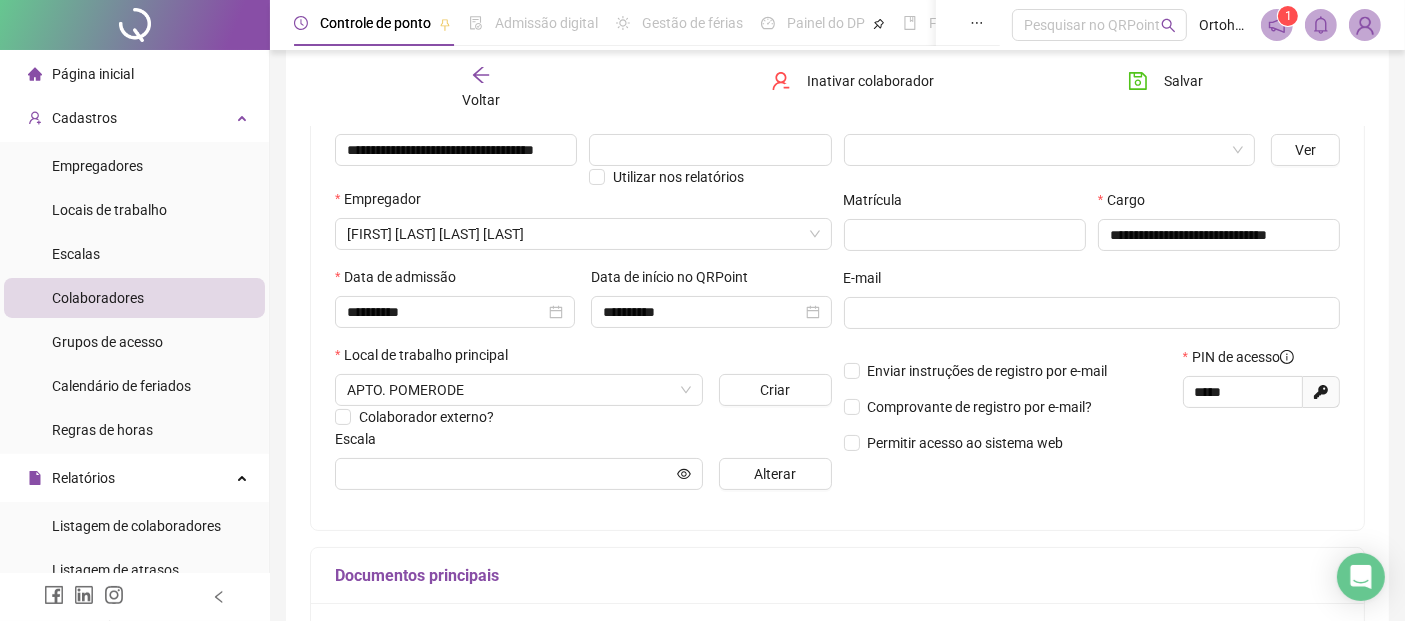 click on "E-mail" at bounding box center (1092, 282) 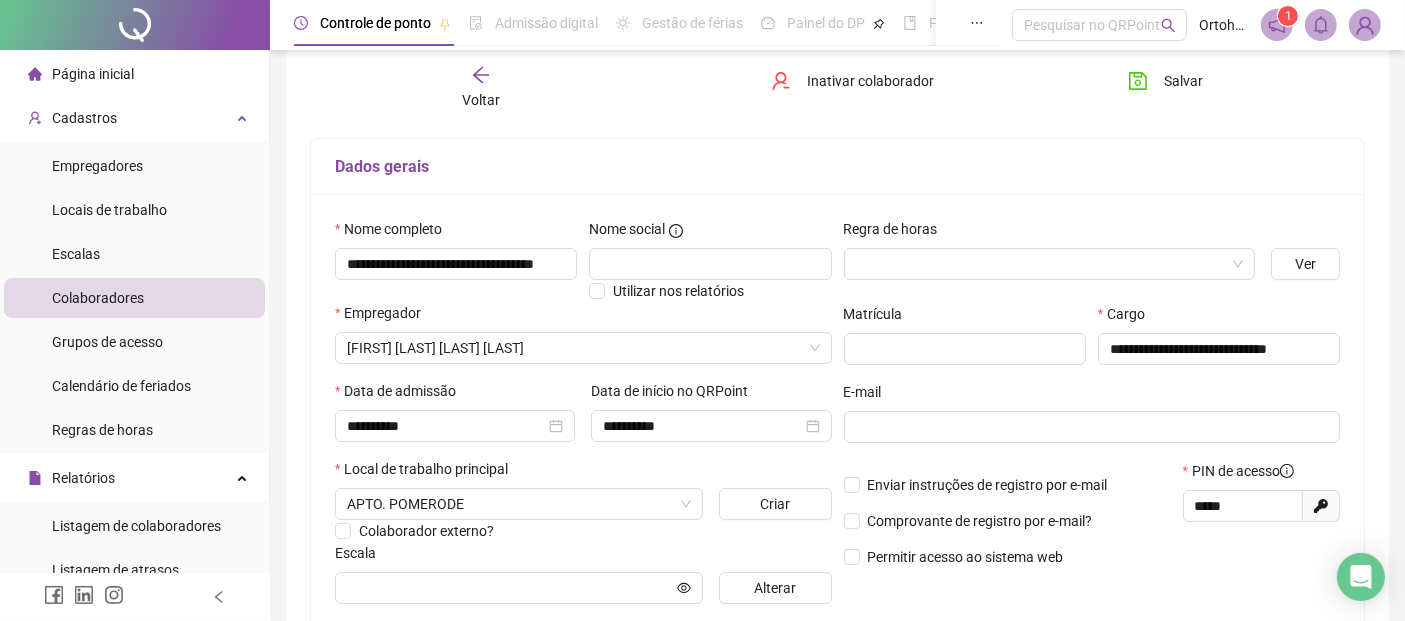 scroll, scrollTop: 0, scrollLeft: 0, axis: both 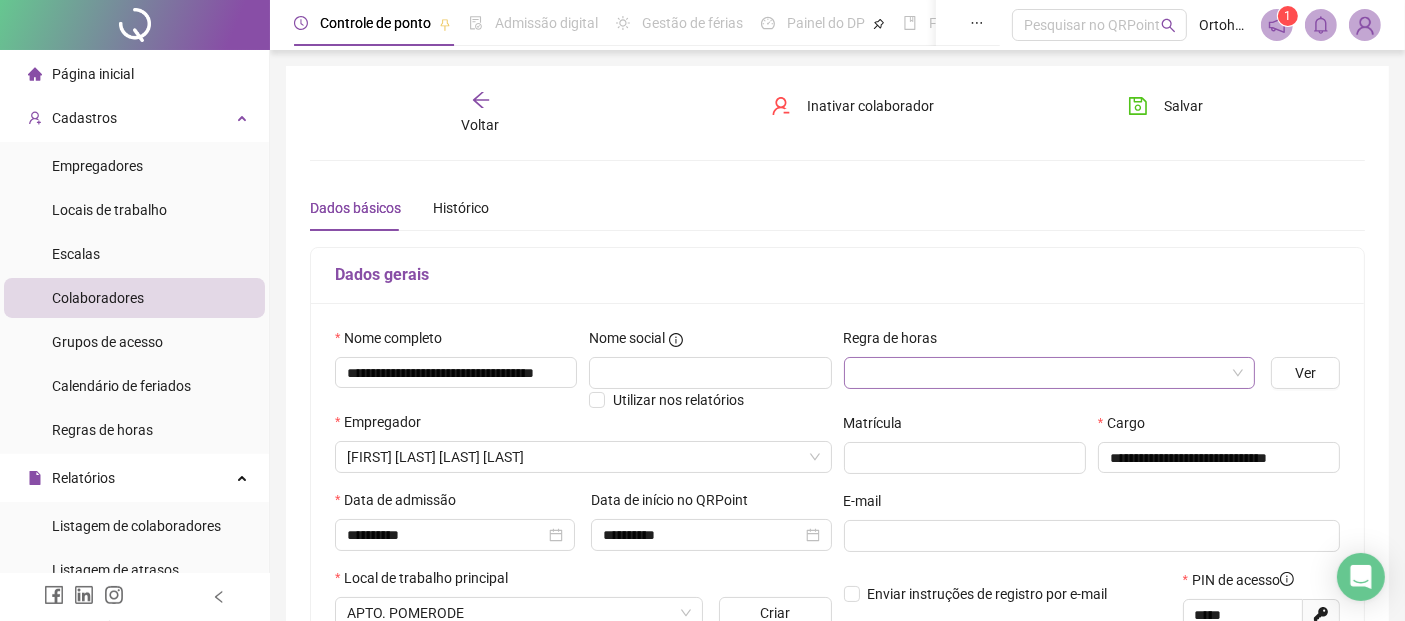 click at bounding box center (1040, 373) 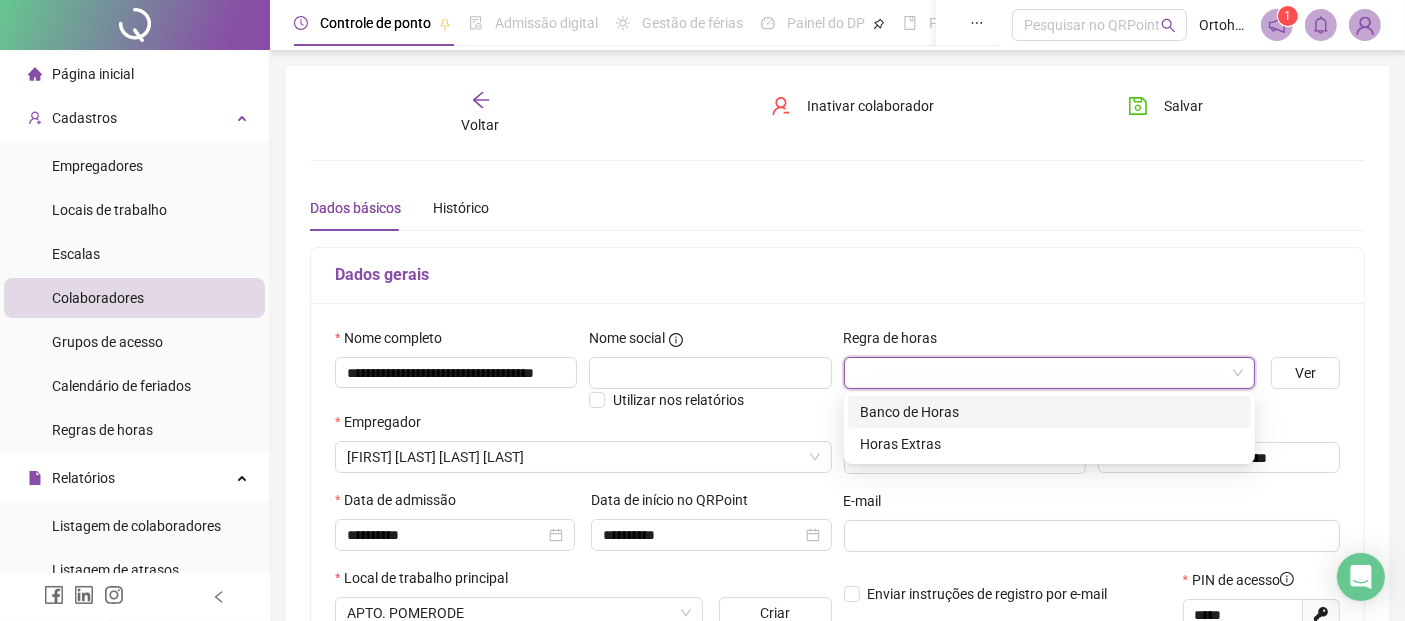 click on "Banco de Horas" at bounding box center [1049, 412] 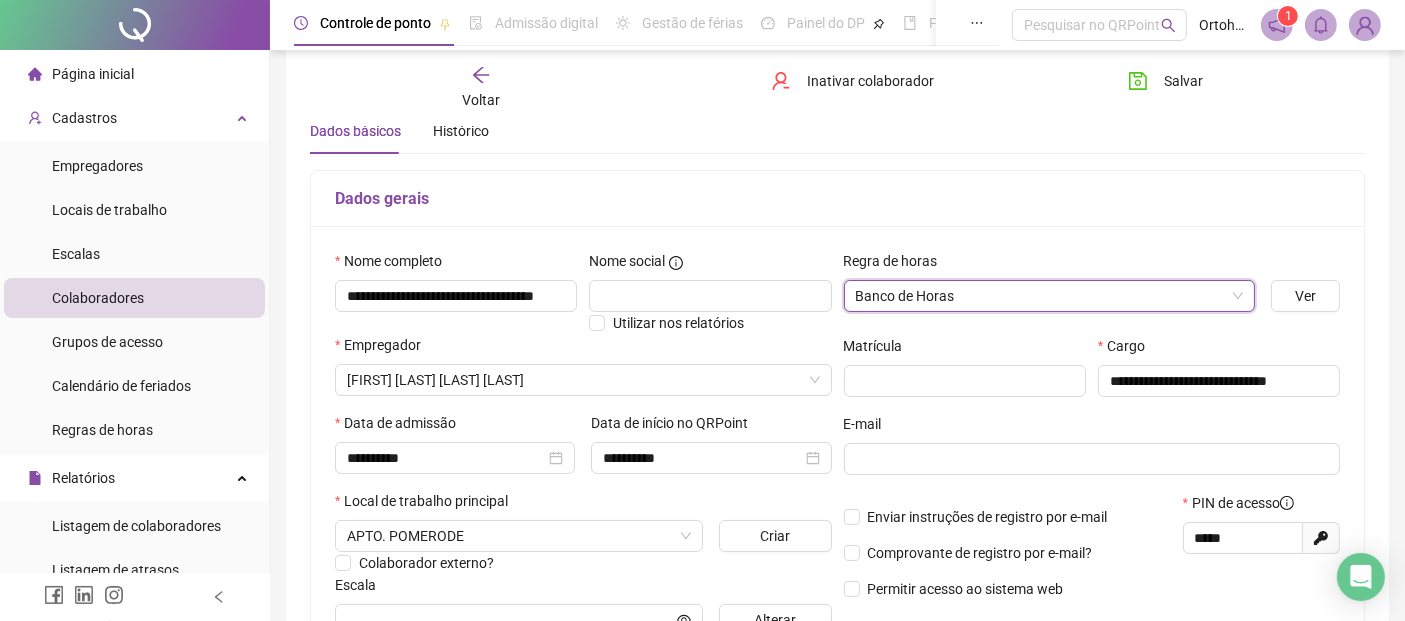 scroll, scrollTop: 0, scrollLeft: 0, axis: both 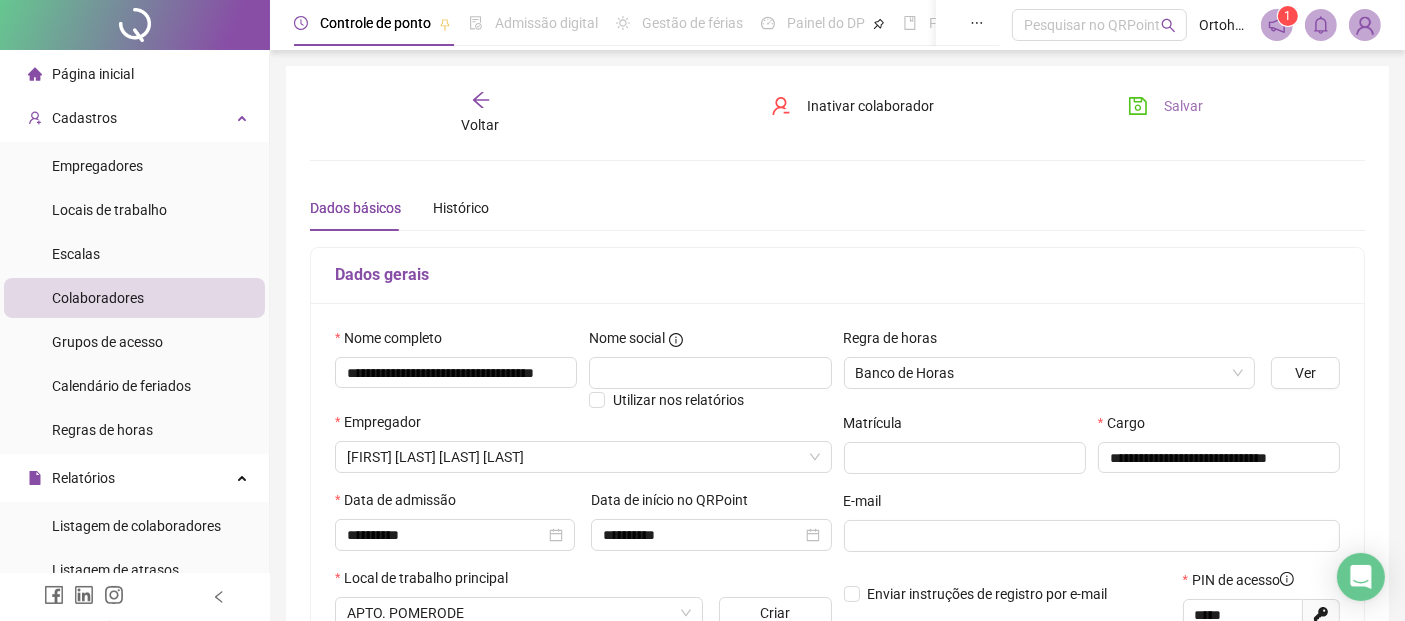 click on "Salvar" at bounding box center [1165, 106] 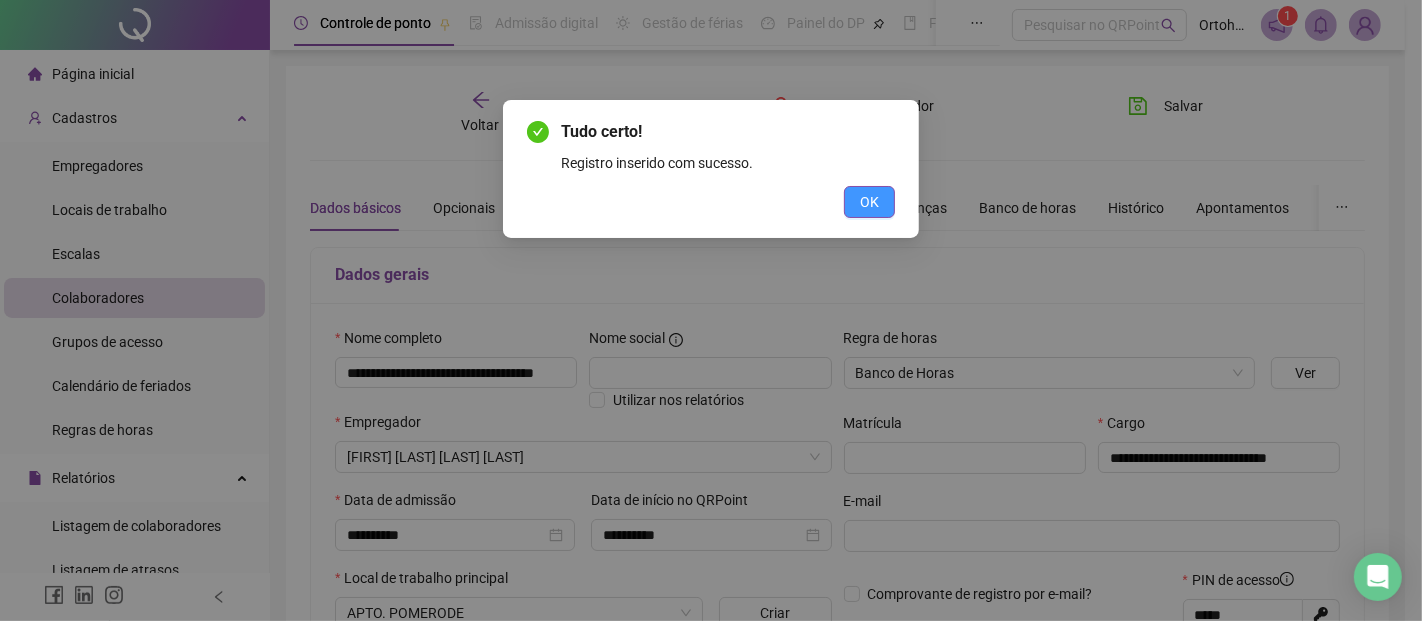 click on "OK" at bounding box center [869, 202] 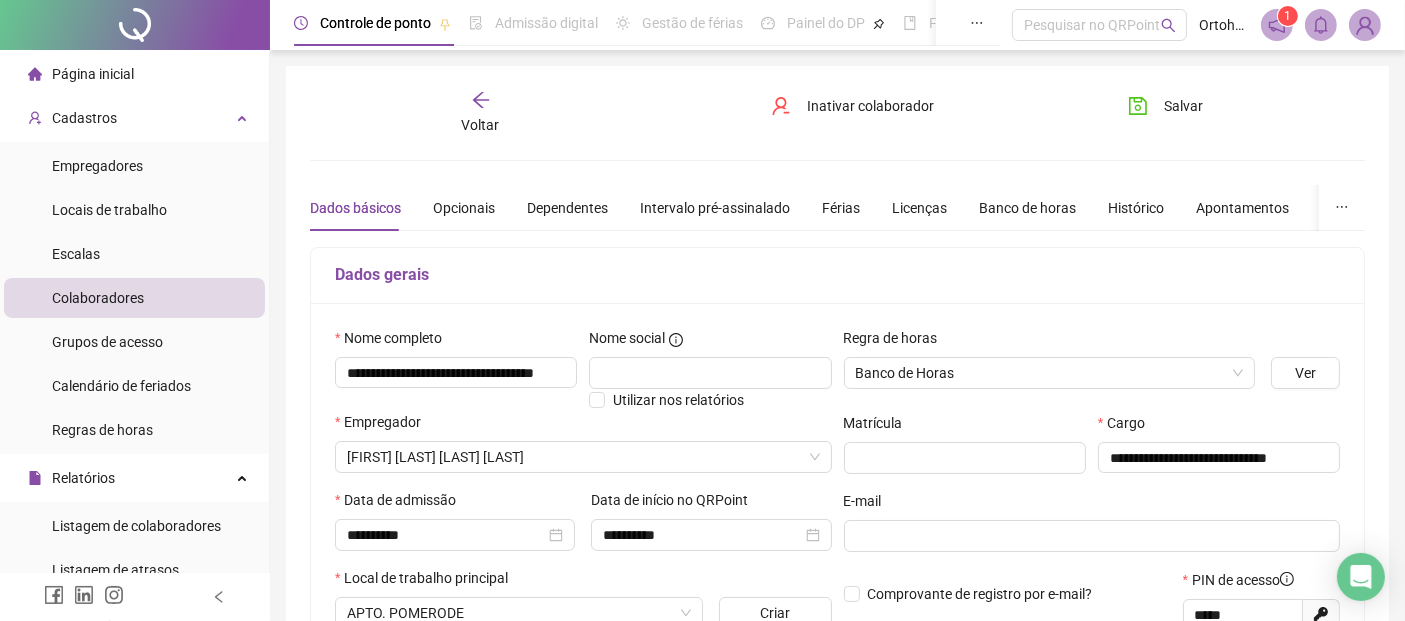 click 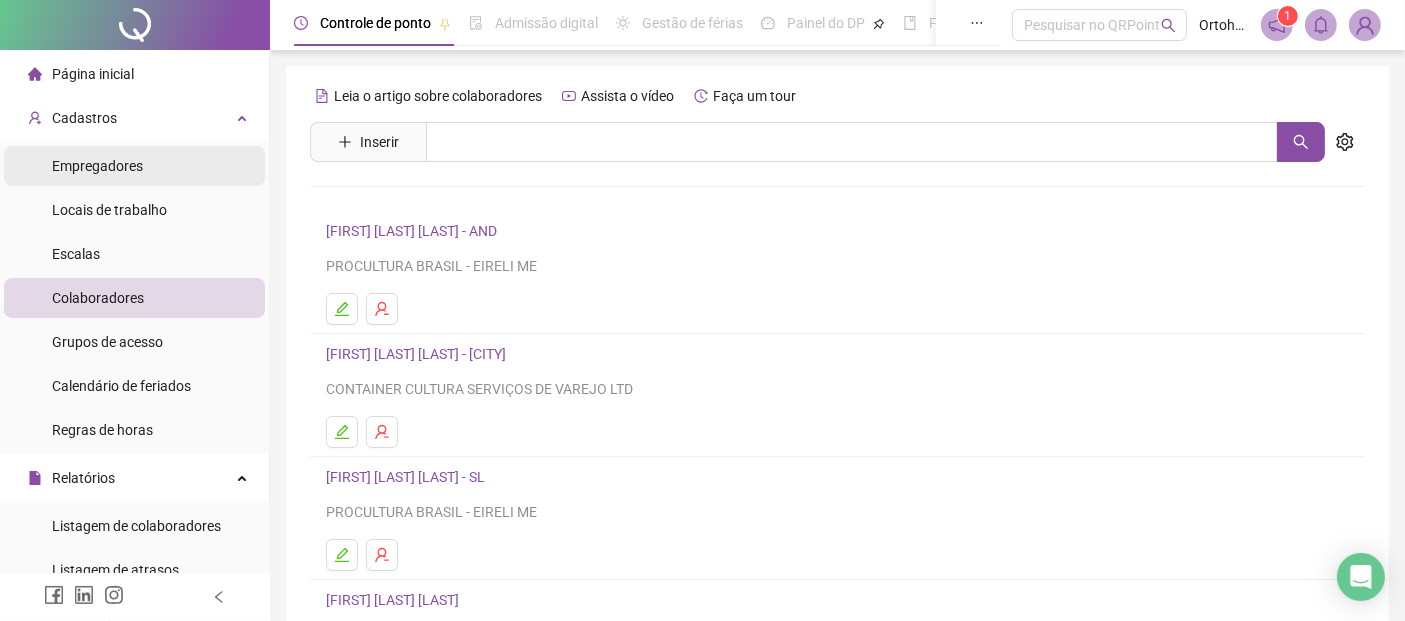 click on "Empregadores" at bounding box center [97, 166] 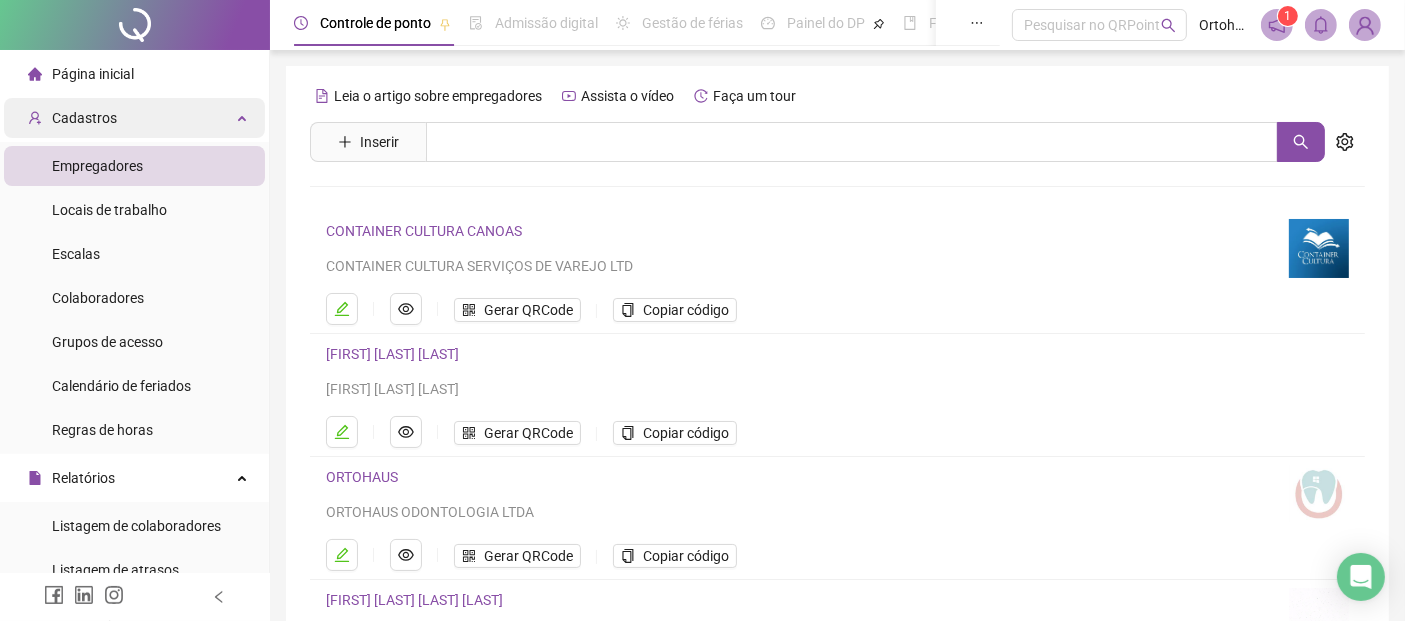 click on "Cadastros" at bounding box center (134, 118) 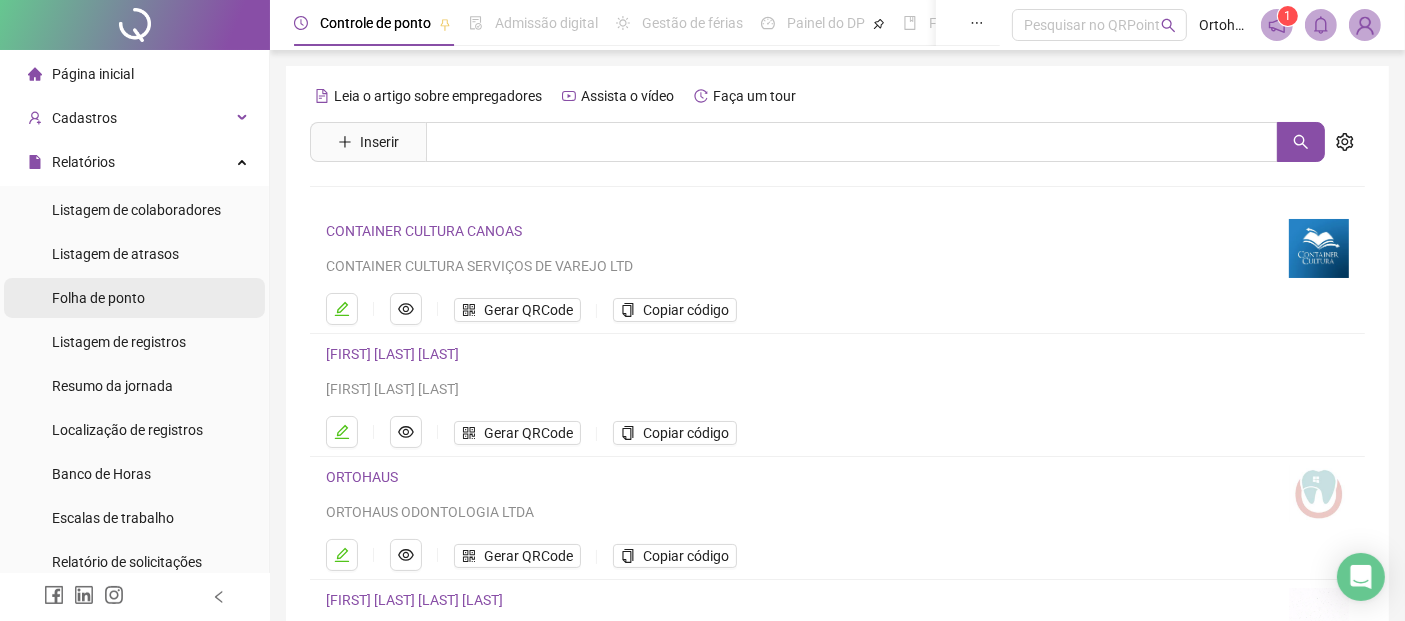 click on "Folha de ponto" at bounding box center (98, 298) 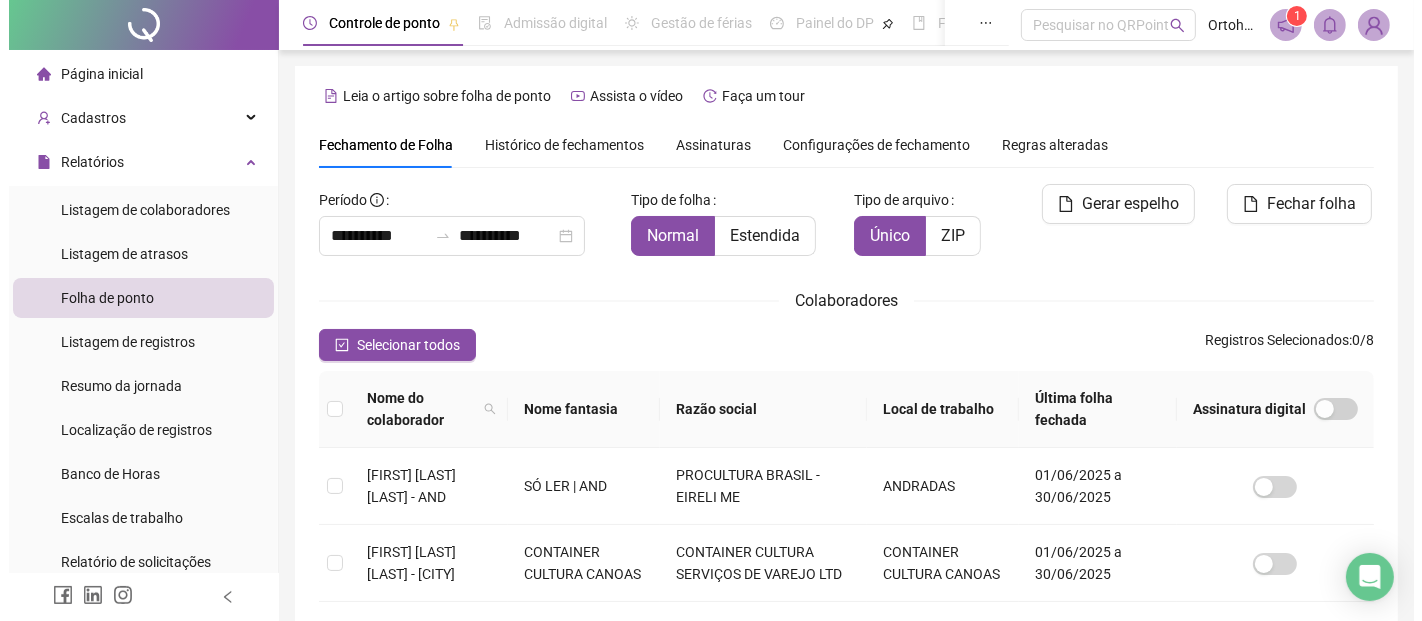 scroll, scrollTop: 98, scrollLeft: 0, axis: vertical 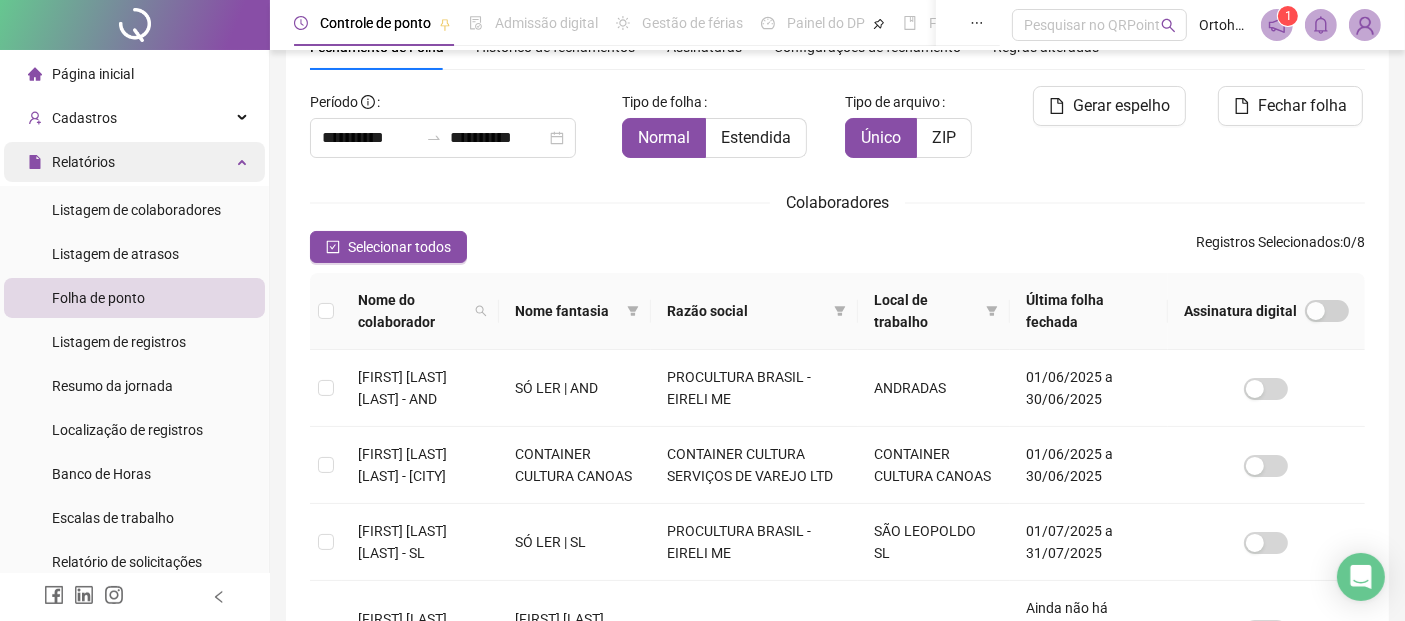 click on "Relatórios" at bounding box center [134, 162] 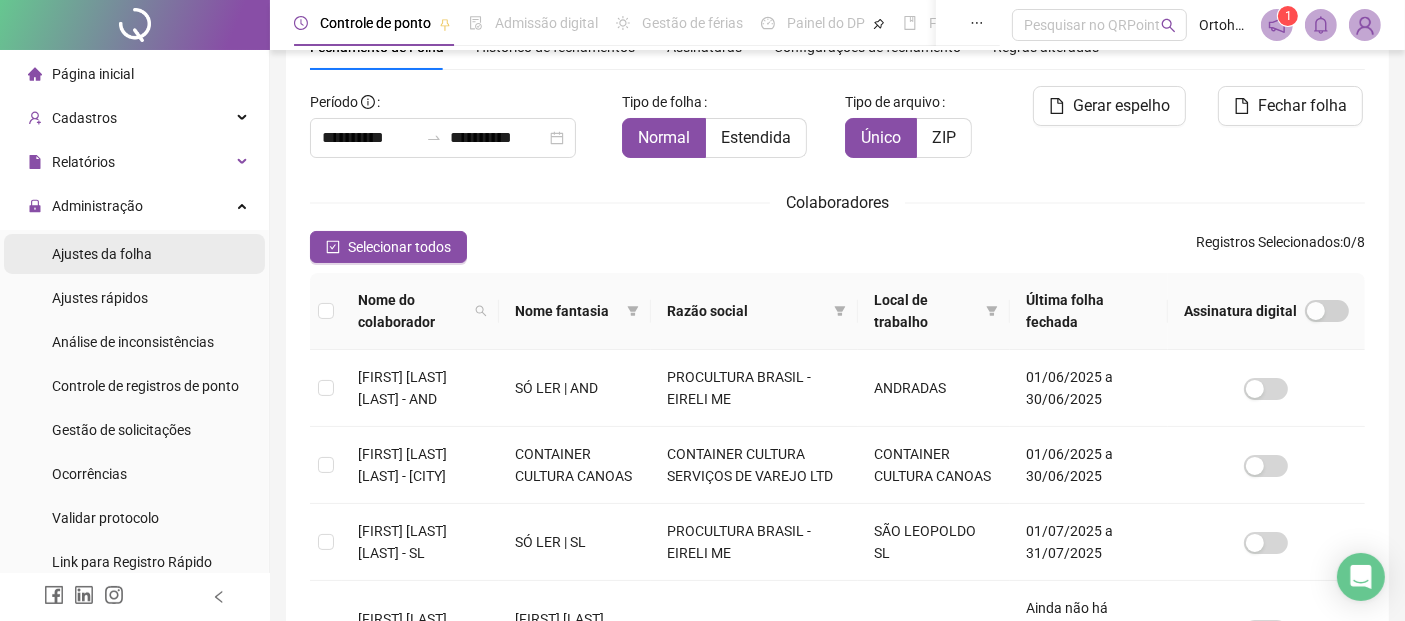 click on "Ajustes da folha" at bounding box center [134, 254] 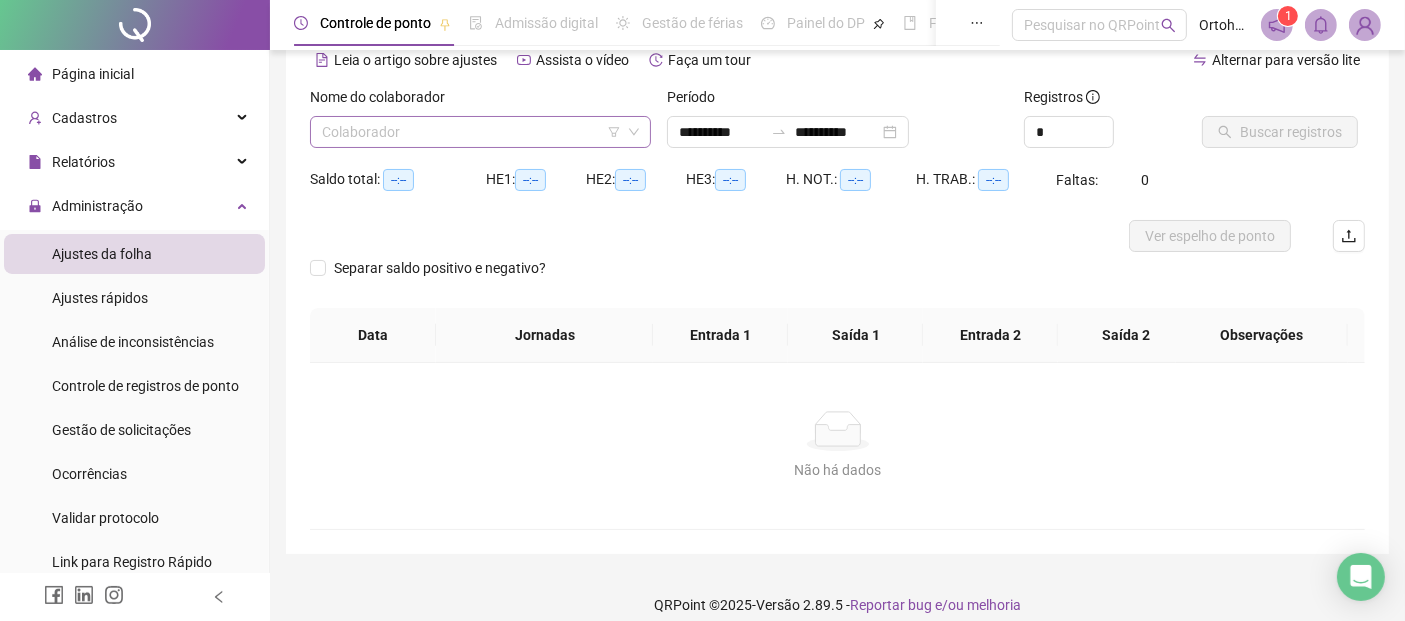 click at bounding box center (471, 132) 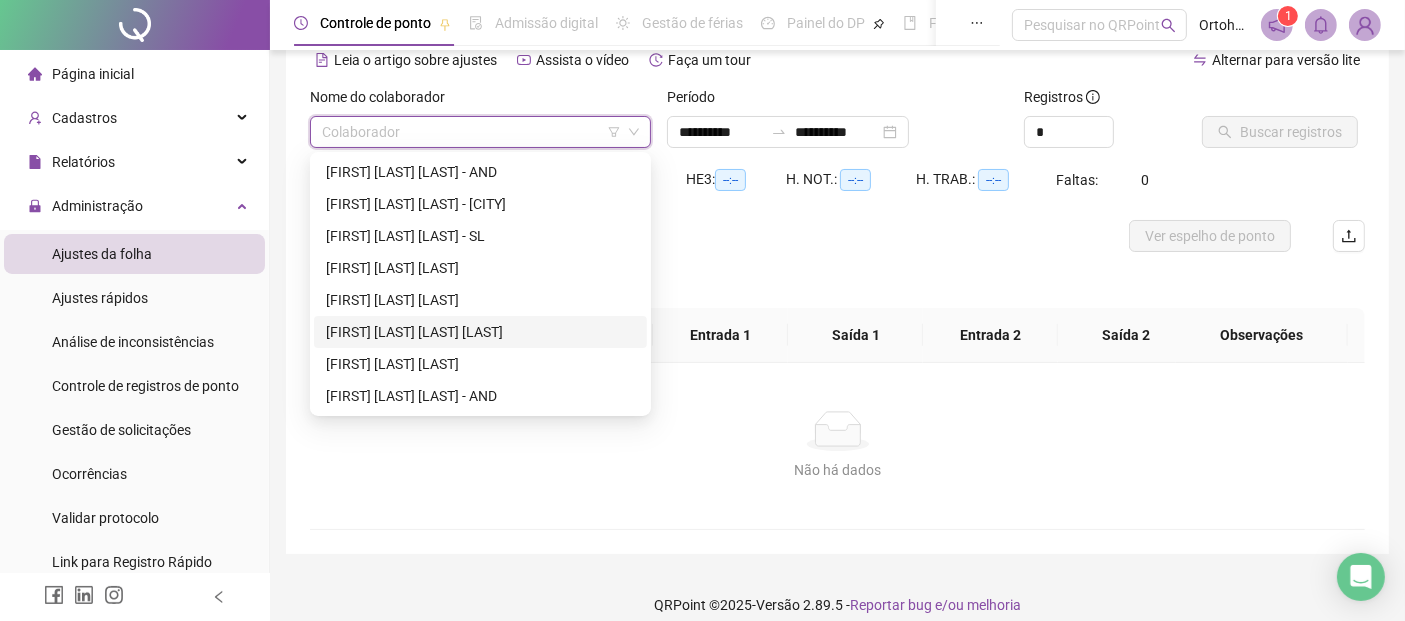 click on "[FIRST] [LAST] [LAST] [LAST]" at bounding box center (480, 332) 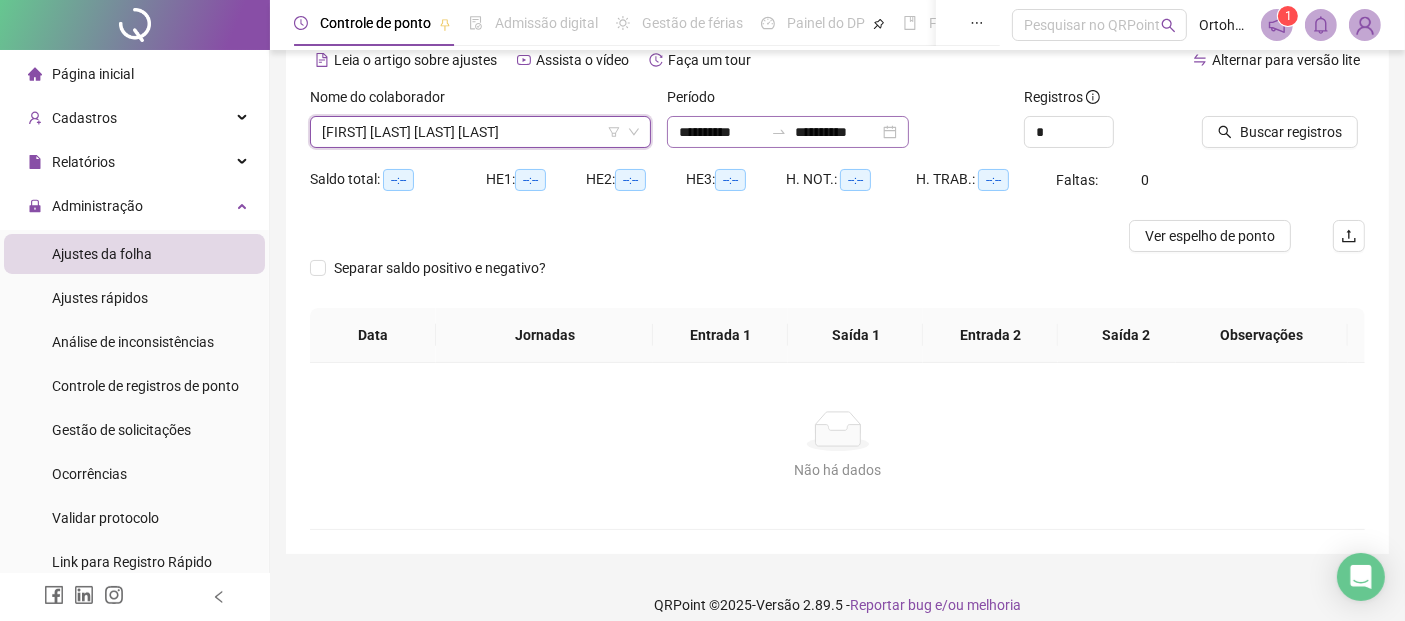 click on "**********" at bounding box center (788, 132) 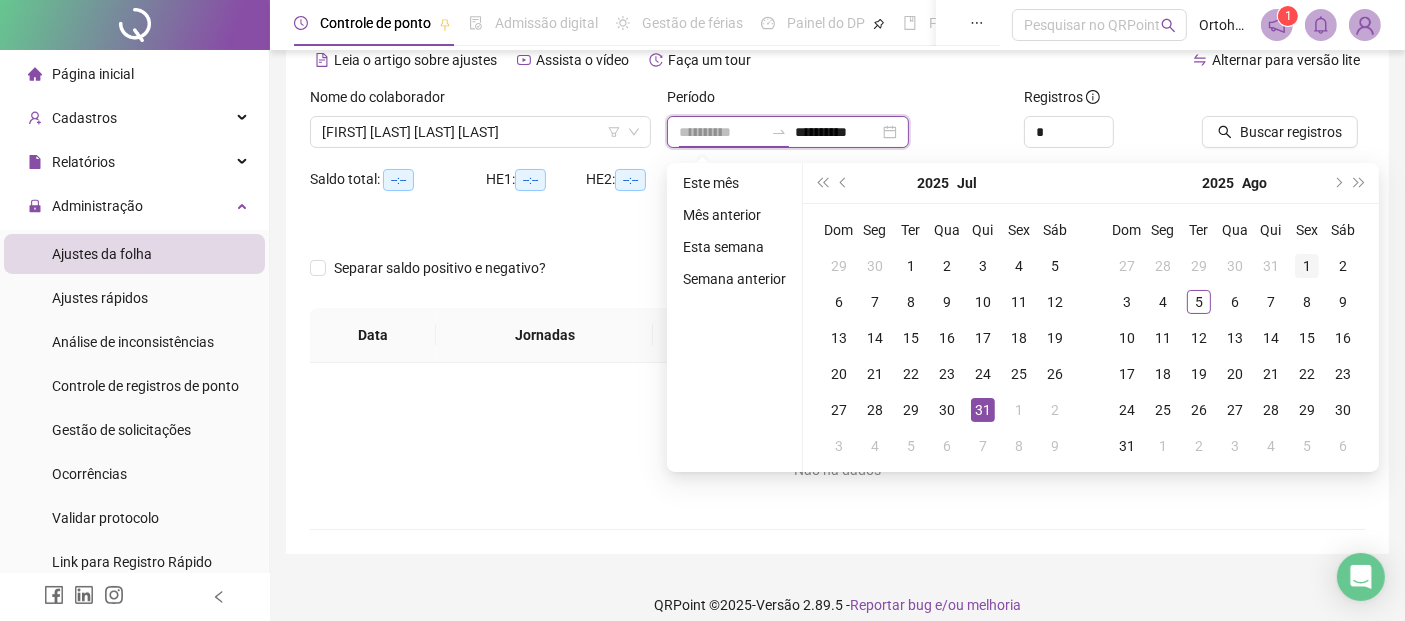 type on "**********" 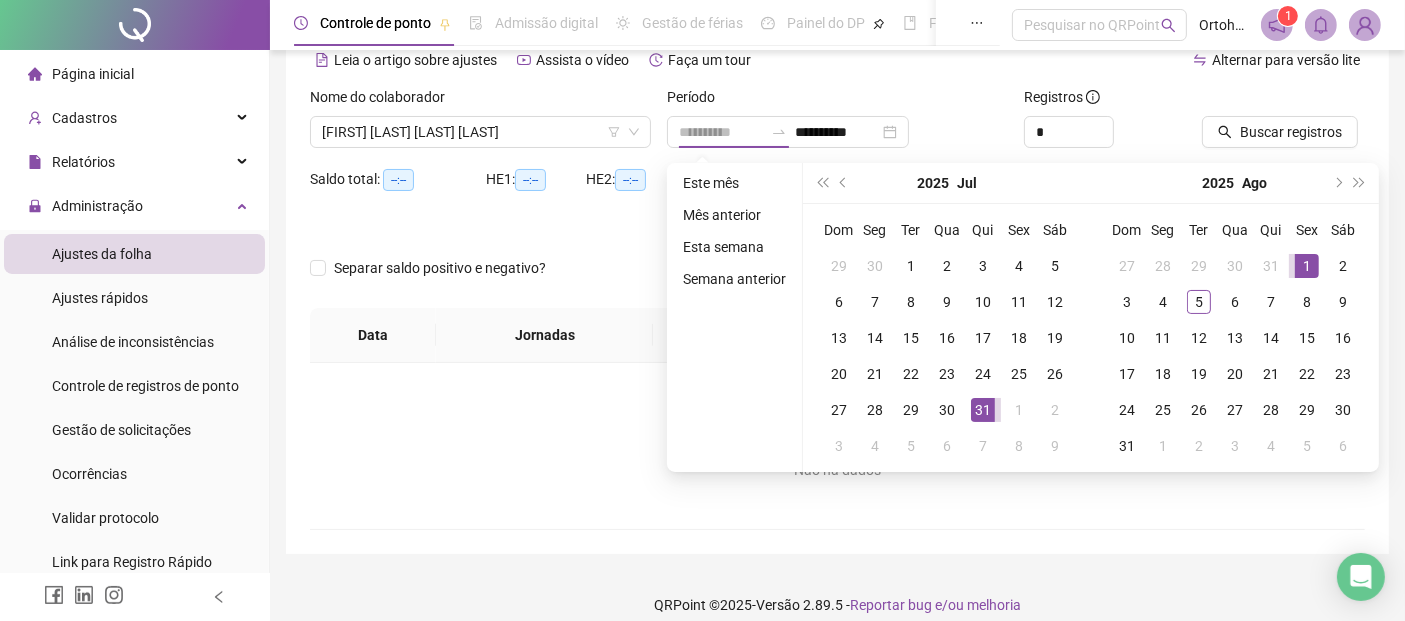 click on "1" at bounding box center [1307, 266] 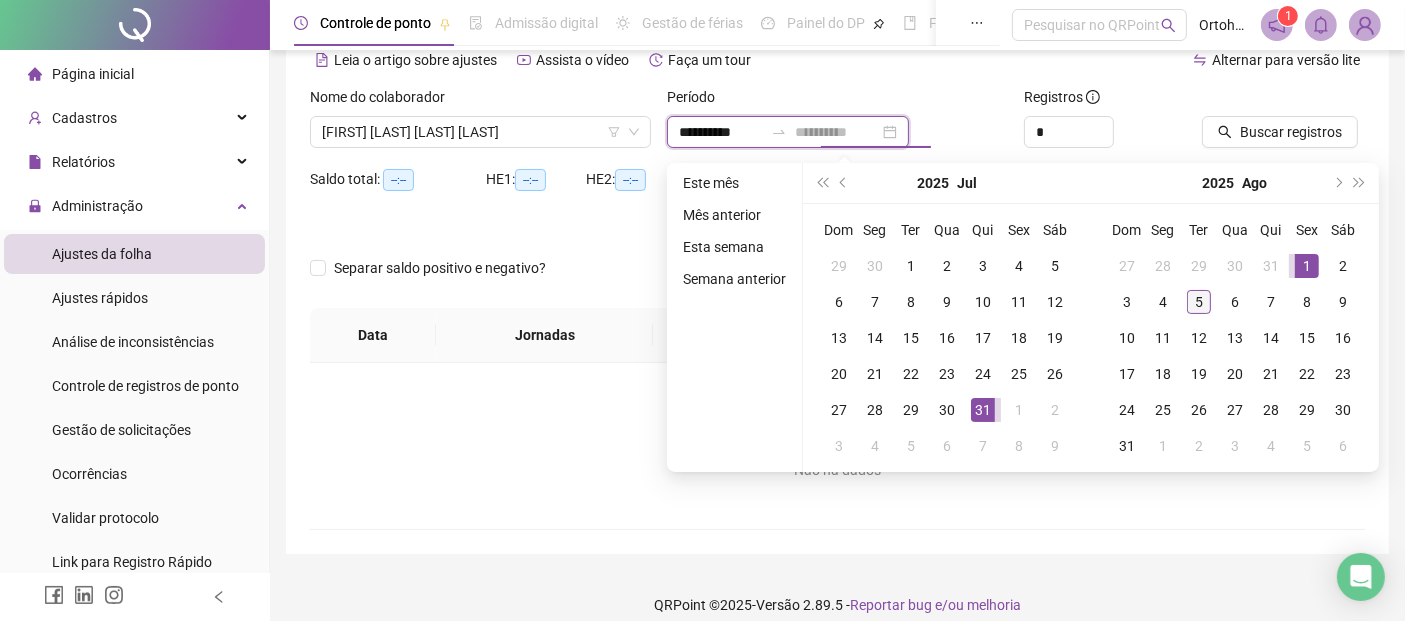 type on "**********" 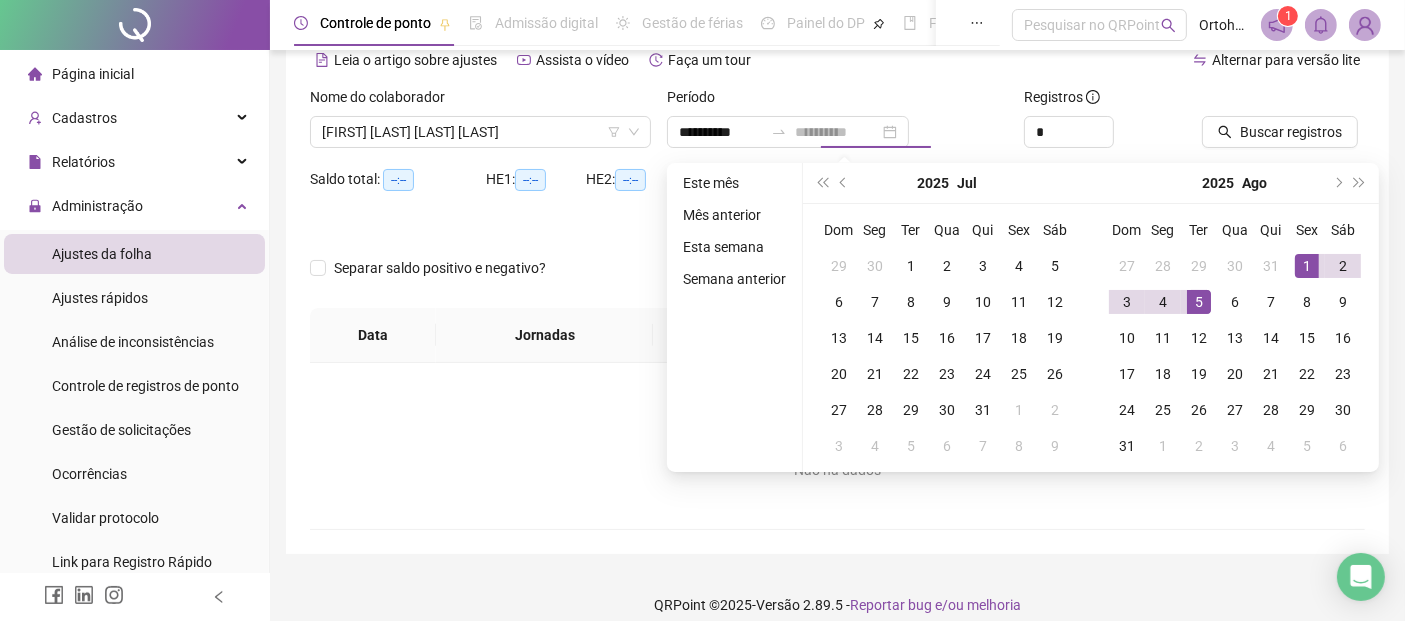 click on "5" at bounding box center [1199, 302] 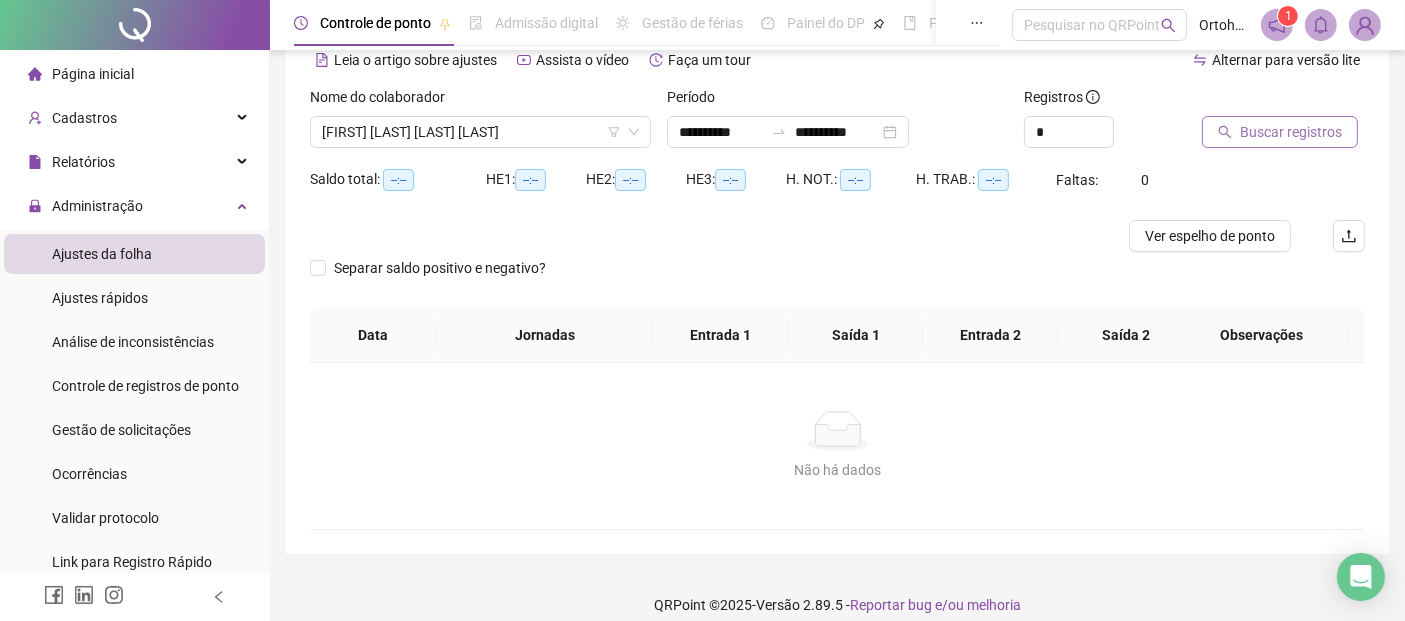 click on "Buscar registros" at bounding box center [1291, 132] 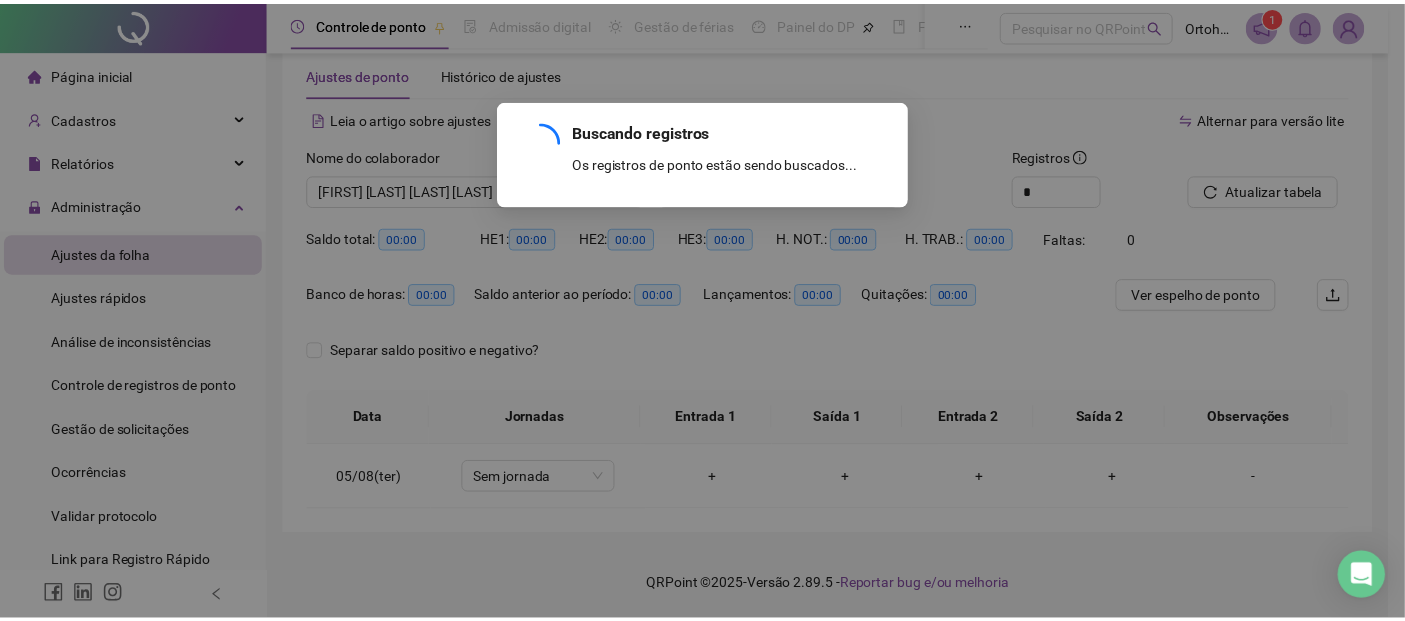 scroll, scrollTop: 37, scrollLeft: 0, axis: vertical 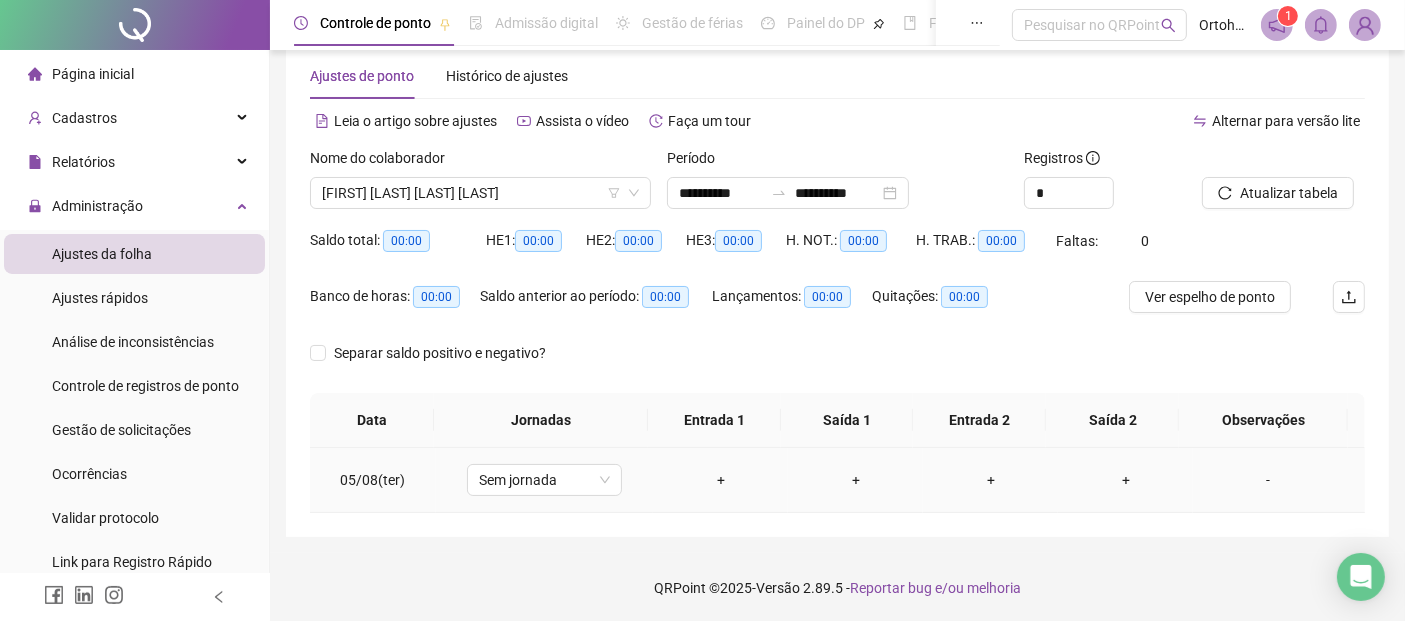 click on "+" at bounding box center [720, 480] 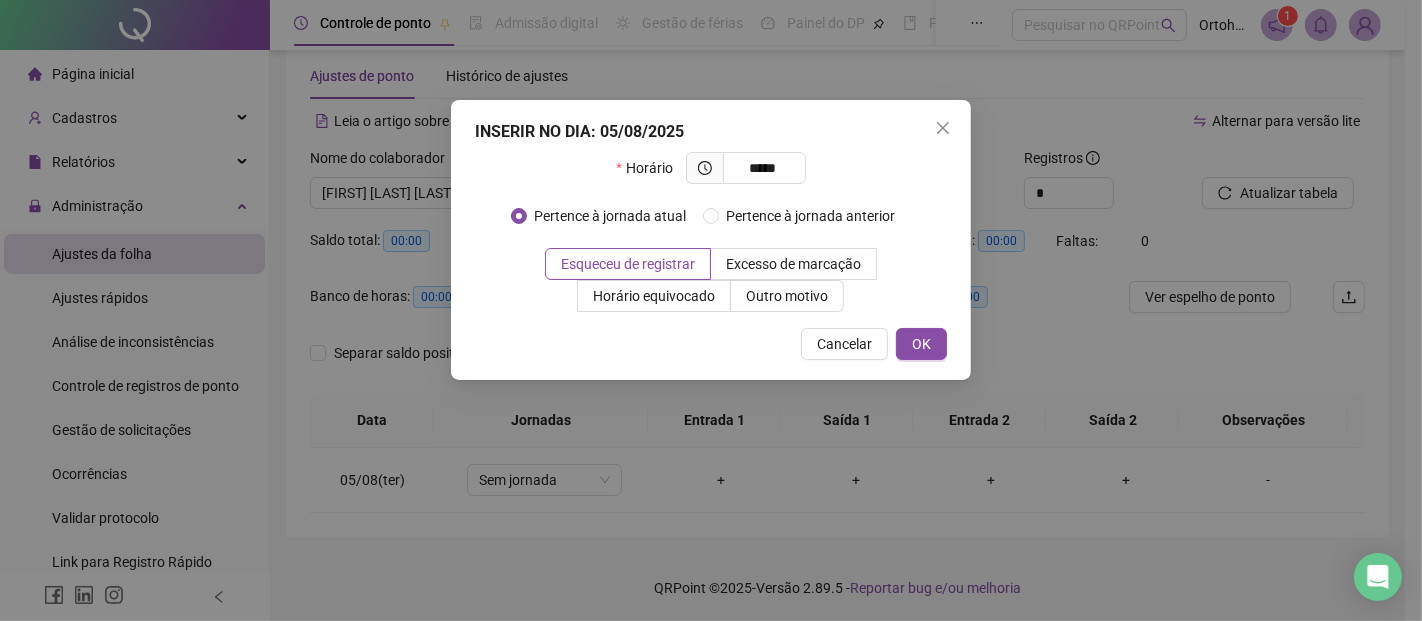 type on "*****" 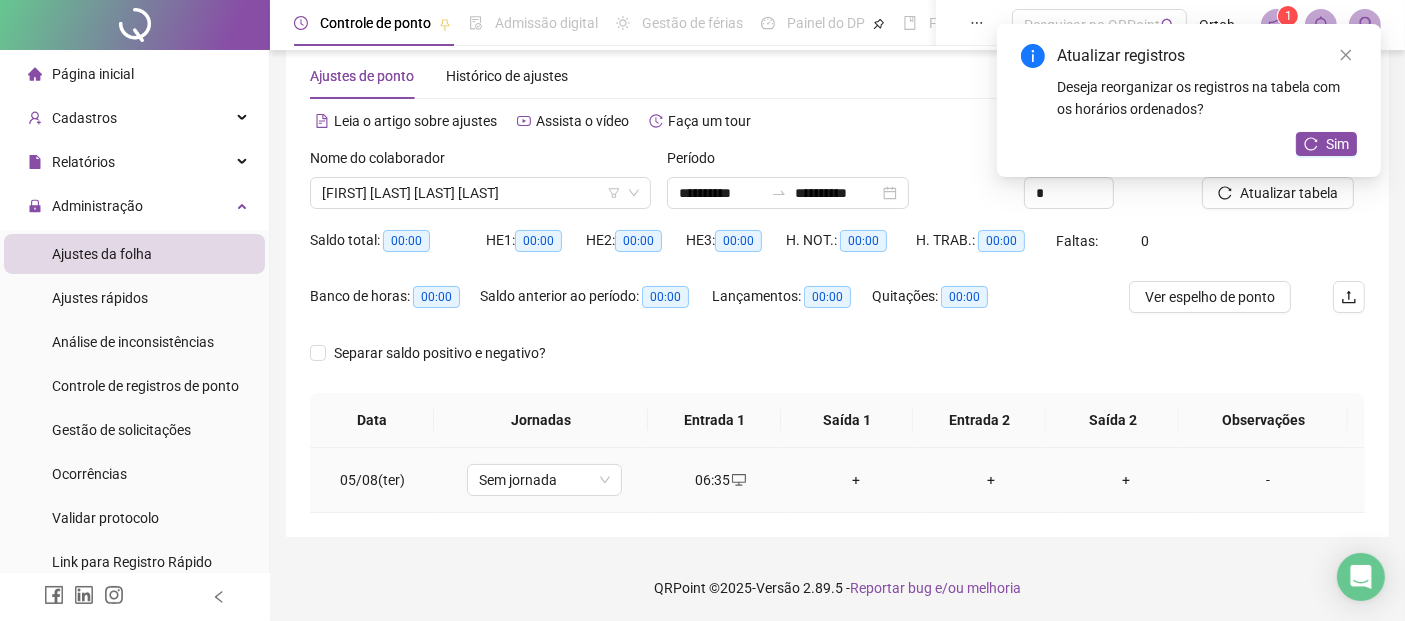 click on "+" at bounding box center [855, 480] 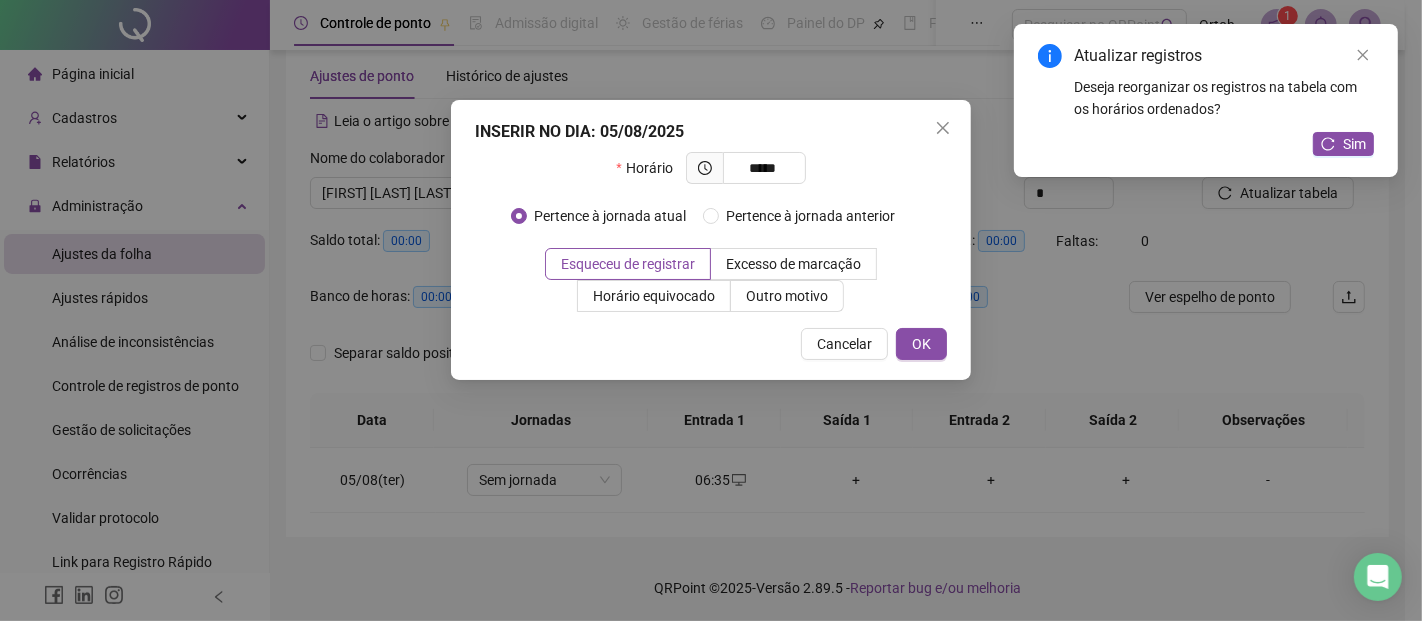 type on "*****" 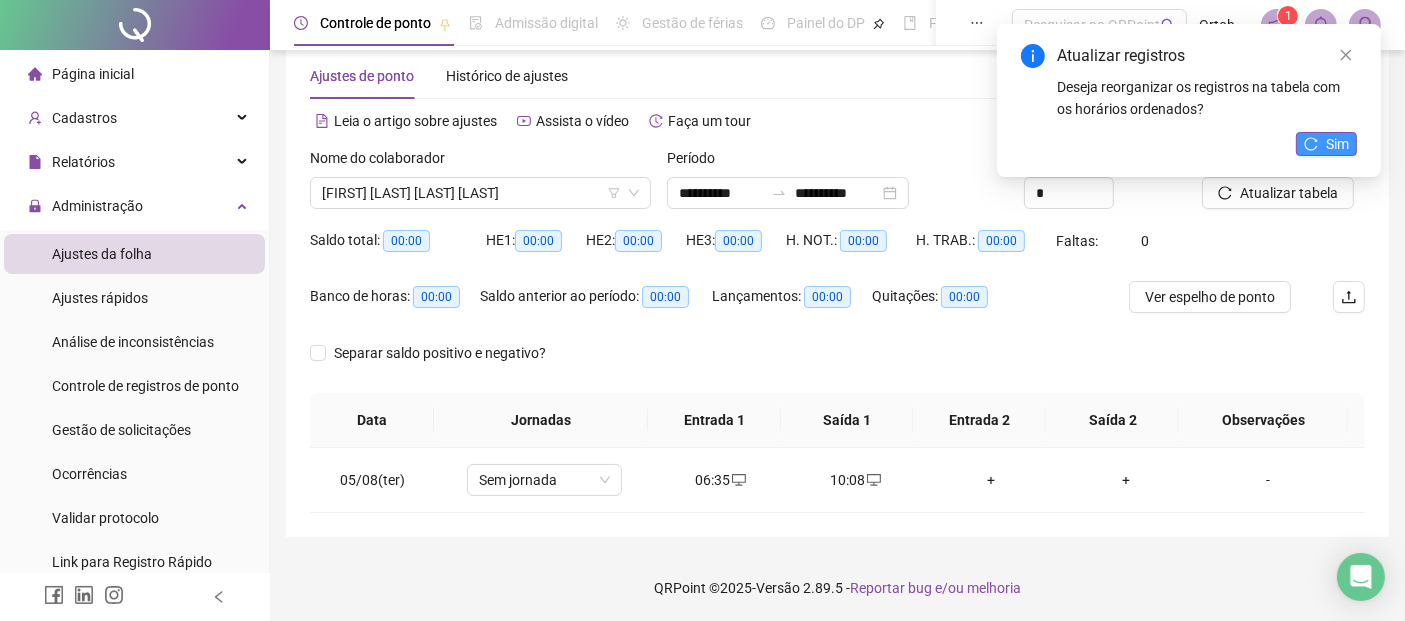 click on "Sim" at bounding box center (1326, 144) 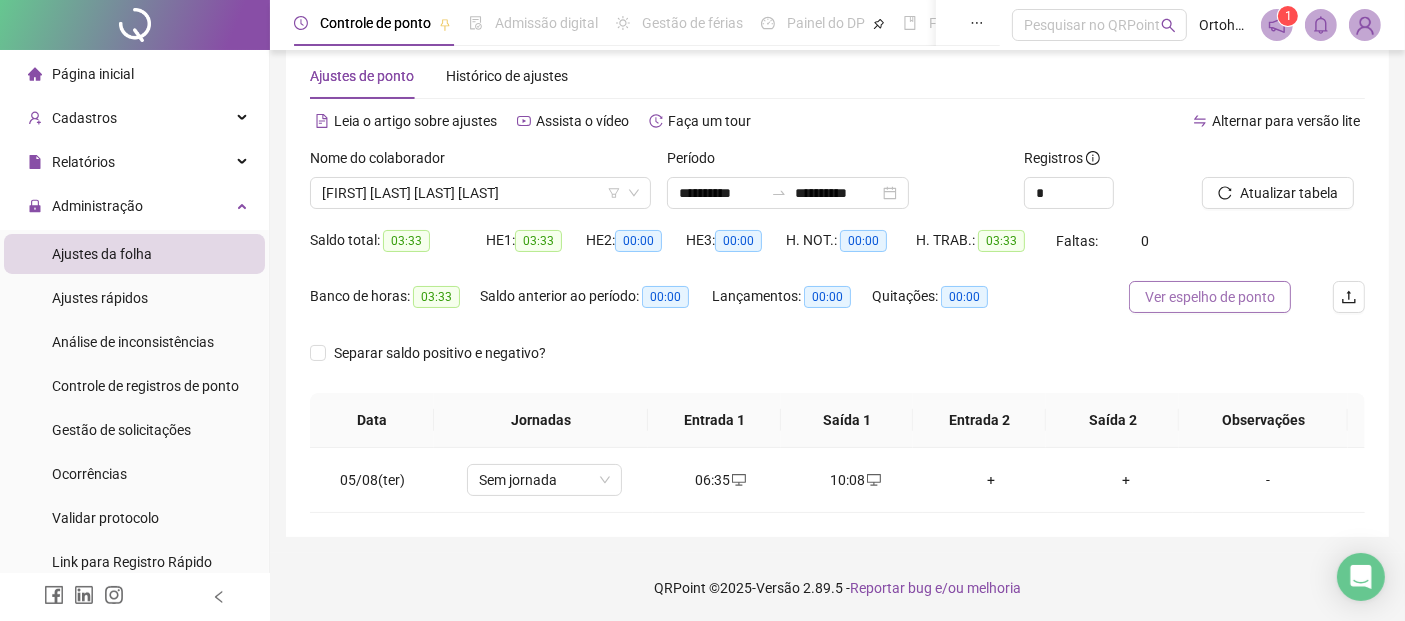 click on "Ver espelho de ponto" at bounding box center (1210, 297) 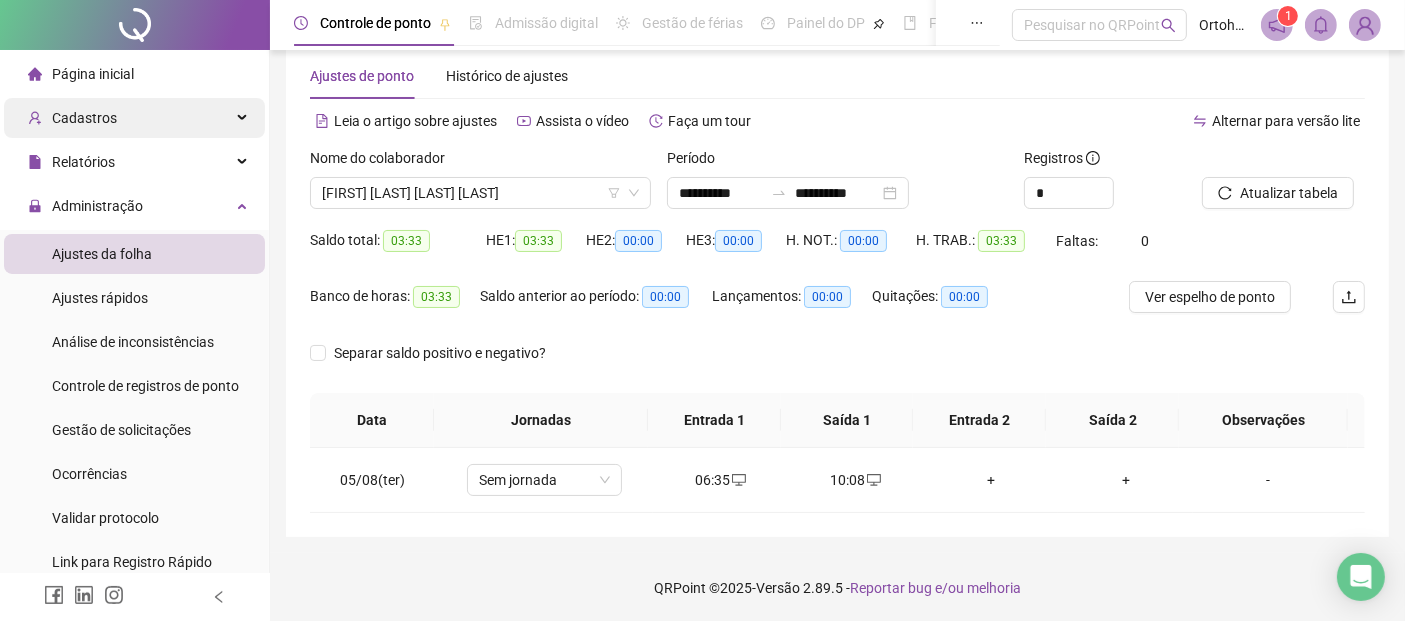 click on "Cadastros" at bounding box center (134, 118) 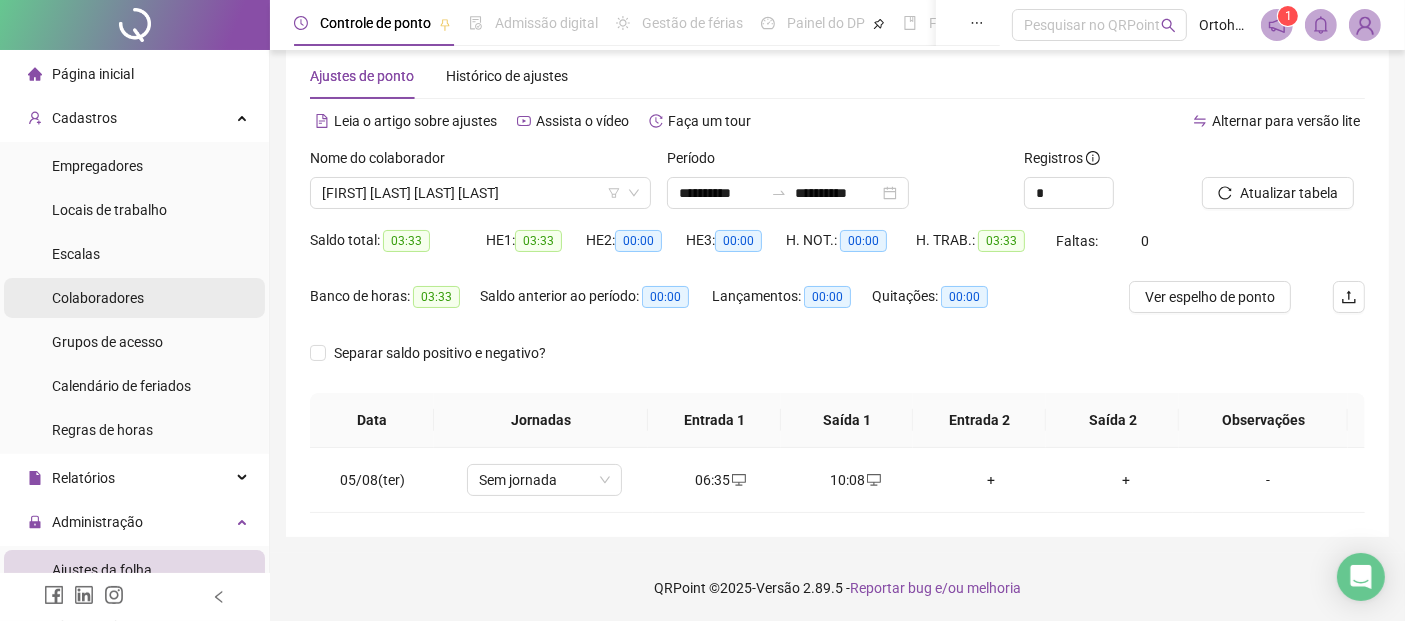 click on "Colaboradores" at bounding box center [98, 298] 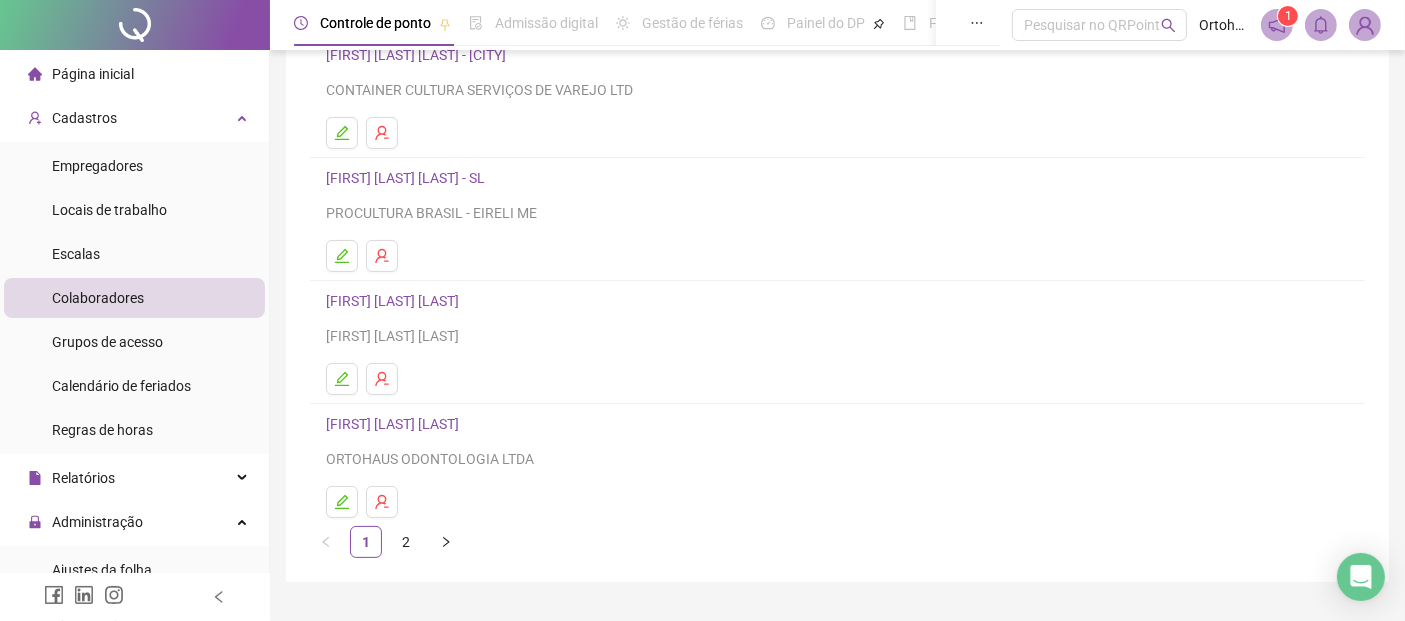 scroll, scrollTop: 345, scrollLeft: 0, axis: vertical 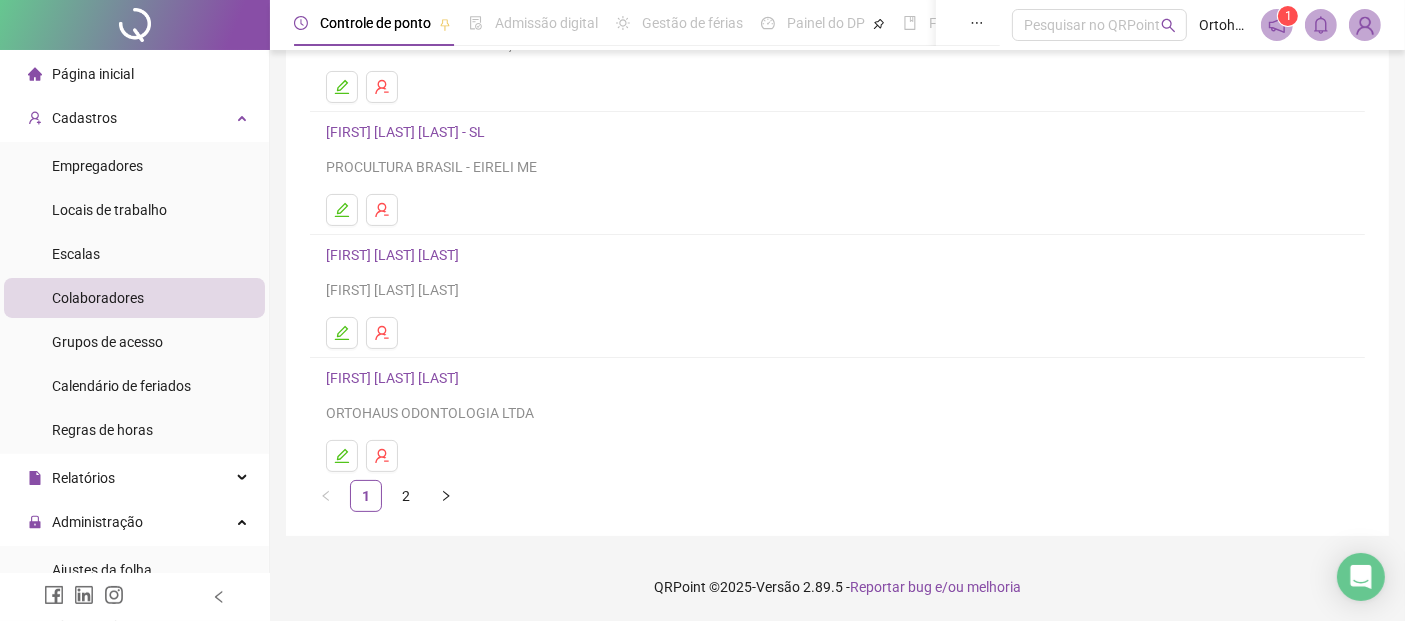 click 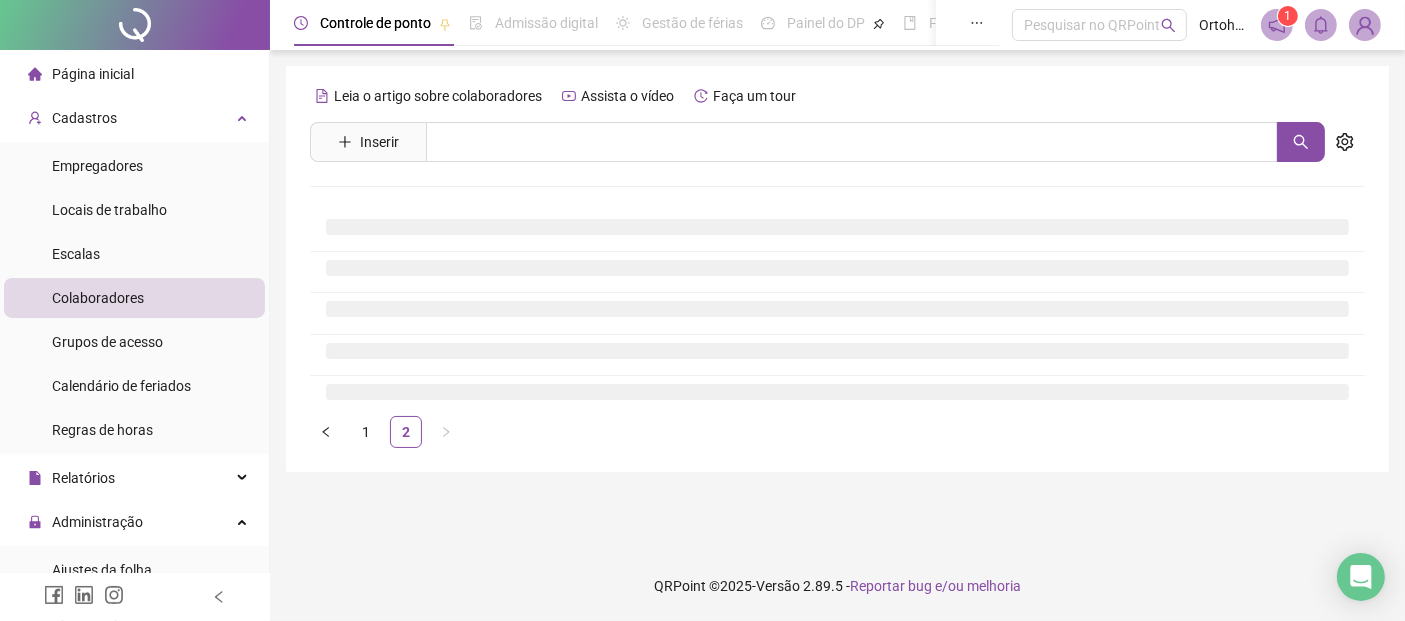 scroll, scrollTop: 0, scrollLeft: 0, axis: both 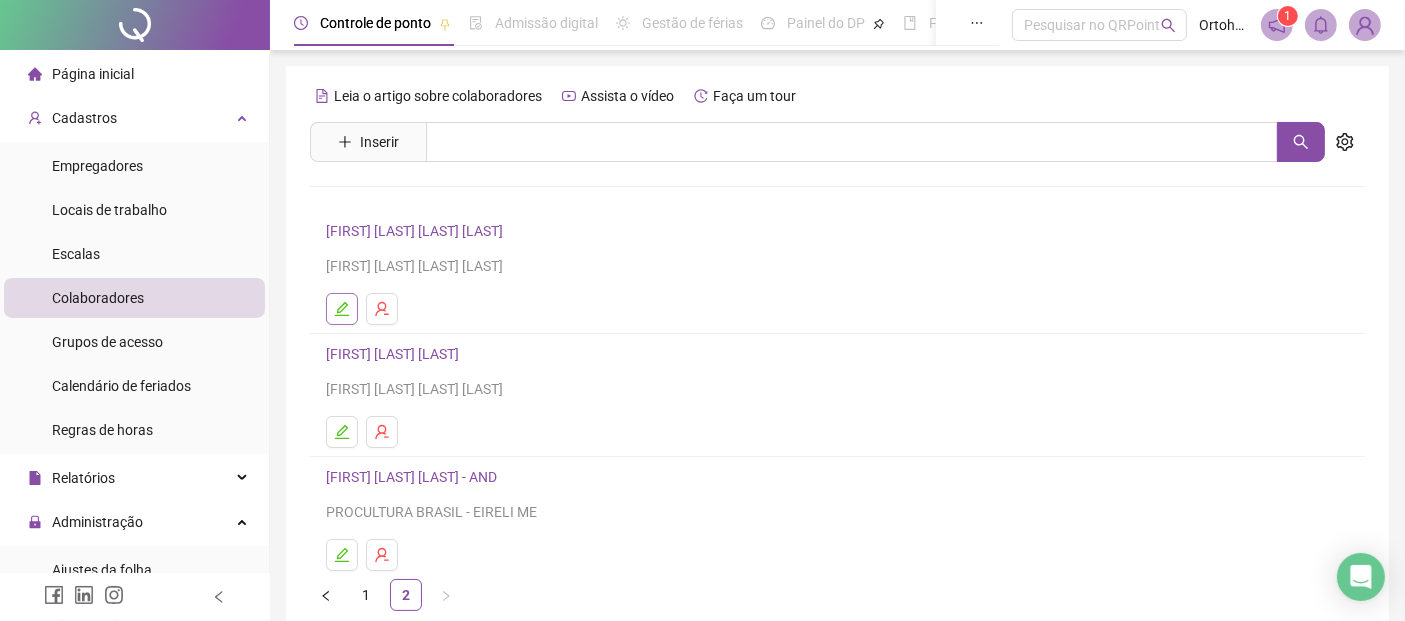 click at bounding box center (342, 309) 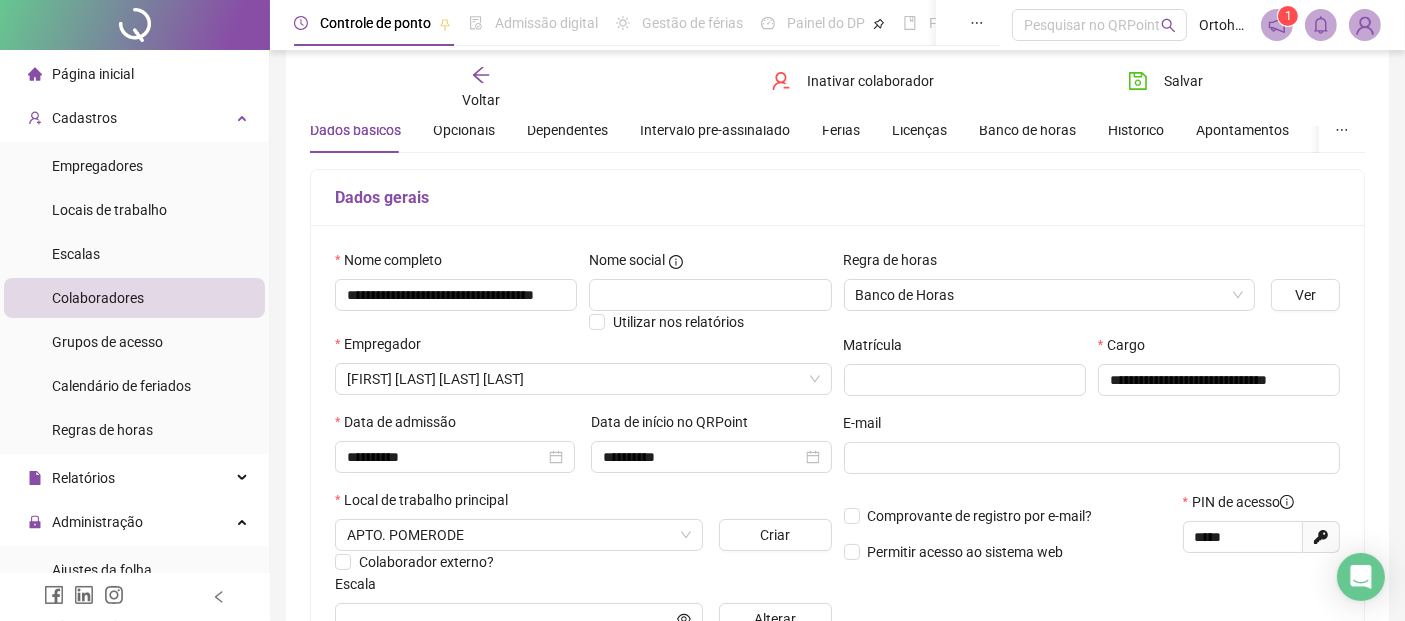 scroll, scrollTop: 222, scrollLeft: 0, axis: vertical 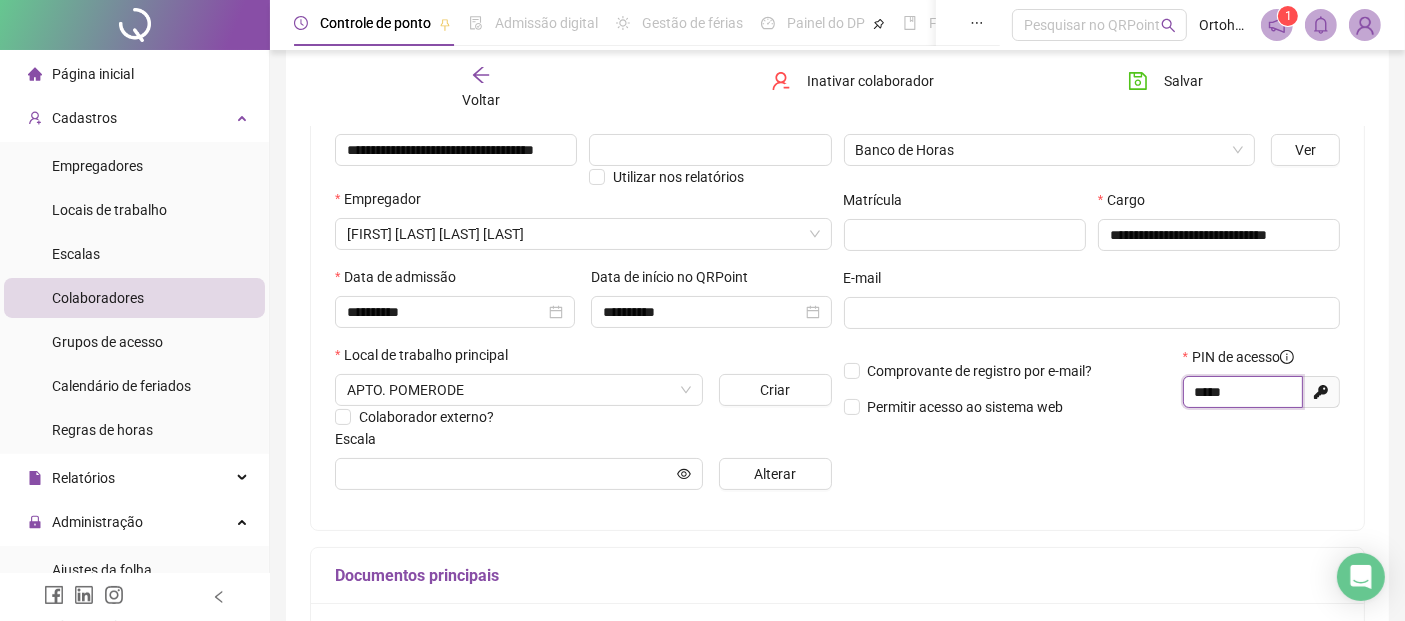 click on "*****" at bounding box center (1241, 392) 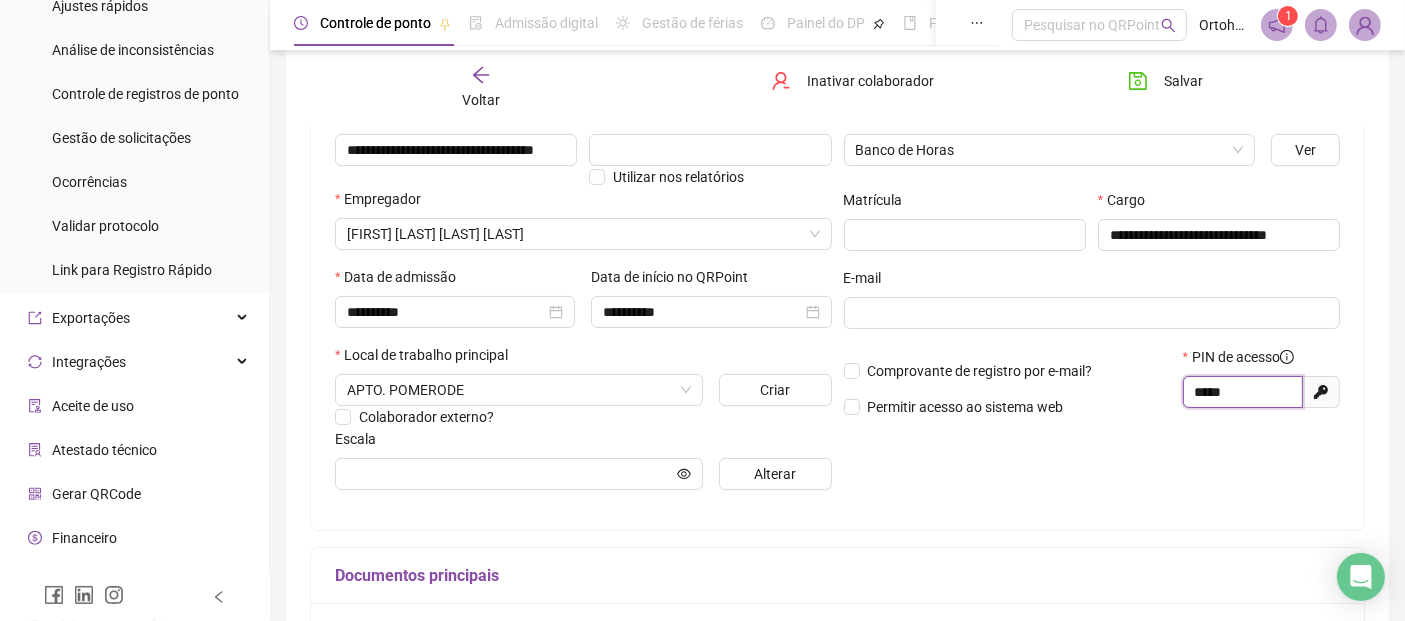 scroll, scrollTop: 636, scrollLeft: 0, axis: vertical 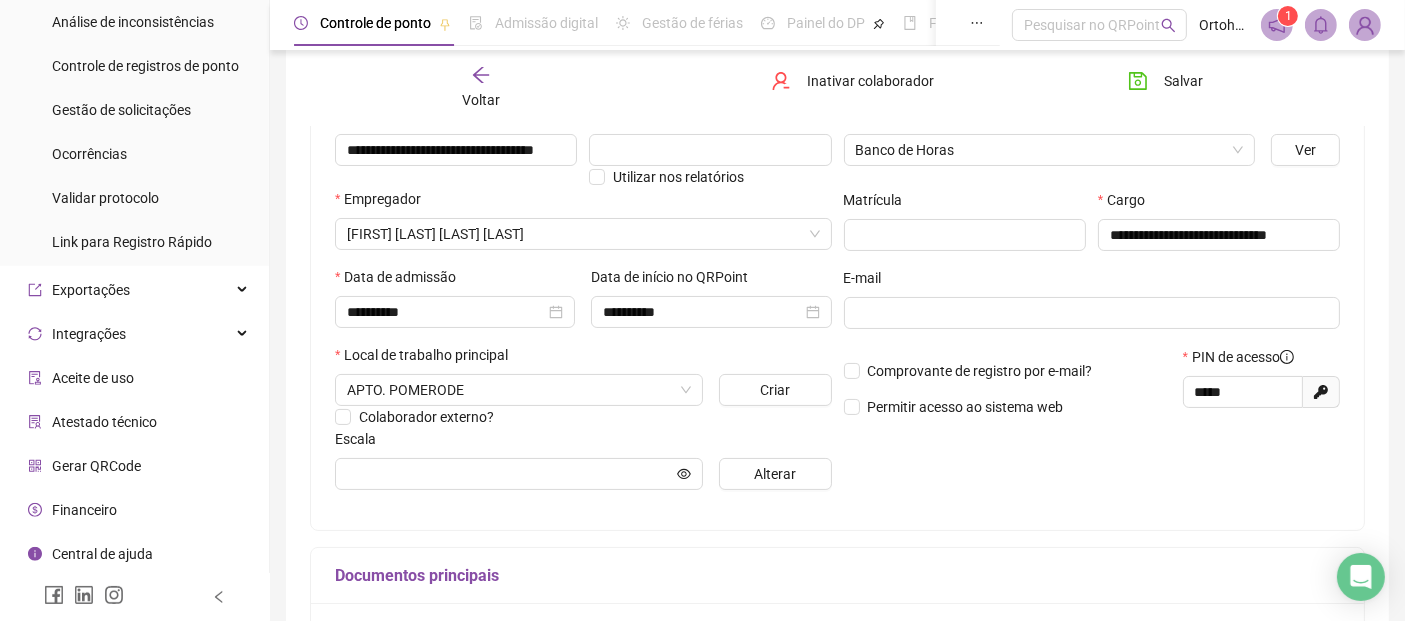 click on "Gerar QRCode" at bounding box center (96, 466) 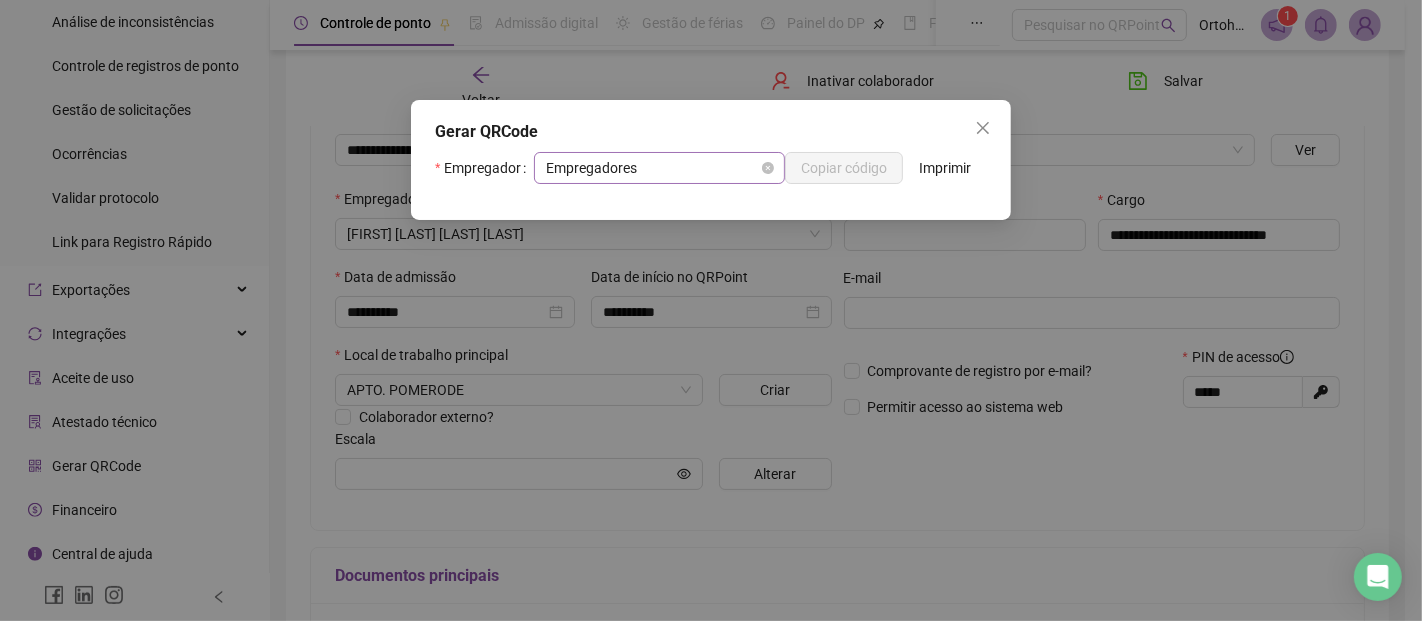 click on "Empregadores" at bounding box center (659, 168) 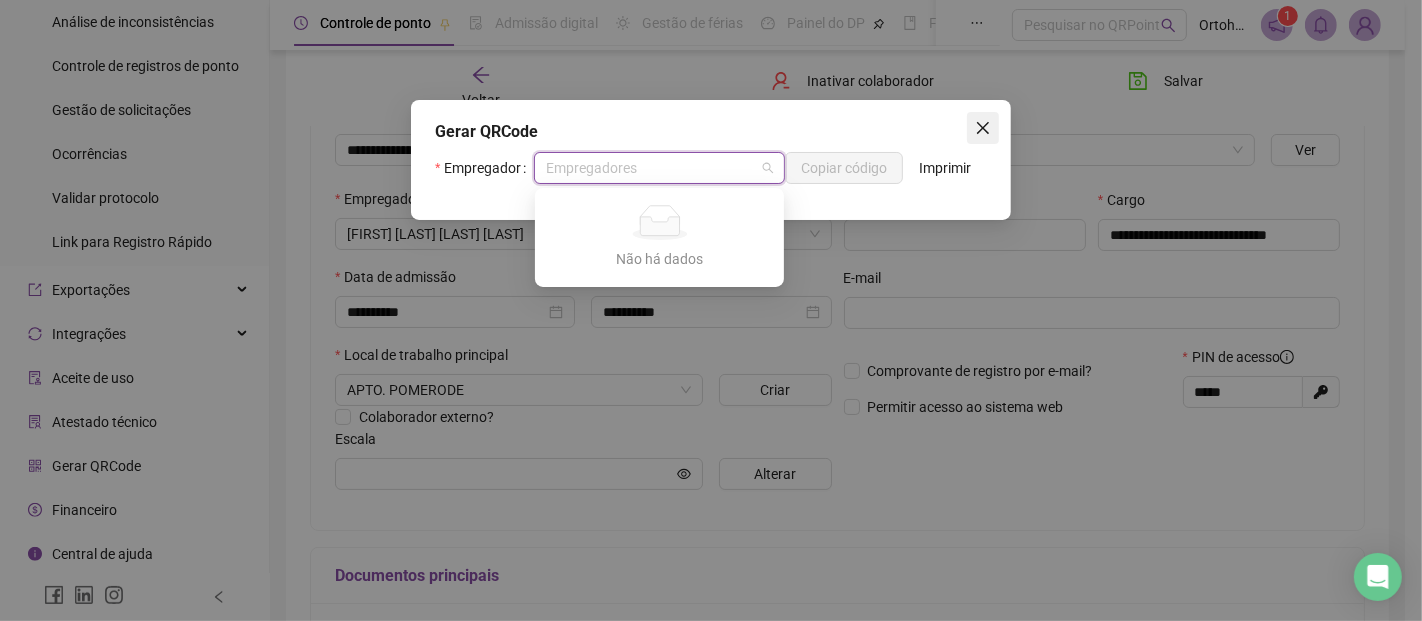 click at bounding box center [983, 128] 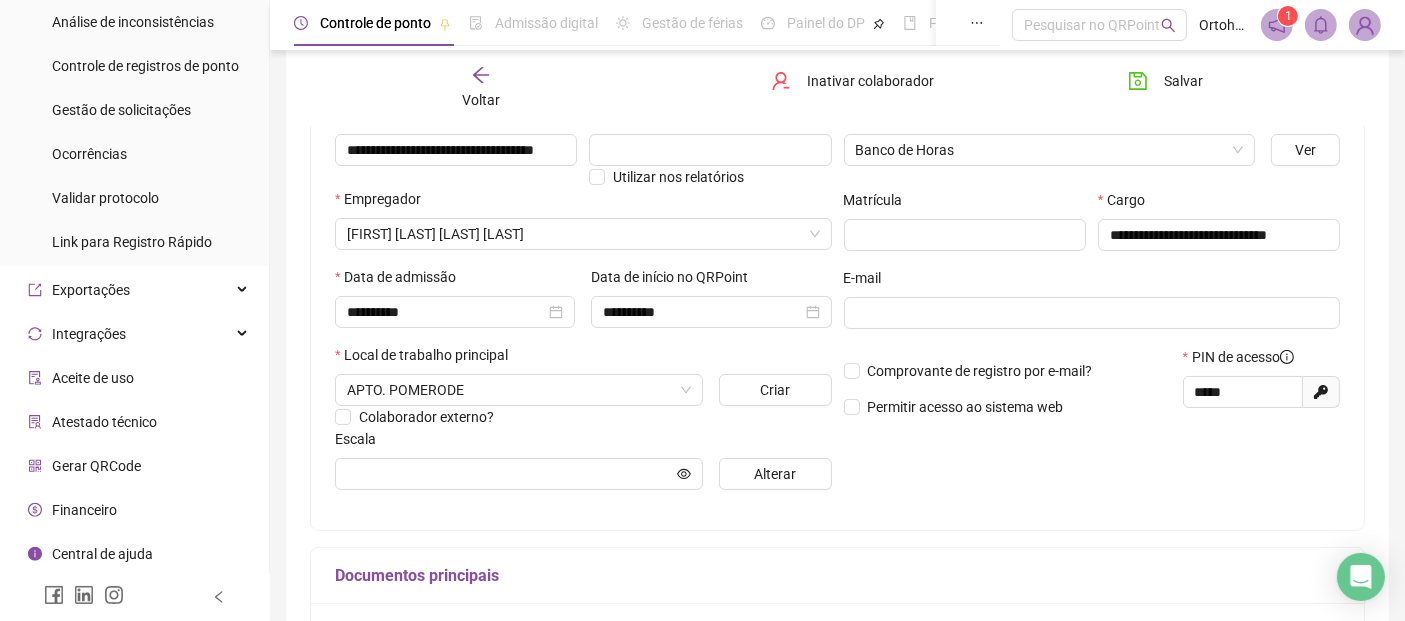 click on "Gerar QRCode" at bounding box center [84, 466] 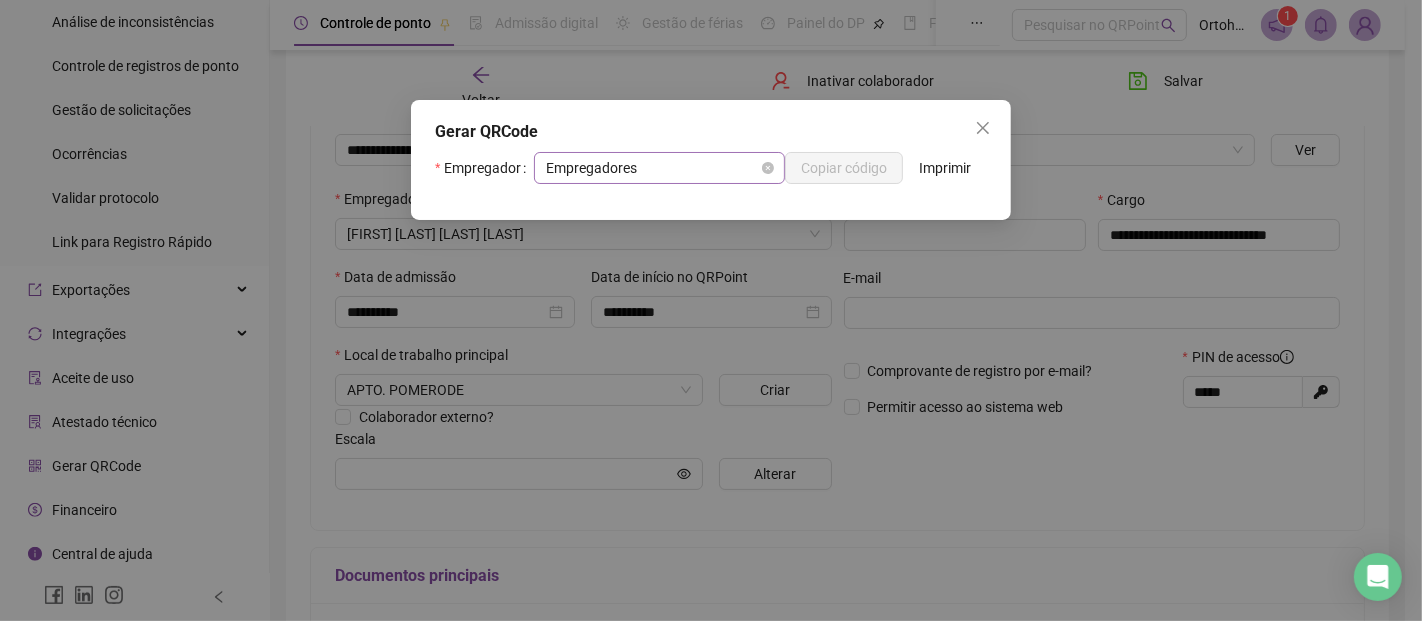 click on "Empregadores" at bounding box center (659, 168) 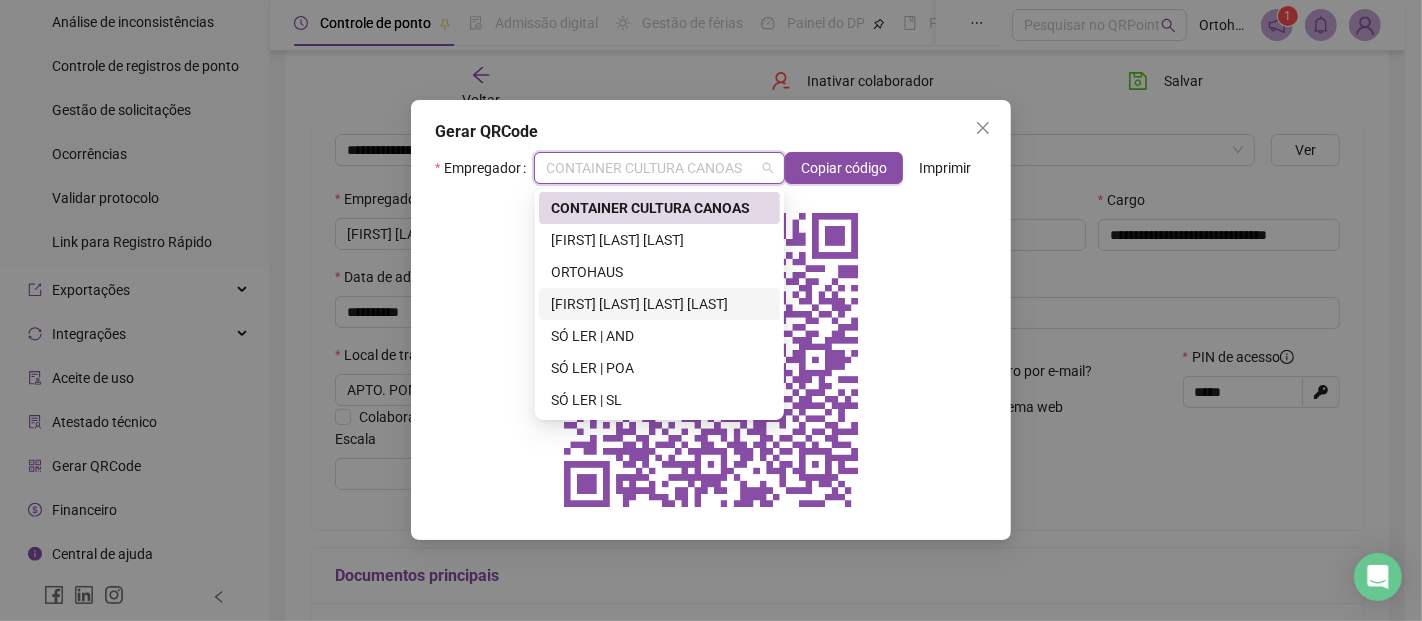 click on "[FIRST] [LAST] [LAST] [LAST]" at bounding box center (659, 304) 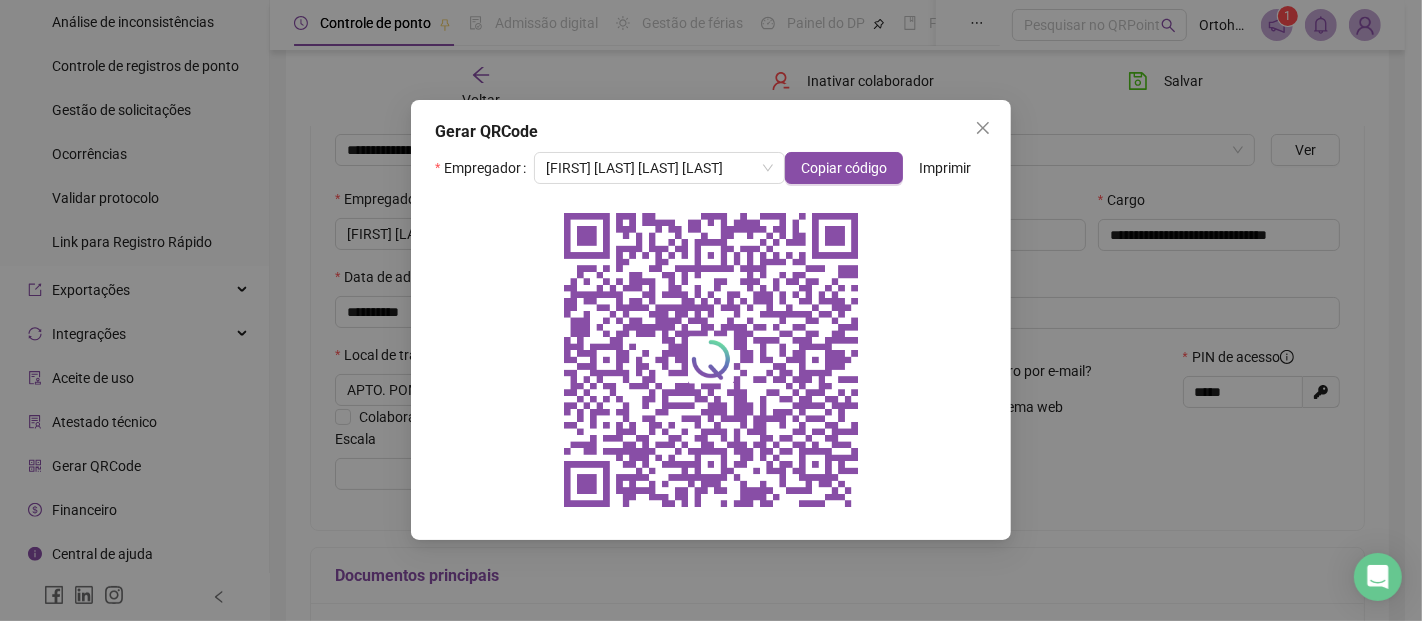 click on "Imprimir" at bounding box center (945, 168) 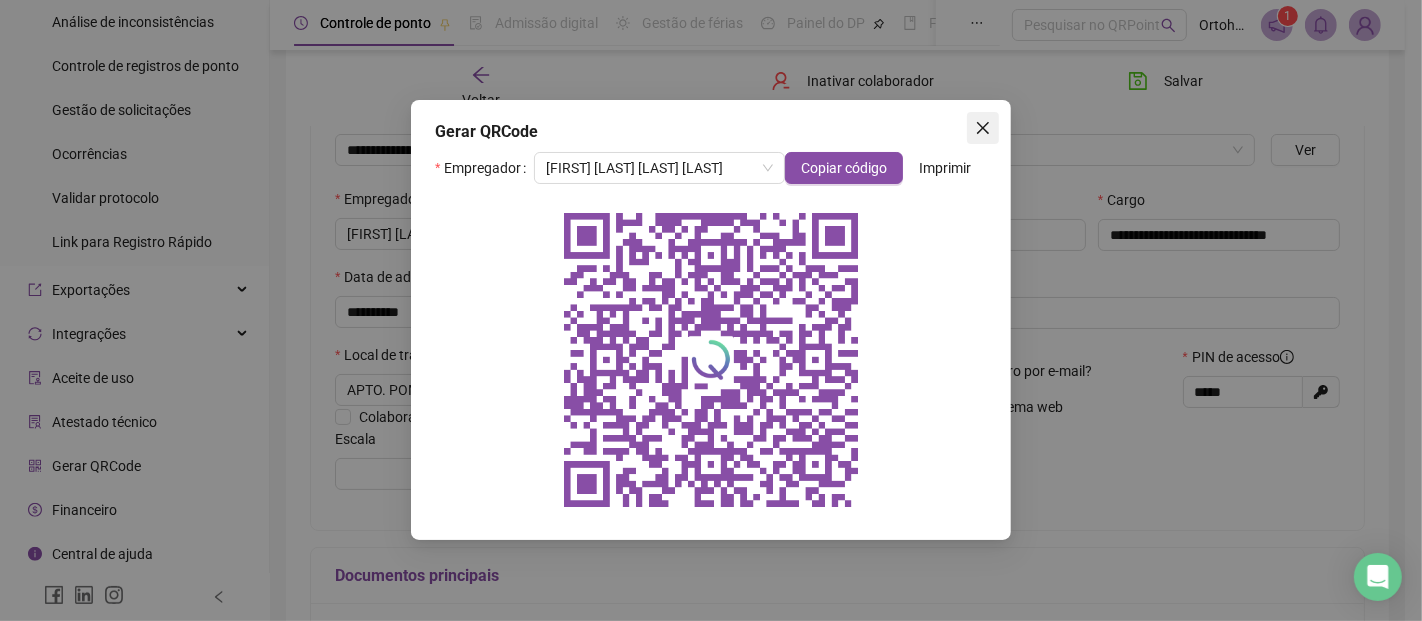 click at bounding box center (983, 128) 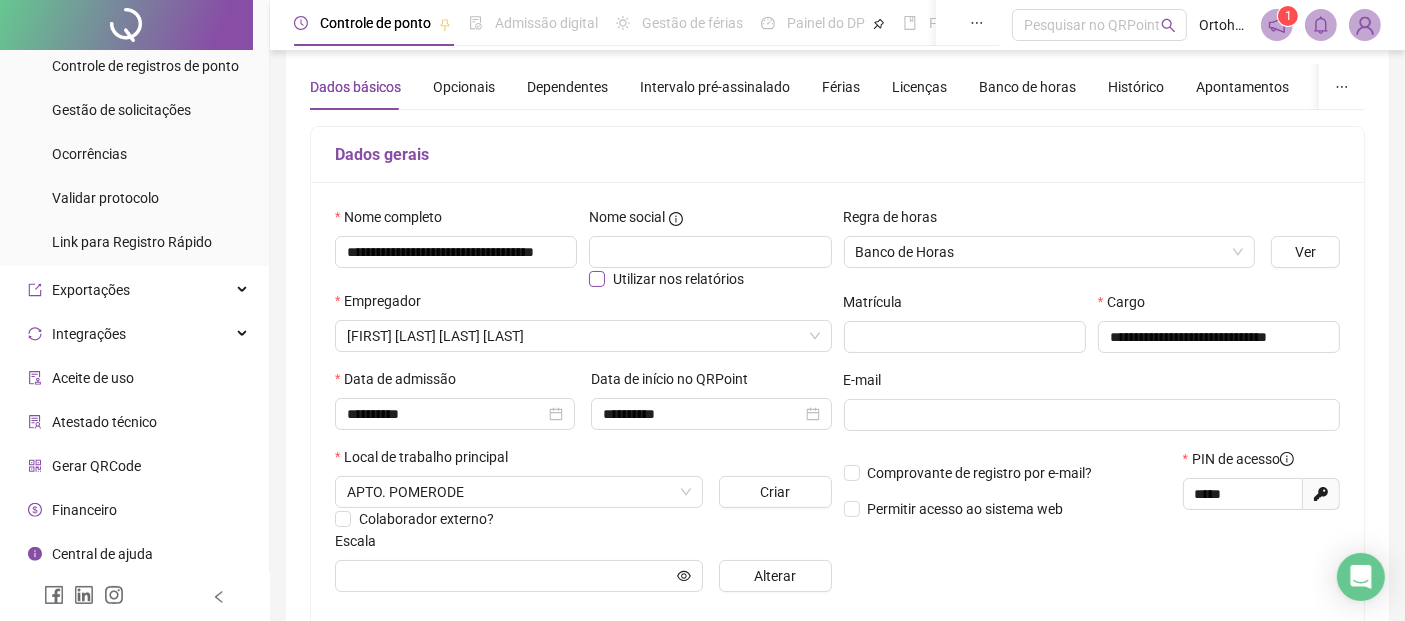 scroll, scrollTop: 0, scrollLeft: 0, axis: both 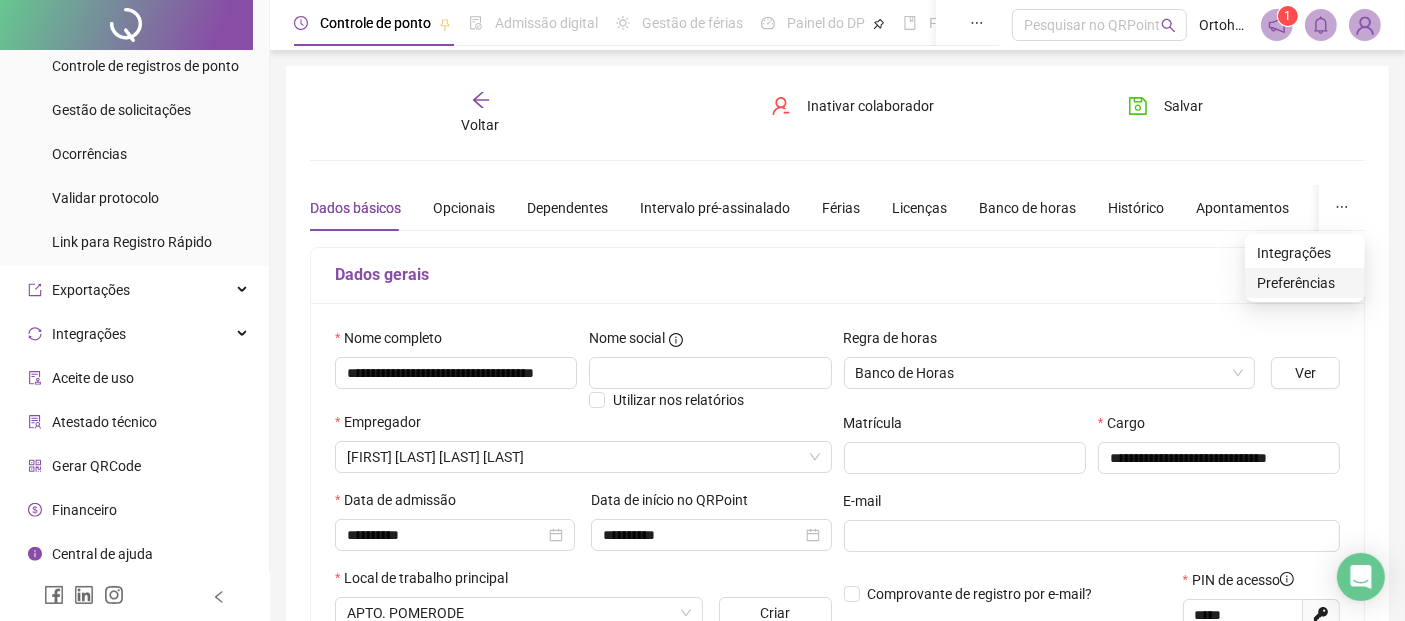 click on "Preferências" at bounding box center [1305, 283] 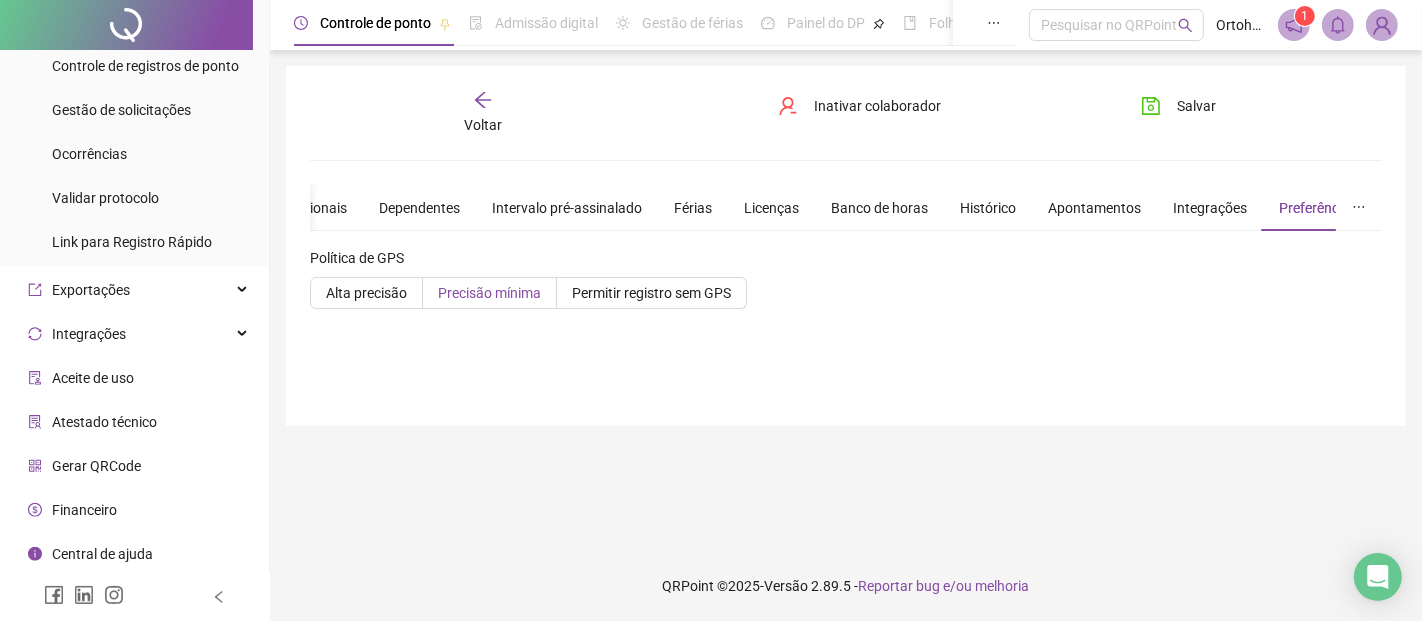 click on "Precisão mínima" at bounding box center (489, 293) 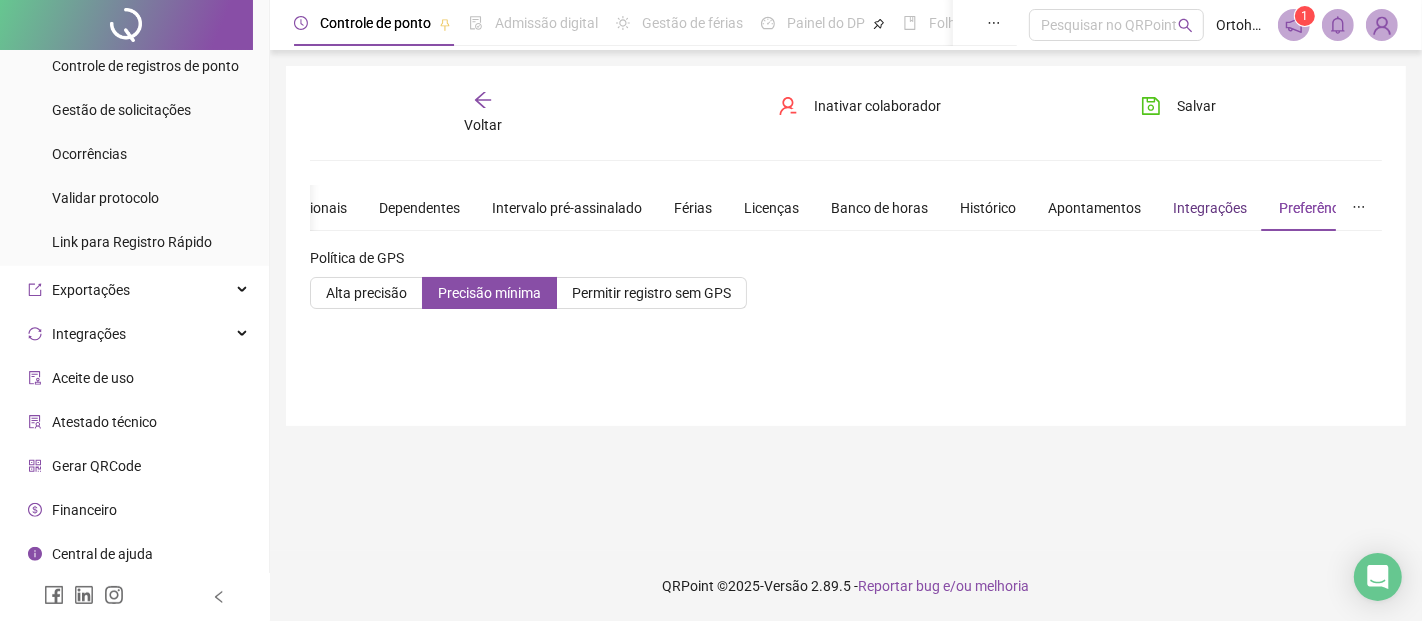 click on "Integrações" at bounding box center (1210, 208) 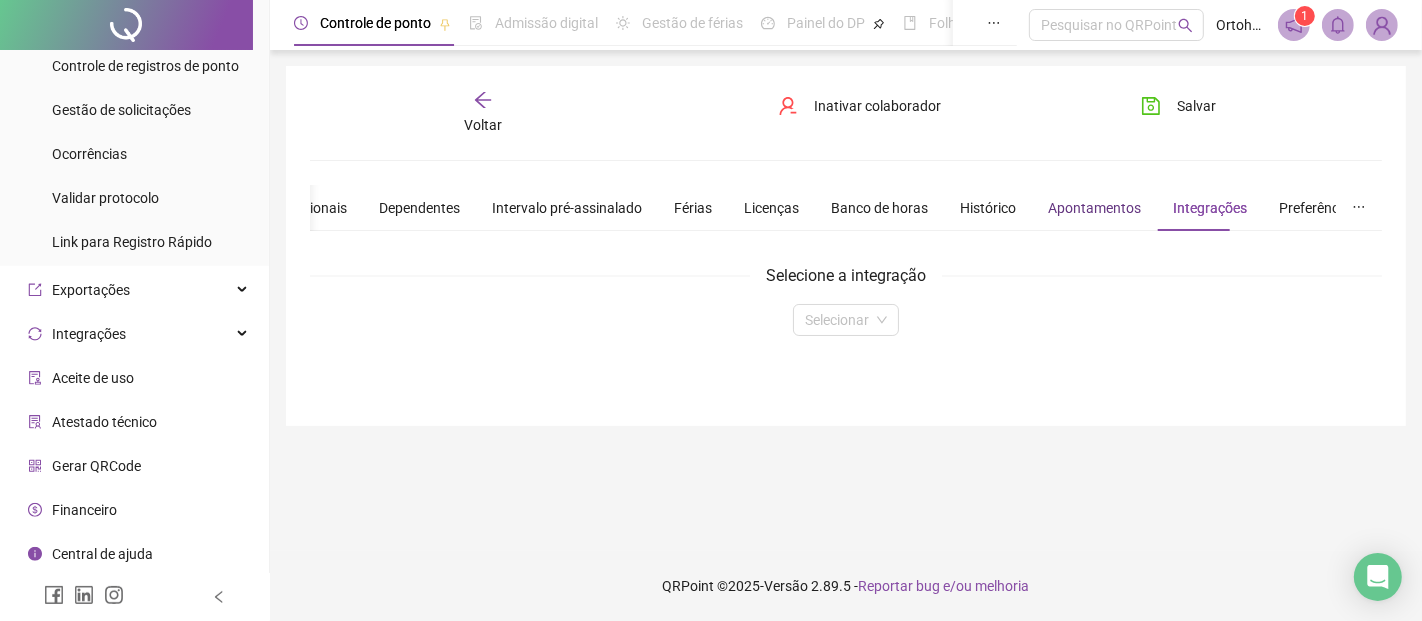 click on "Apontamentos" at bounding box center [1094, 208] 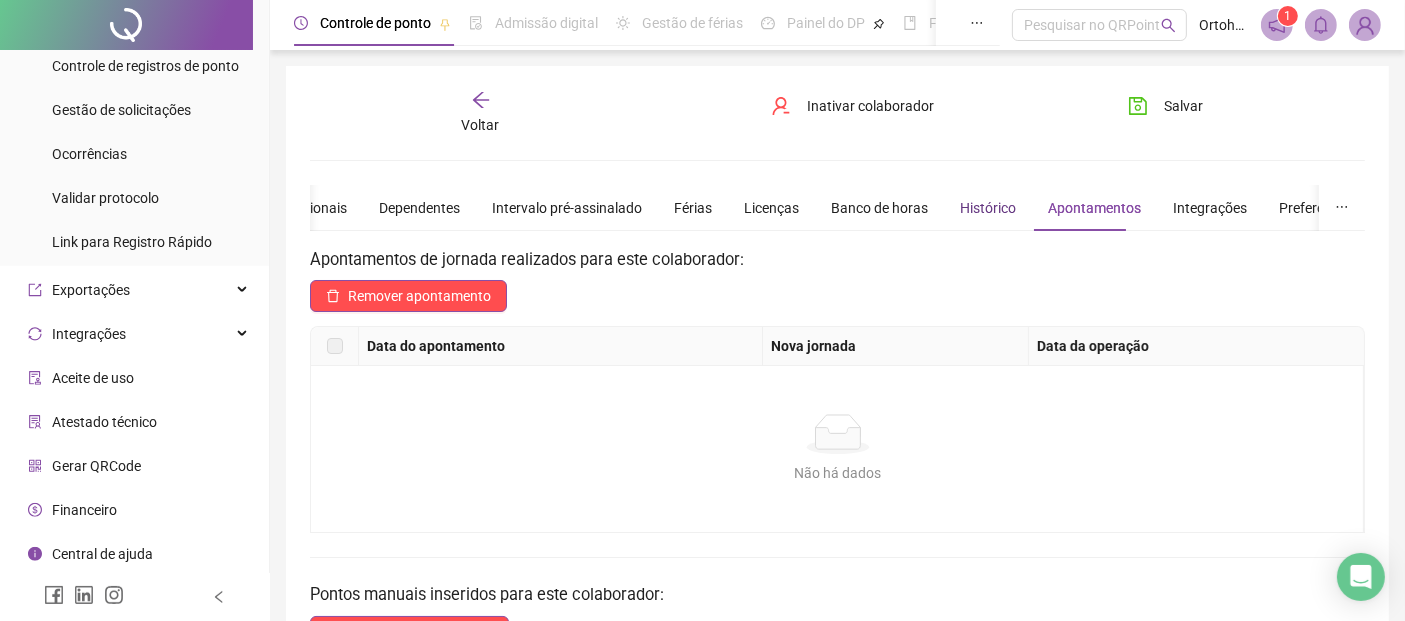 click on "Histórico" at bounding box center [988, 208] 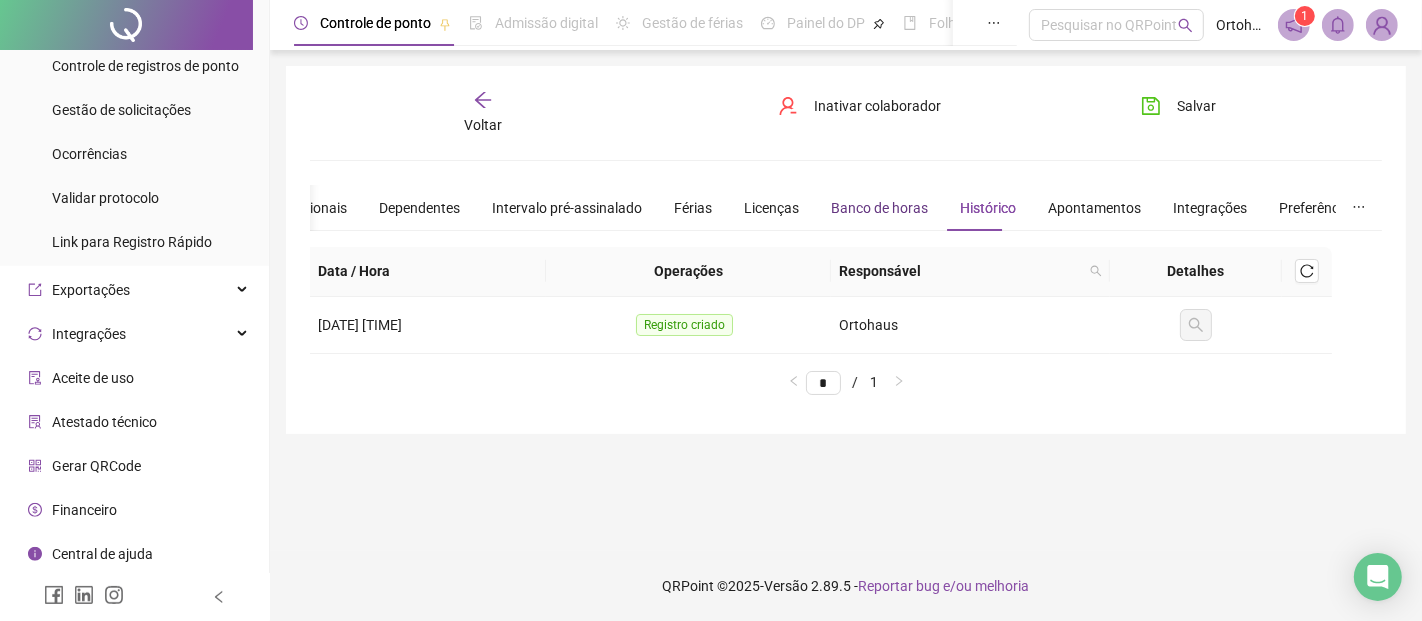 click on "Banco de horas" at bounding box center [879, 208] 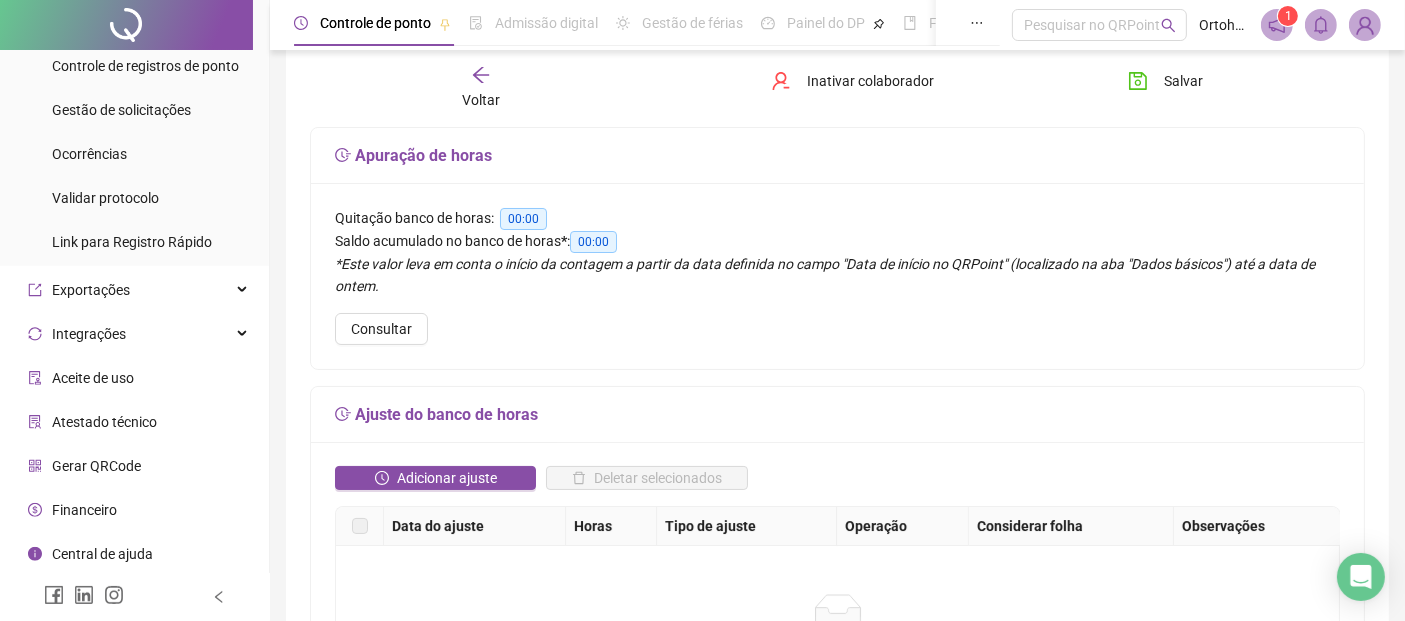 scroll, scrollTop: 0, scrollLeft: 0, axis: both 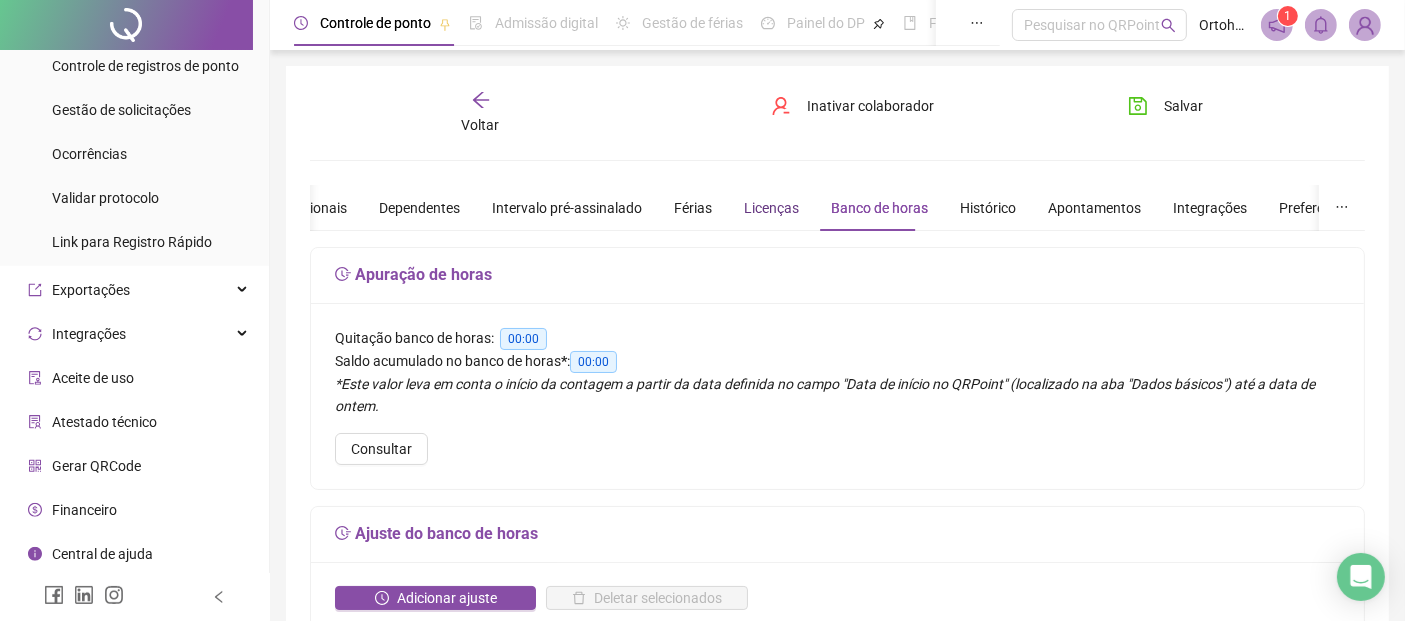 click on "Licenças" at bounding box center [771, 208] 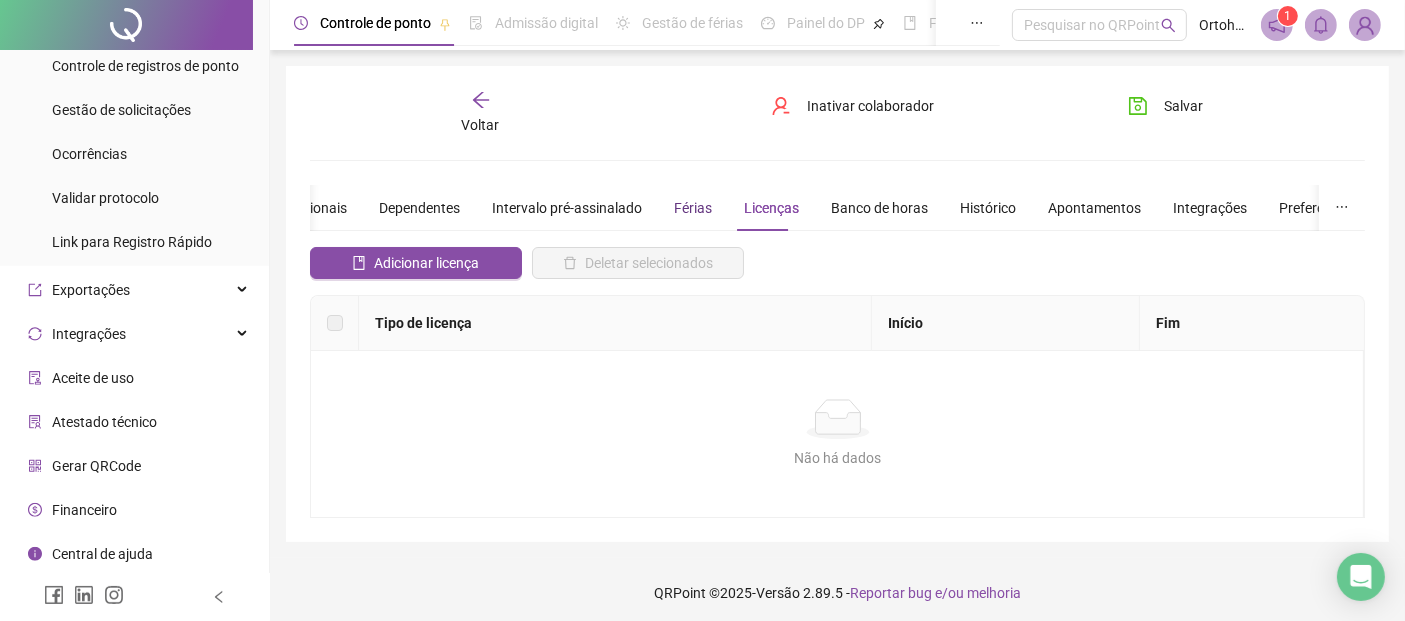 click on "Férias" at bounding box center (693, 208) 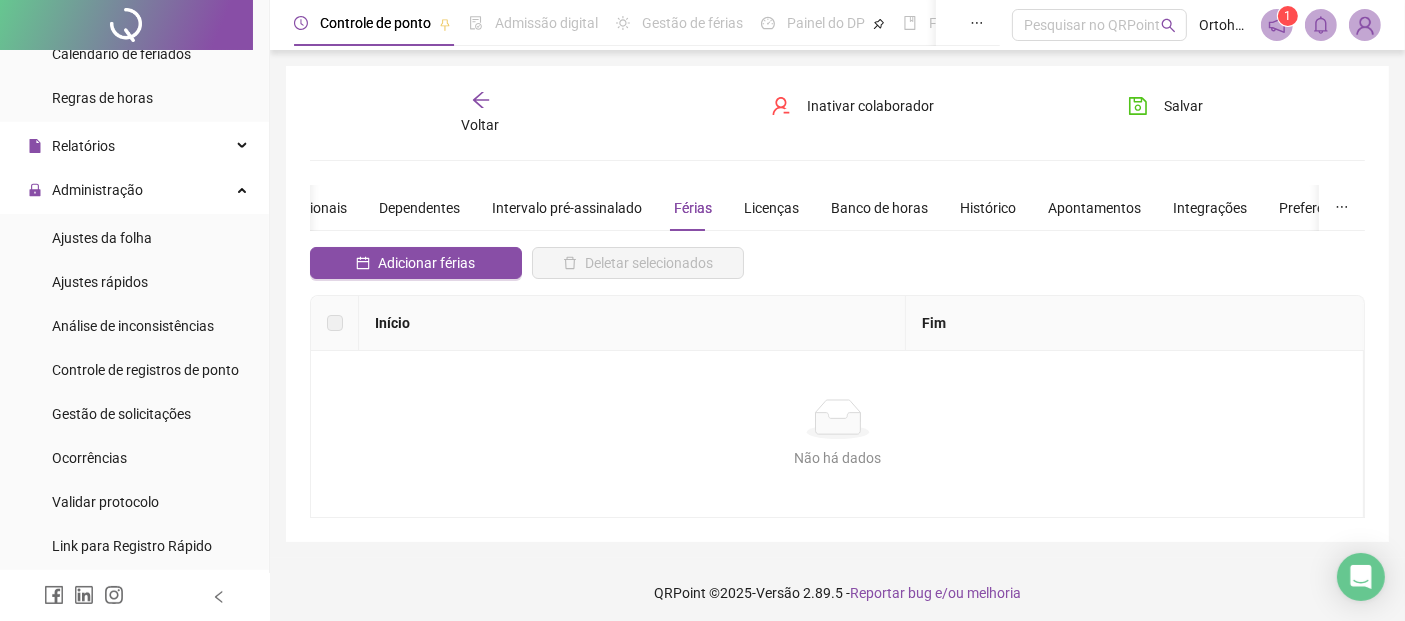 scroll, scrollTop: 302, scrollLeft: 0, axis: vertical 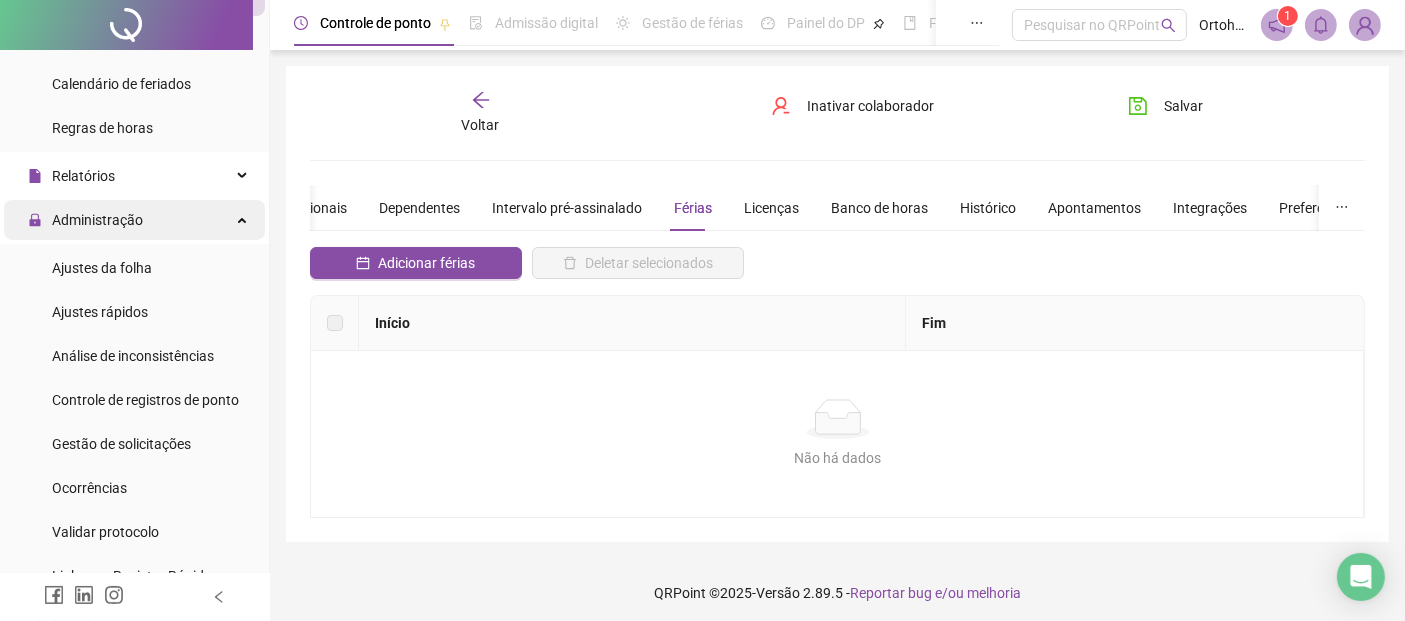 click on "Administração" at bounding box center [134, 220] 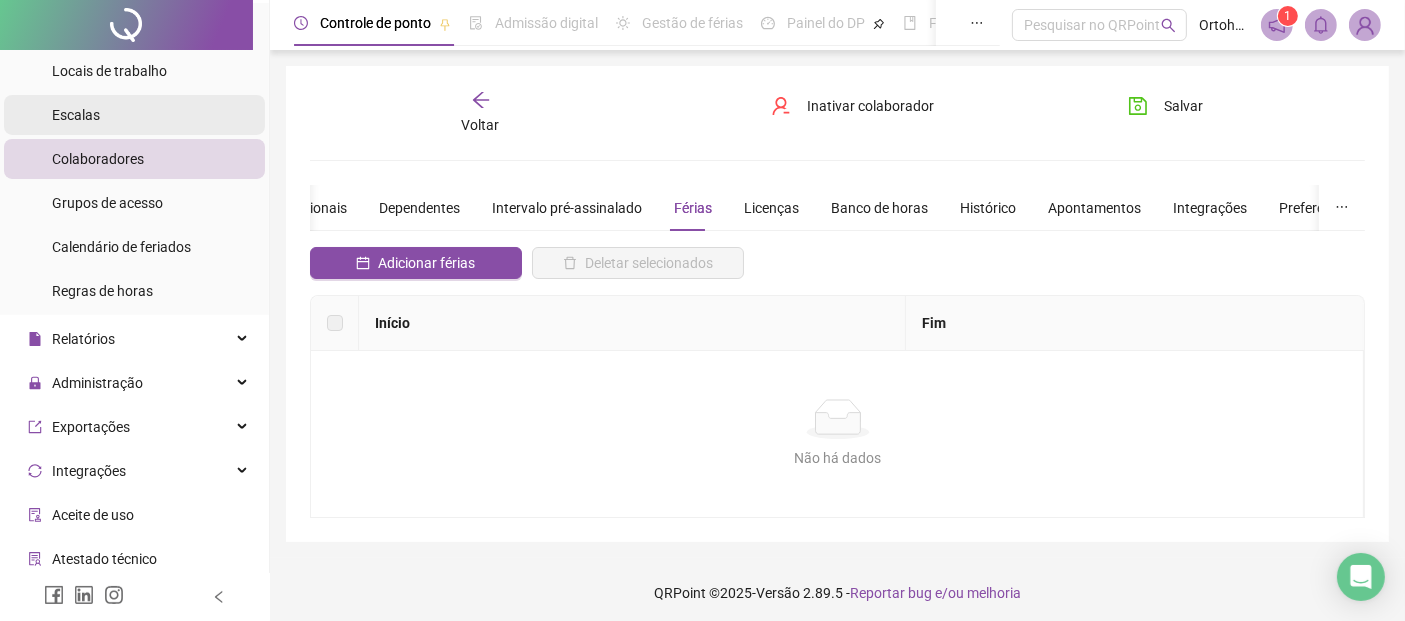 scroll, scrollTop: 0, scrollLeft: 0, axis: both 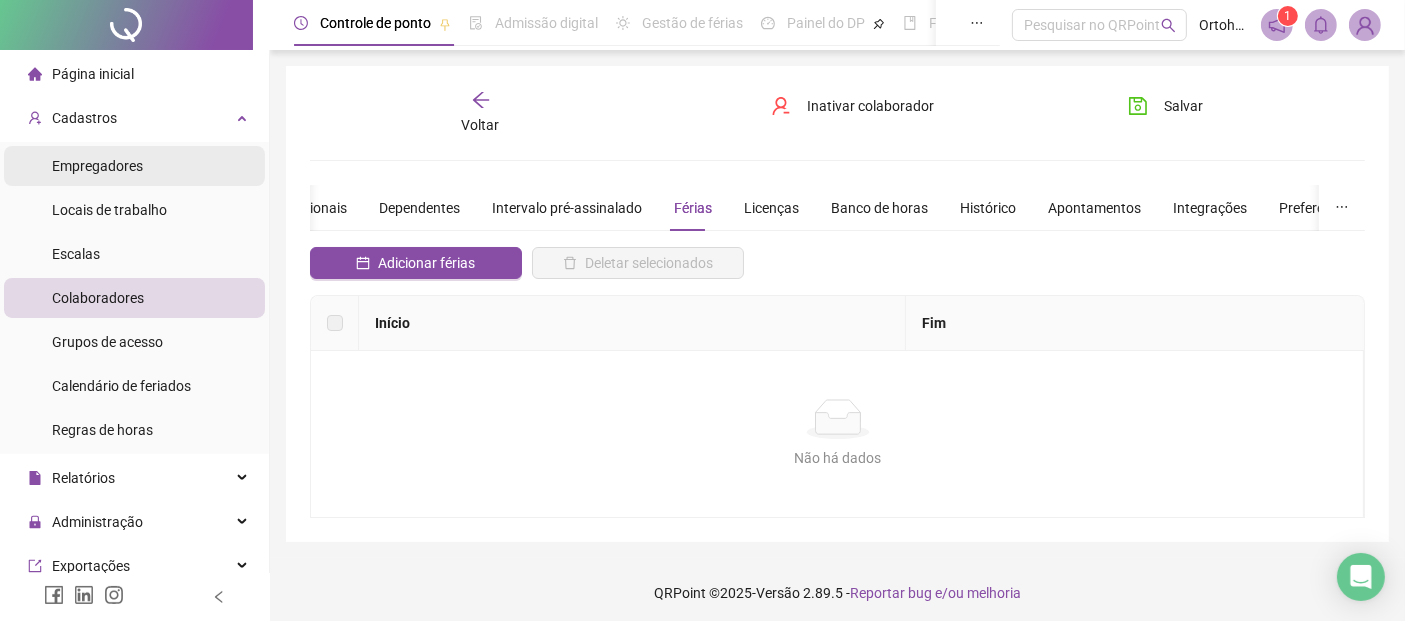 click on "Empregadores" at bounding box center [134, 166] 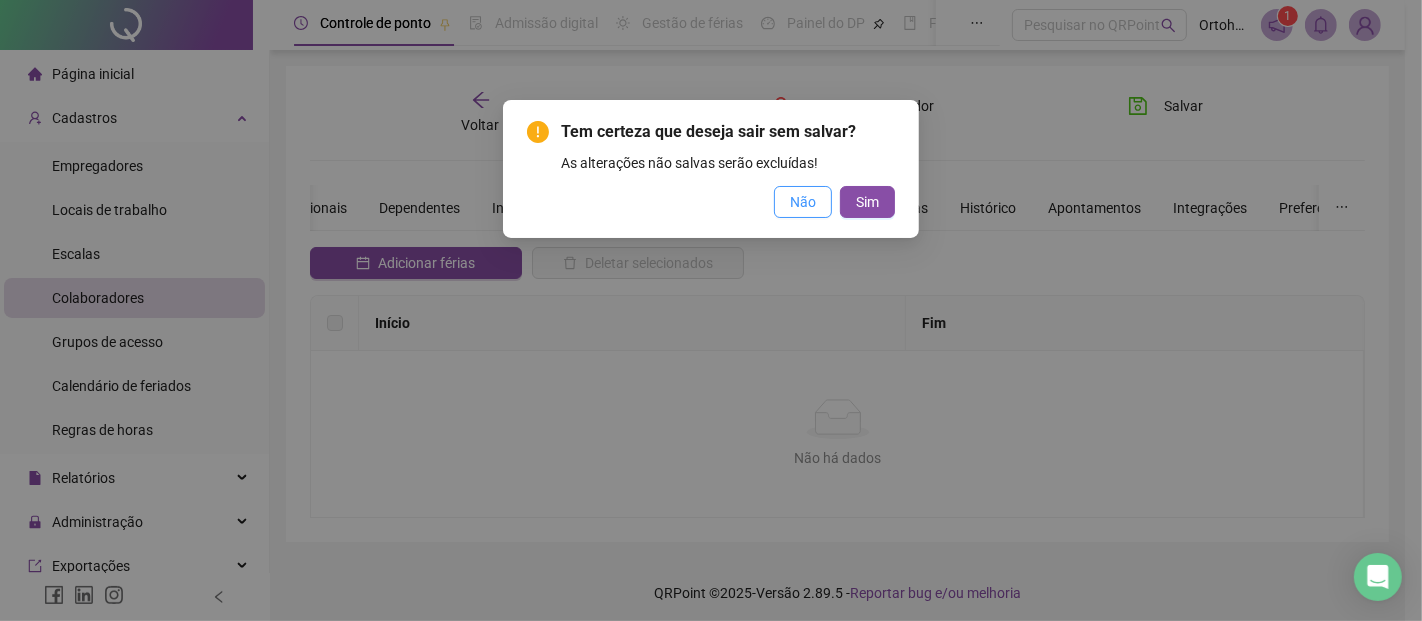 click on "Não" at bounding box center [803, 202] 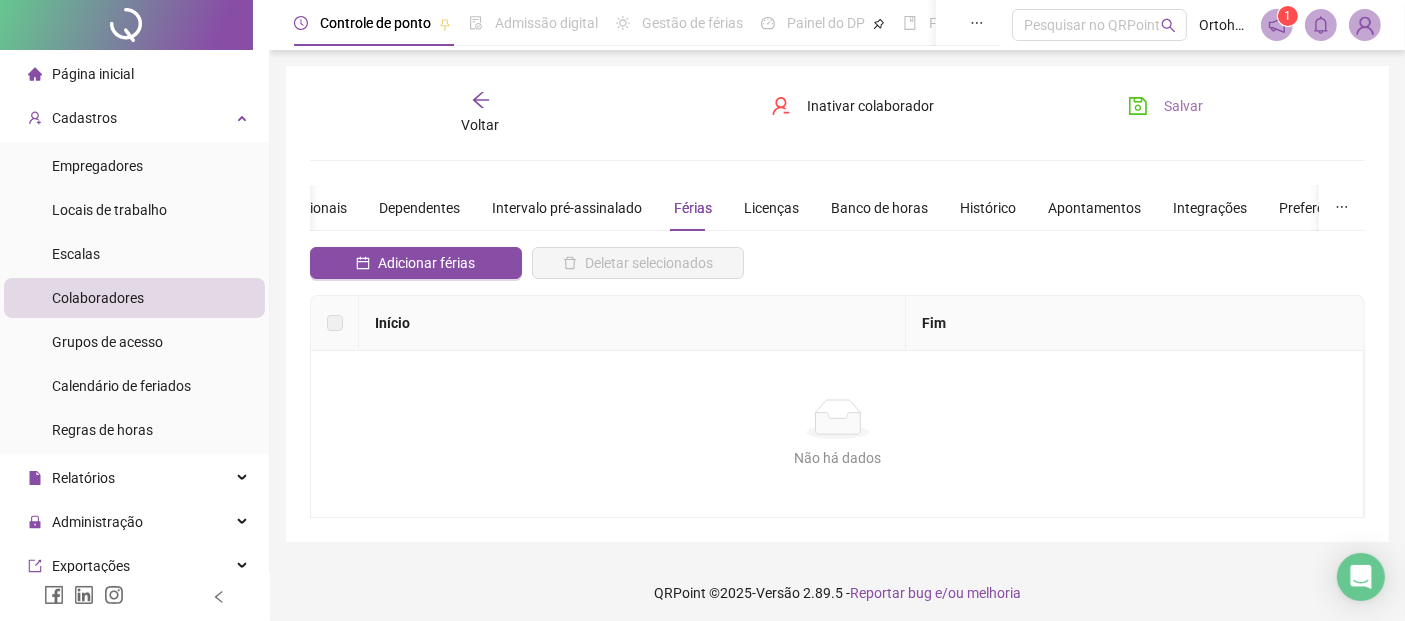 click on "Salvar" at bounding box center (1165, 106) 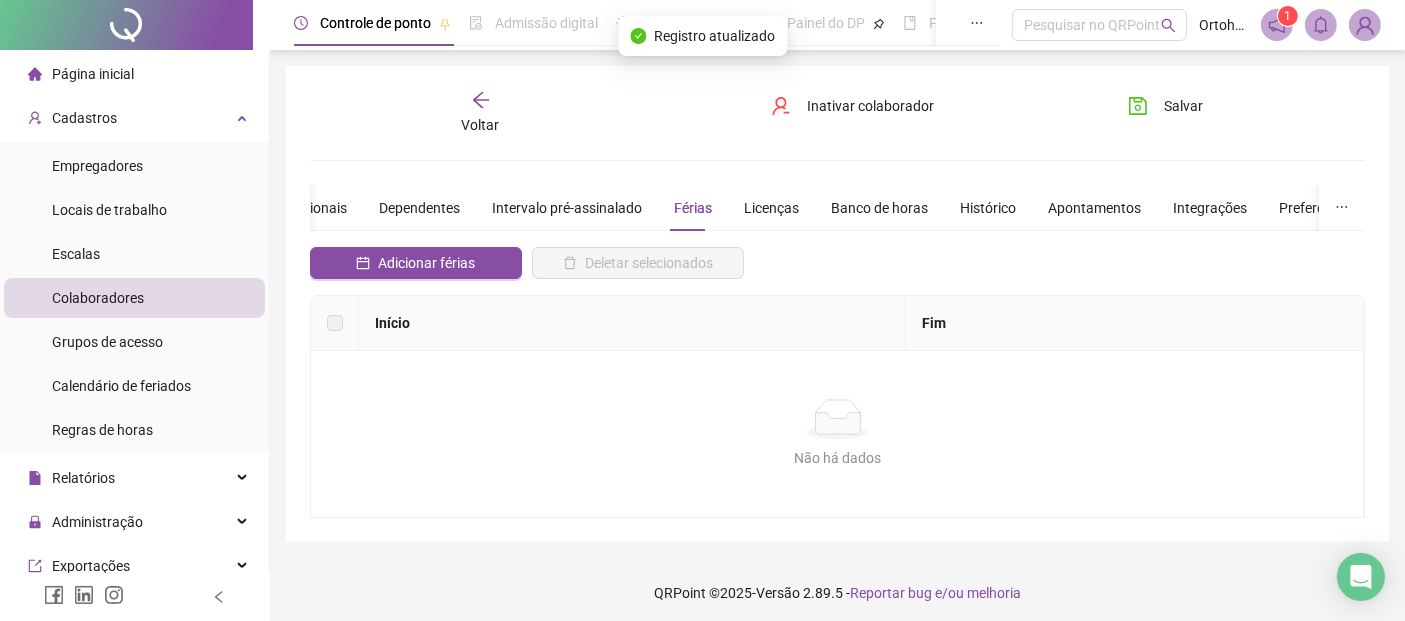 click on "Voltar" at bounding box center (480, 113) 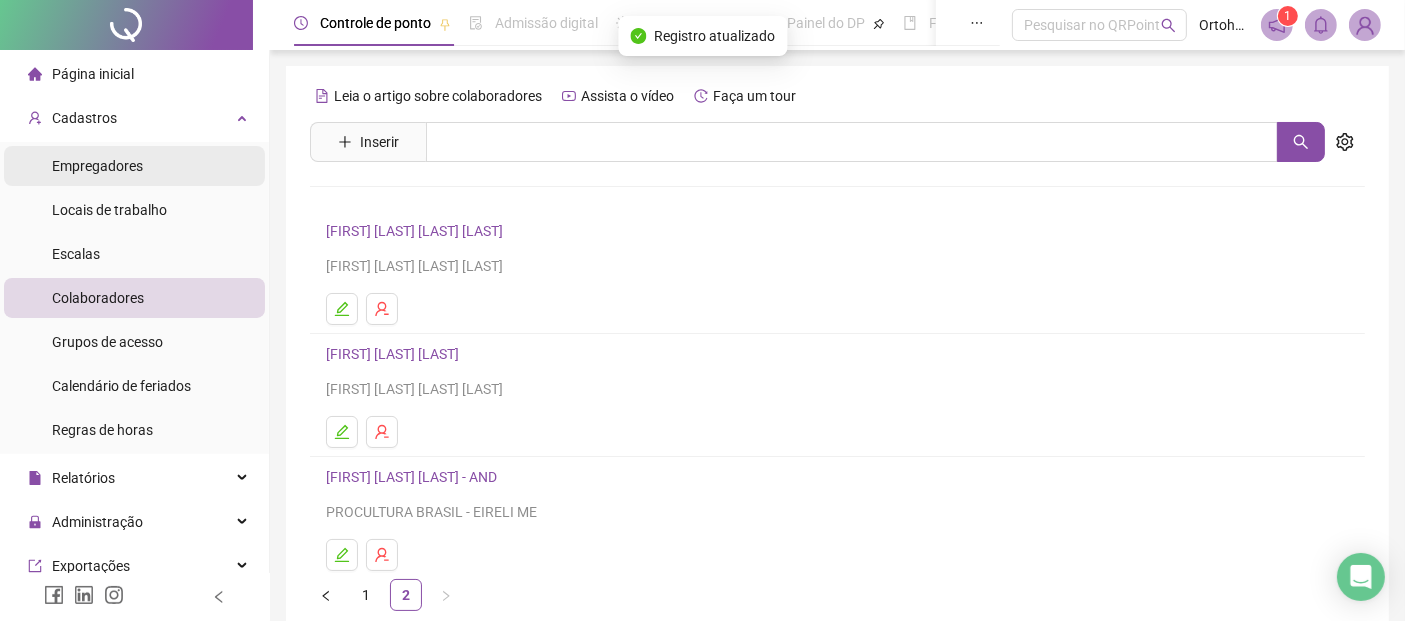 click on "Empregadores" at bounding box center [134, 166] 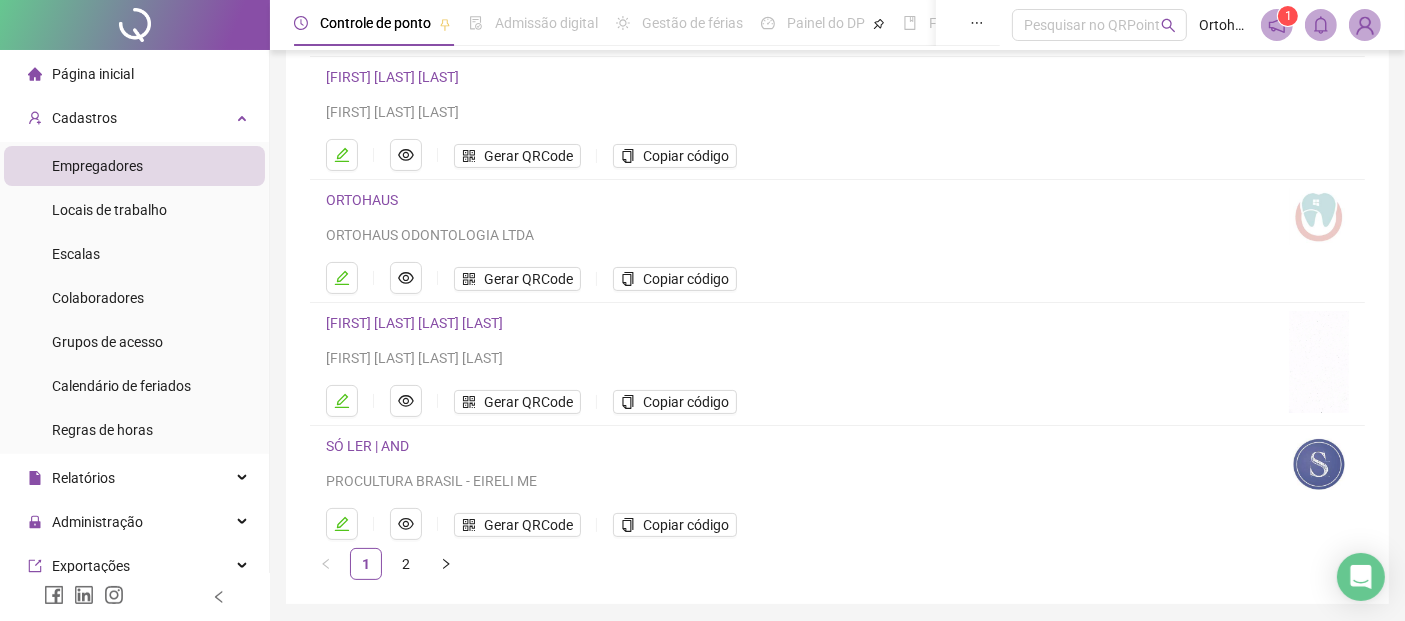 scroll, scrollTop: 345, scrollLeft: 0, axis: vertical 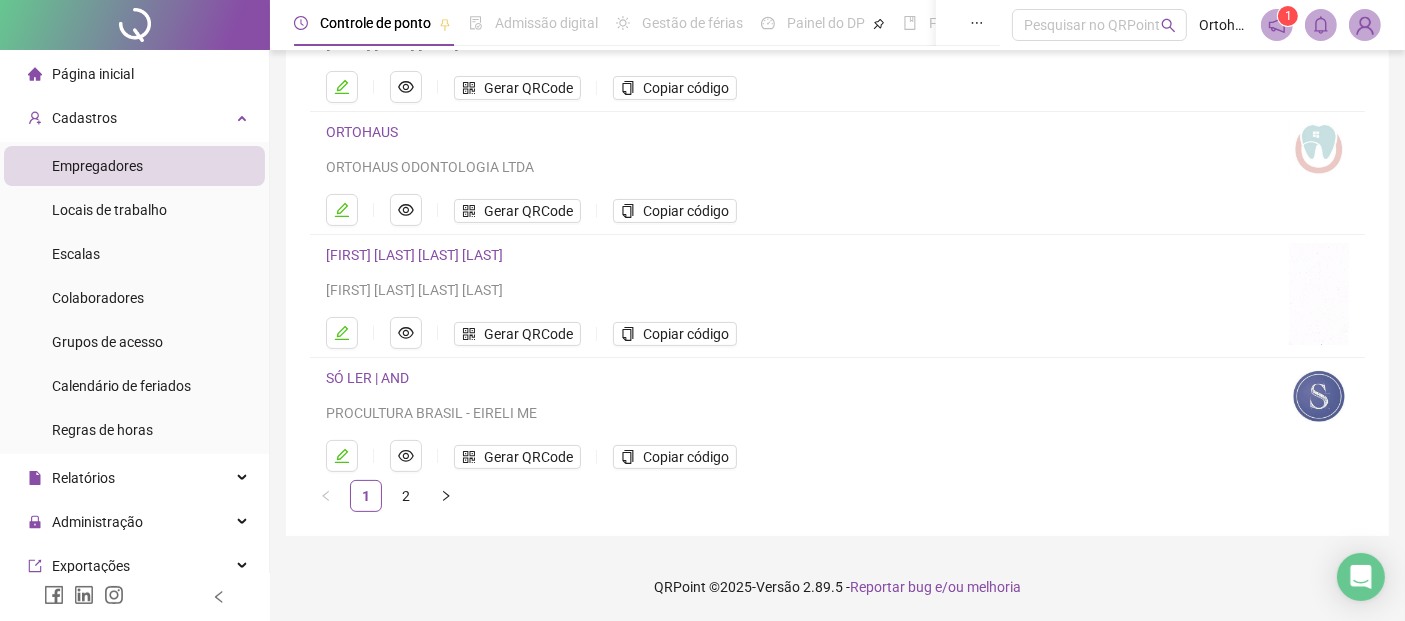 click at bounding box center (342, 333) 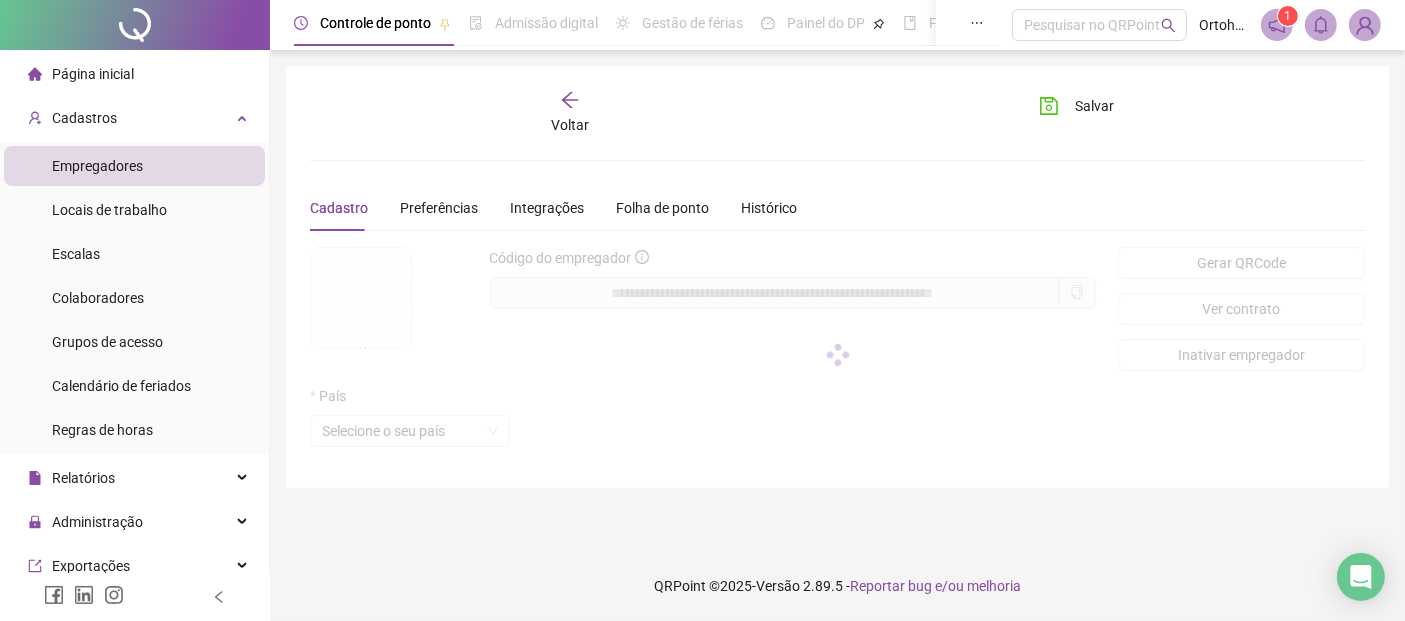 scroll, scrollTop: 0, scrollLeft: 0, axis: both 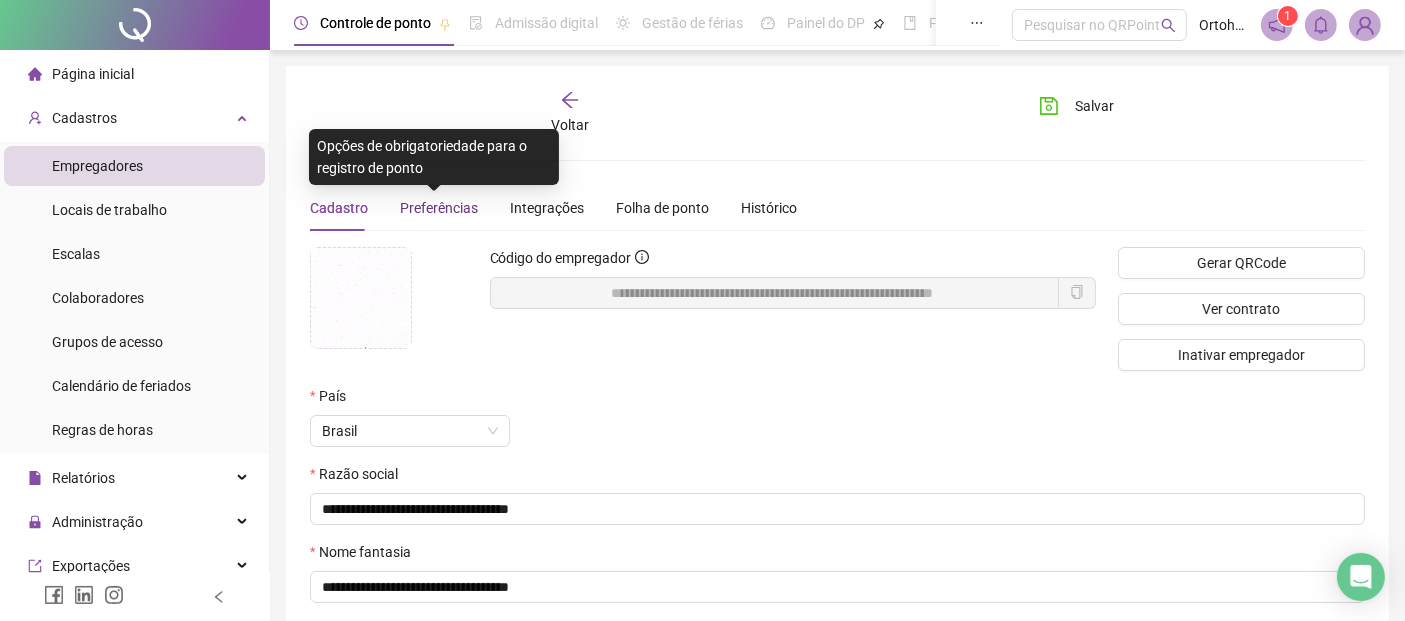 click on "Preferências" at bounding box center (439, 208) 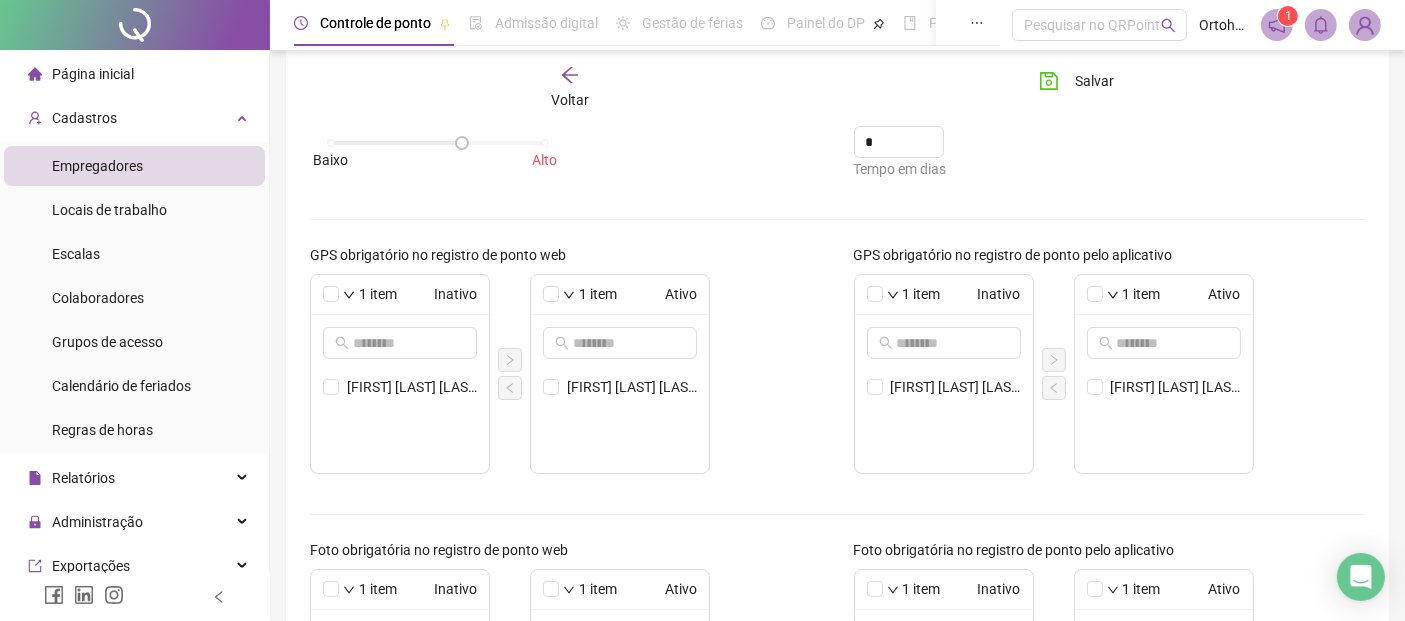 scroll, scrollTop: 222, scrollLeft: 0, axis: vertical 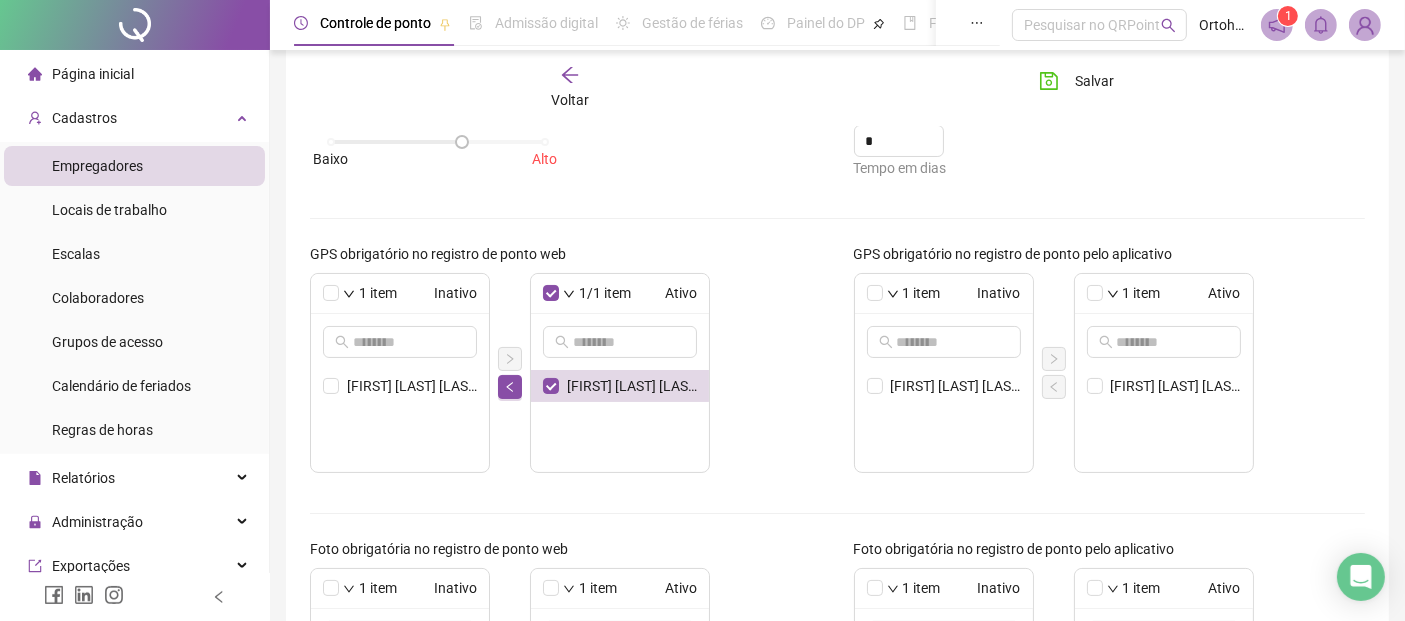 click on "[FIRST] [LAST] [FIRST] [LAST] [LAST]" at bounding box center (566, 373) 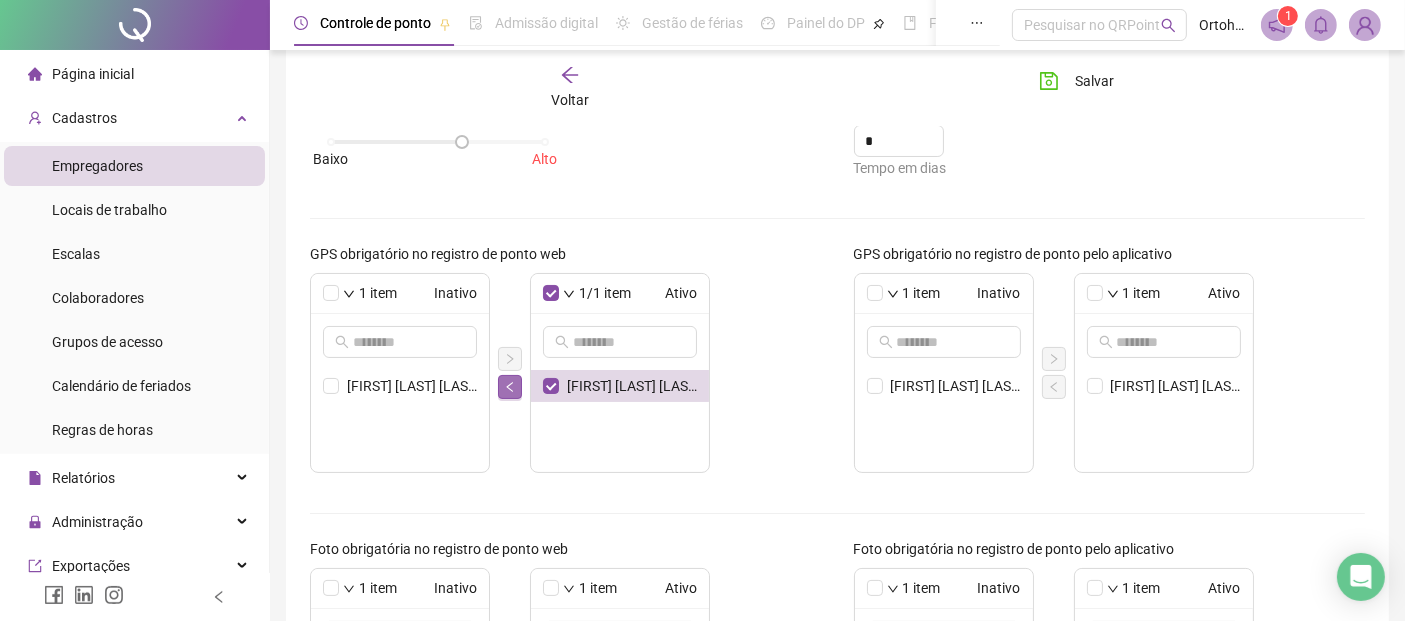 click at bounding box center [510, 387] 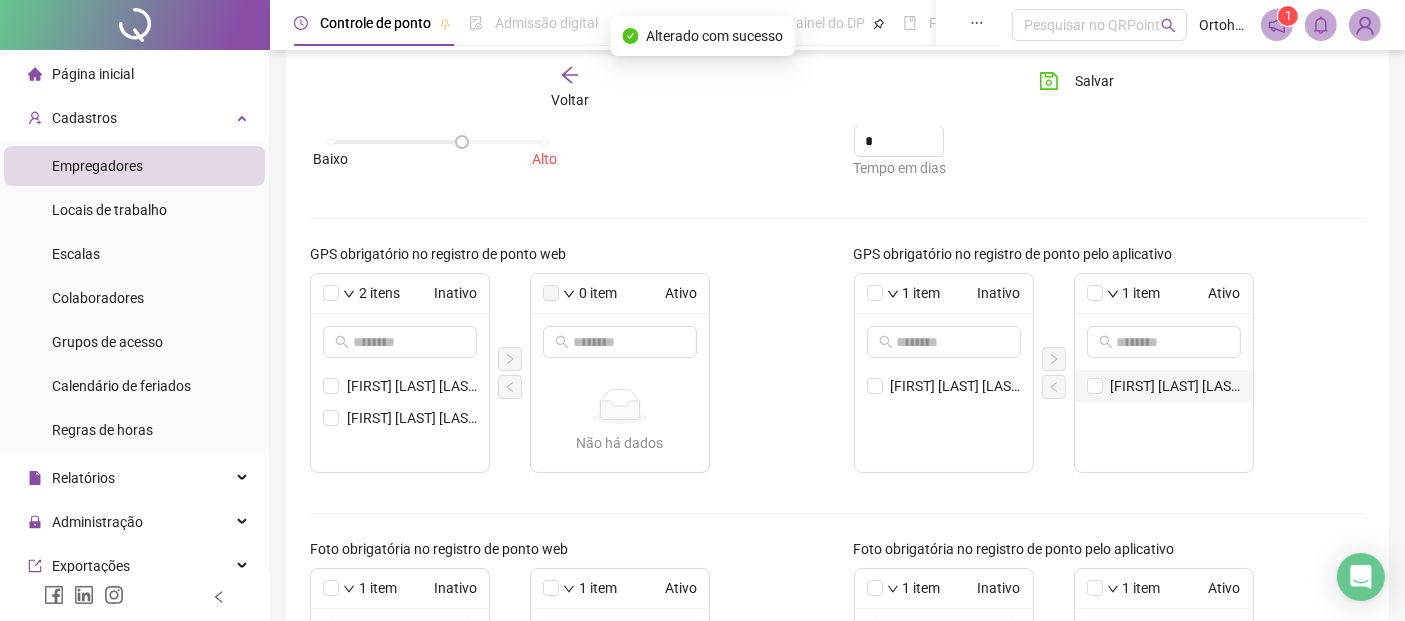 click on "[FIRST] [LAST] [LAST] [LAST]" at bounding box center [1176, 386] 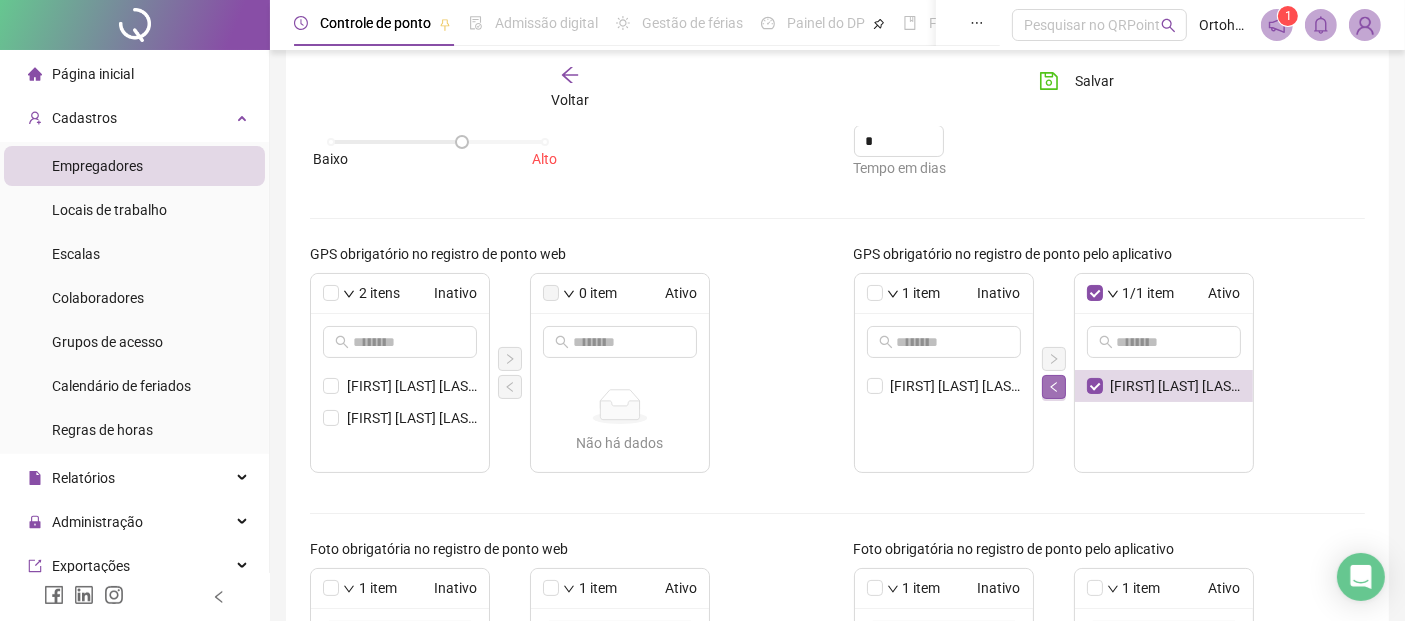 click at bounding box center (1054, 387) 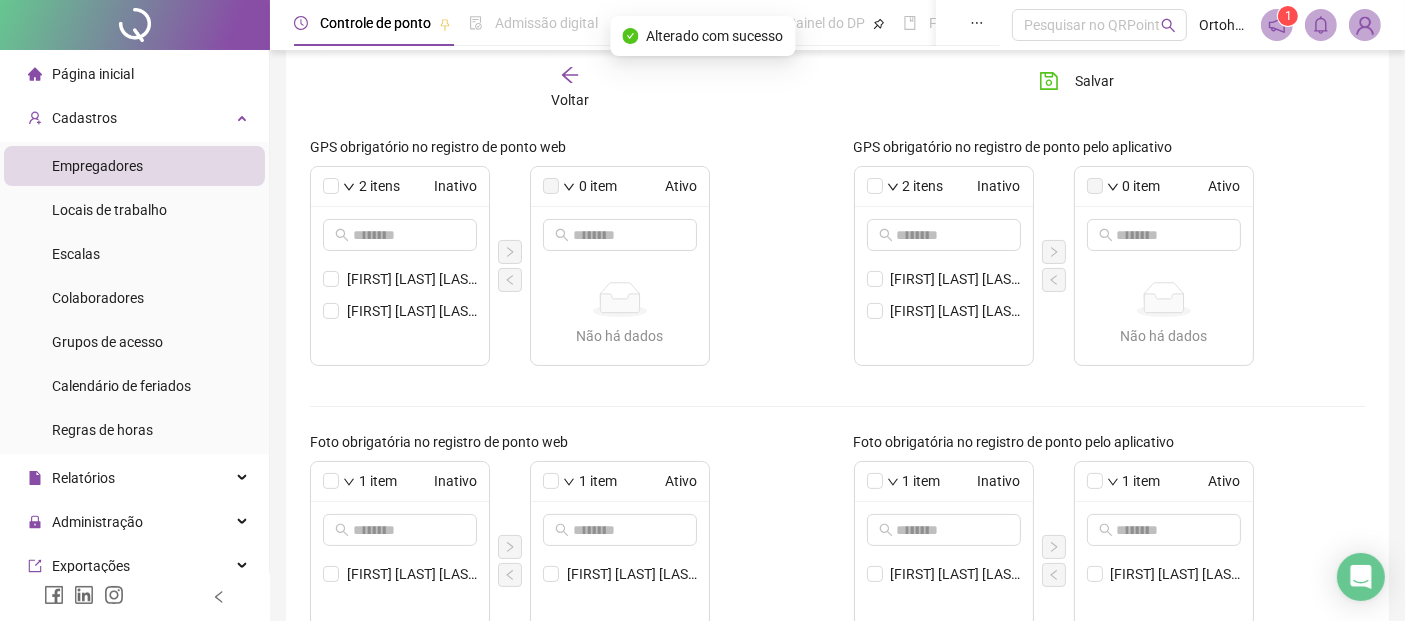 scroll, scrollTop: 555, scrollLeft: 0, axis: vertical 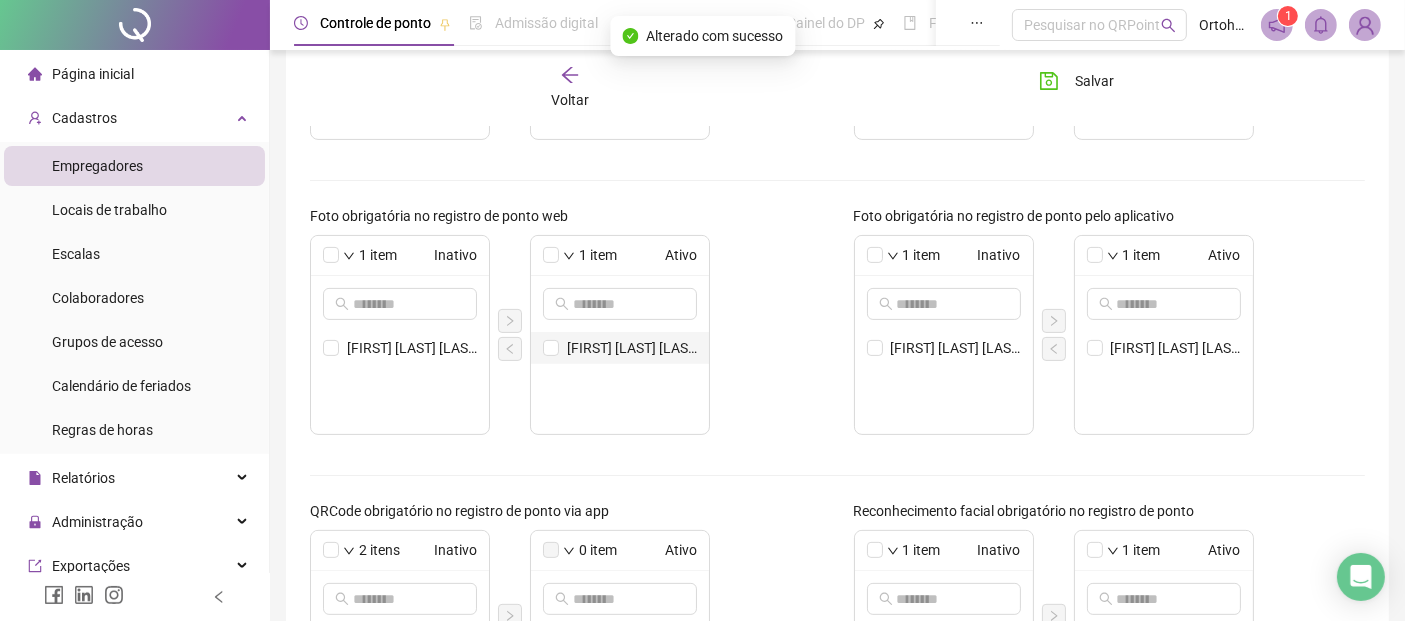 click on "[FIRST] [LAST] [LAST] [LAST]" at bounding box center [620, 348] 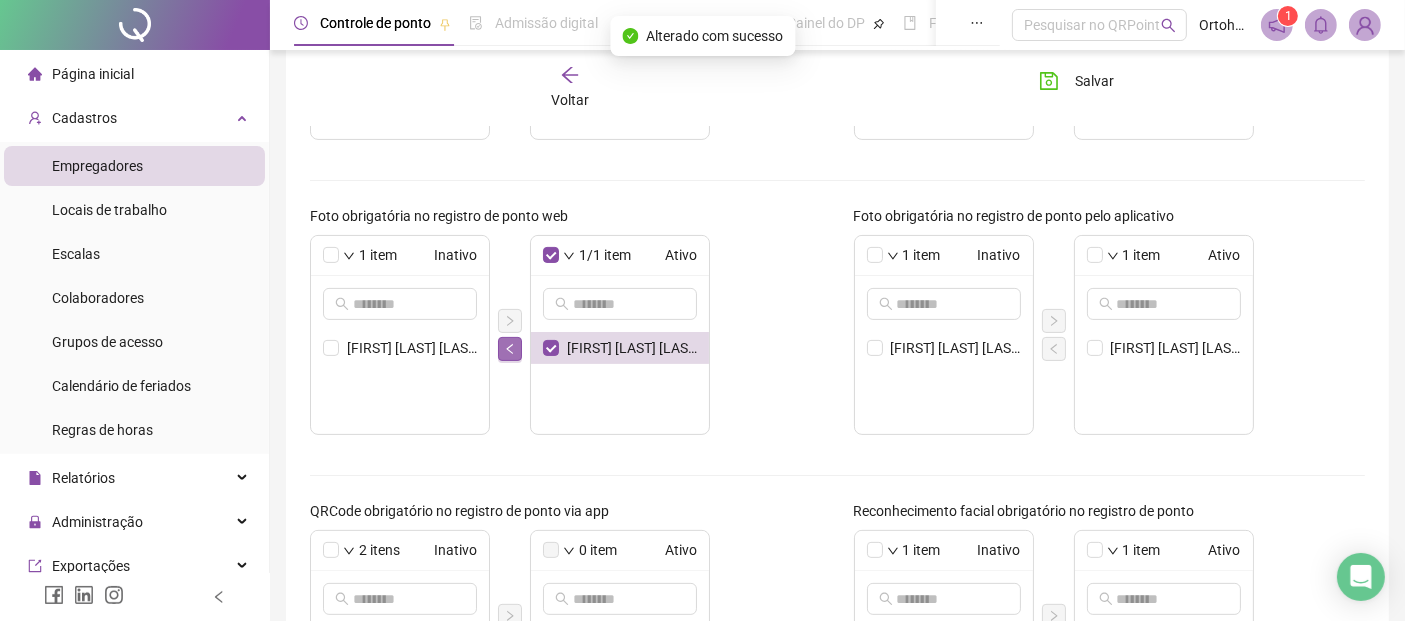 click 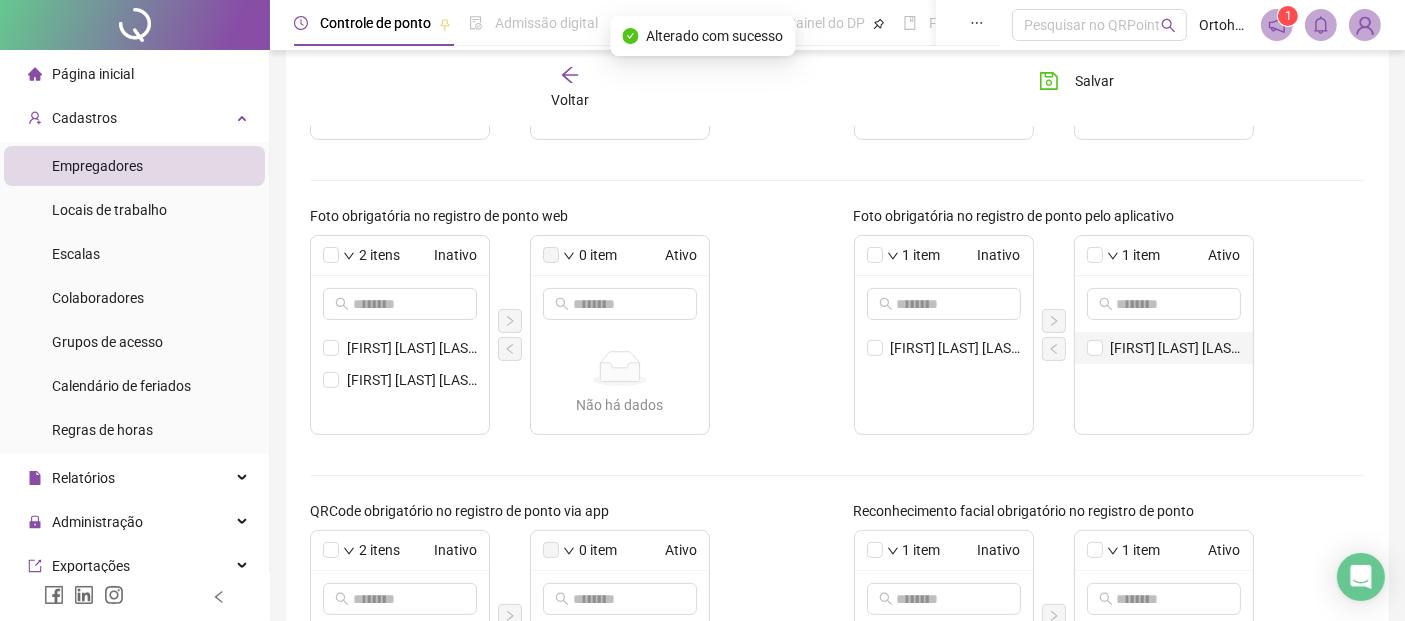 click on "[FIRST] [LAST] [LAST] [LAST]" at bounding box center (1164, 348) 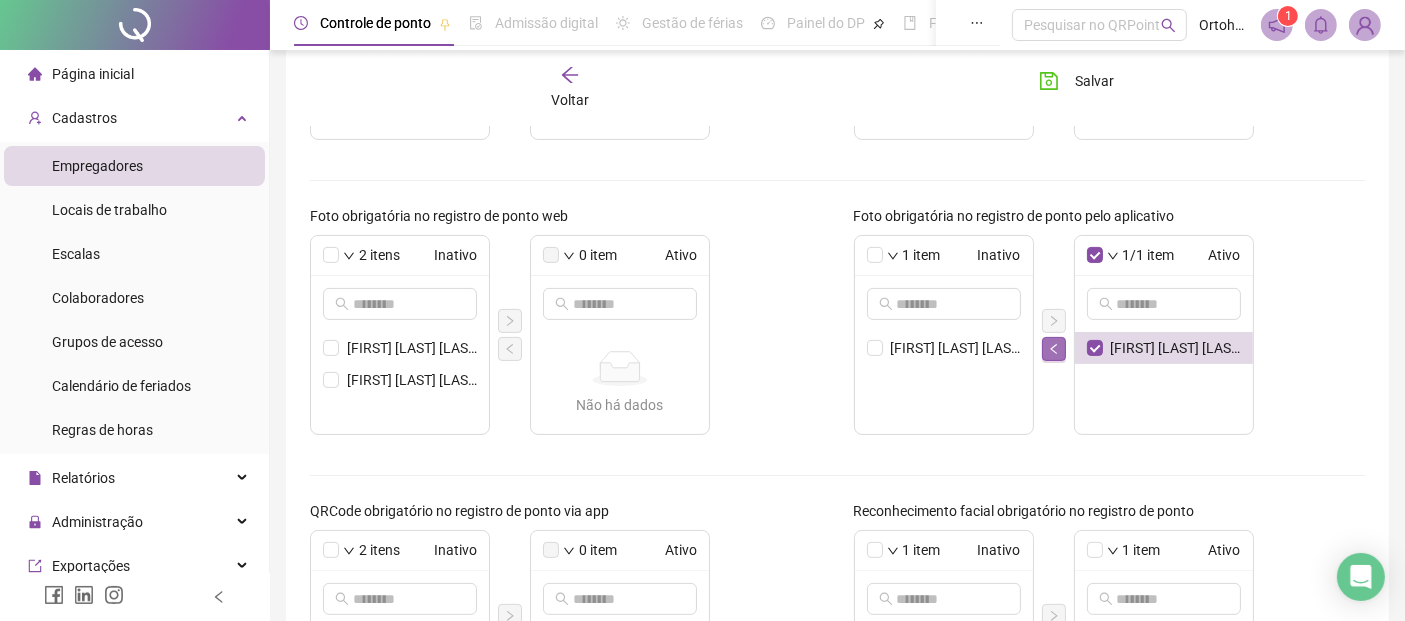 click at bounding box center [1054, 349] 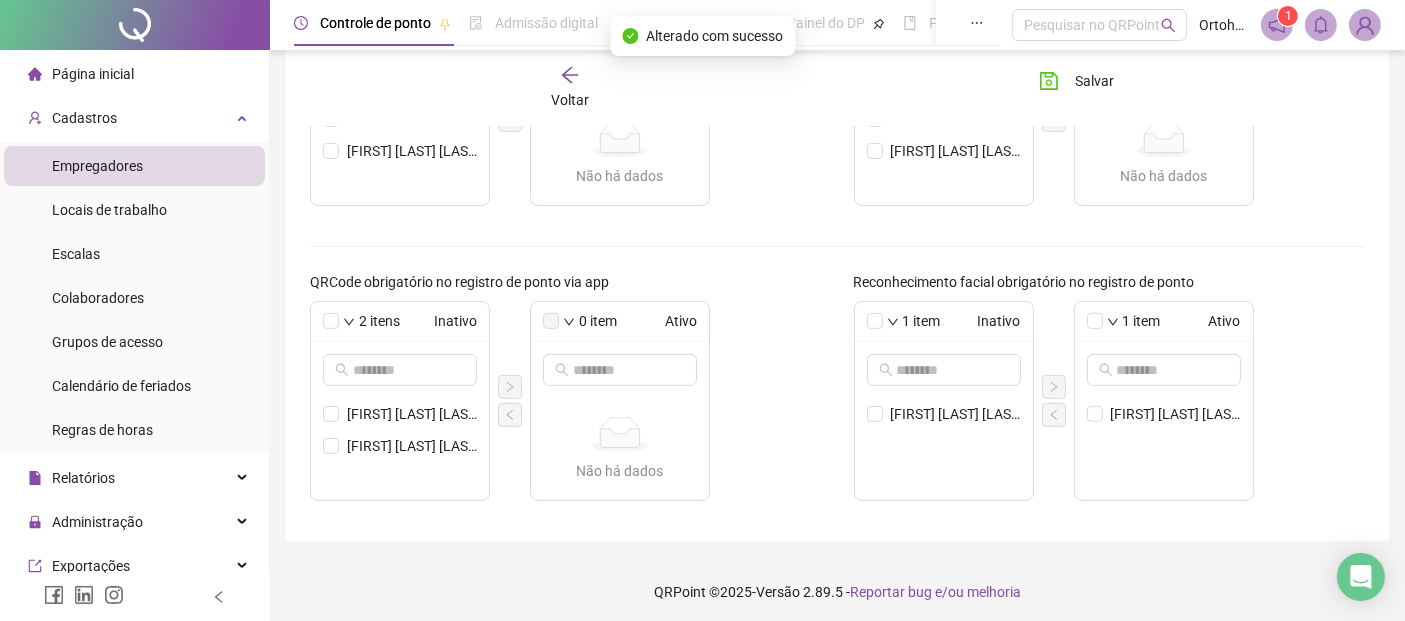 scroll, scrollTop: 788, scrollLeft: 0, axis: vertical 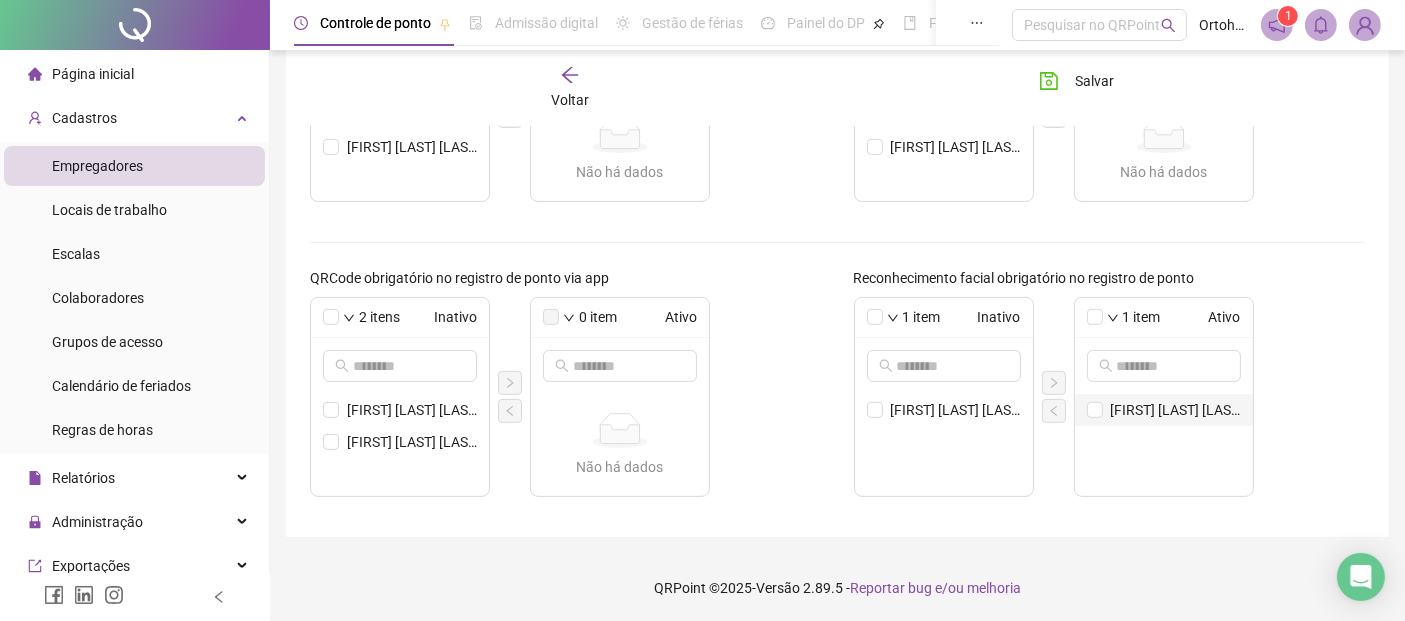 click on "[FIRST] [LAST] [LAST] [LAST]" at bounding box center [1176, 410] 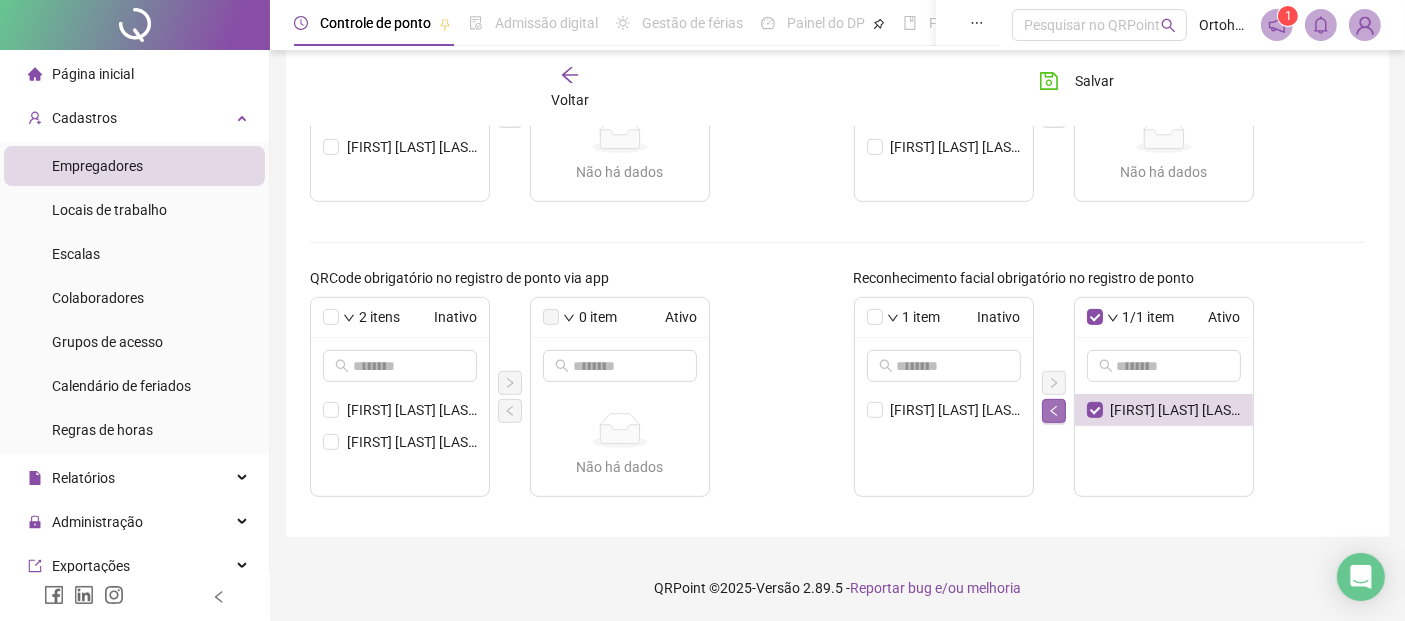 click at bounding box center [1054, 411] 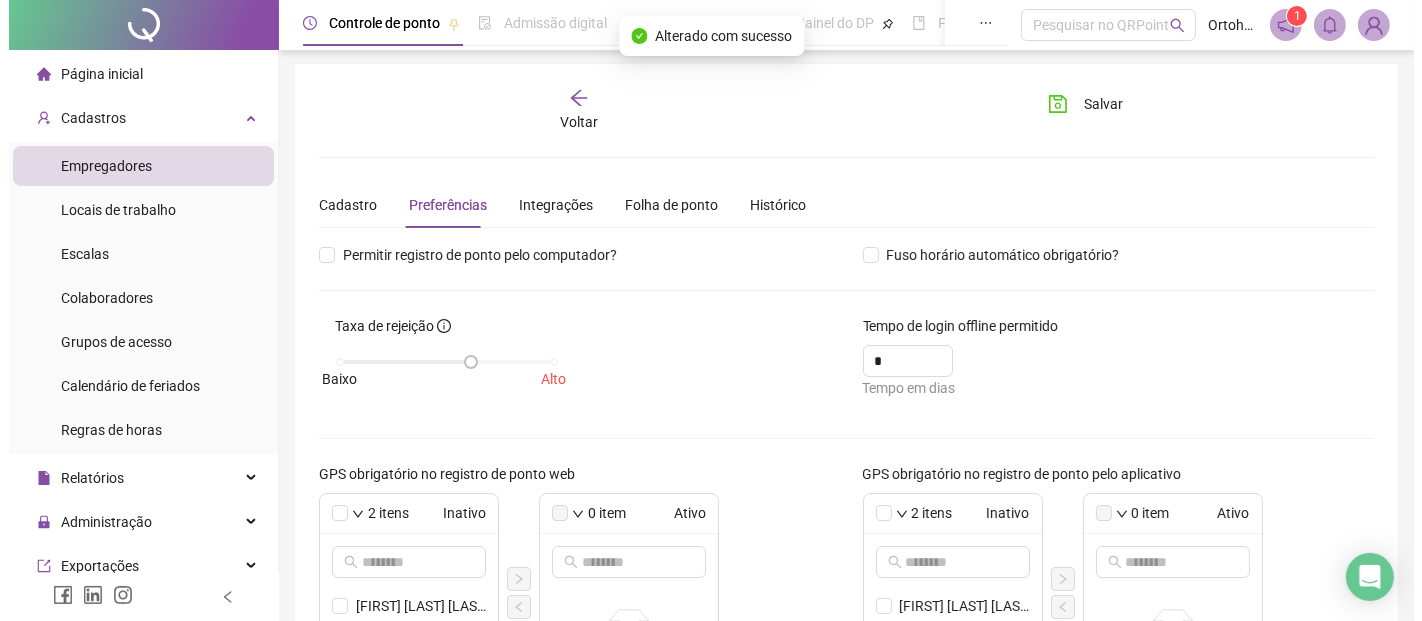 scroll, scrollTop: 0, scrollLeft: 0, axis: both 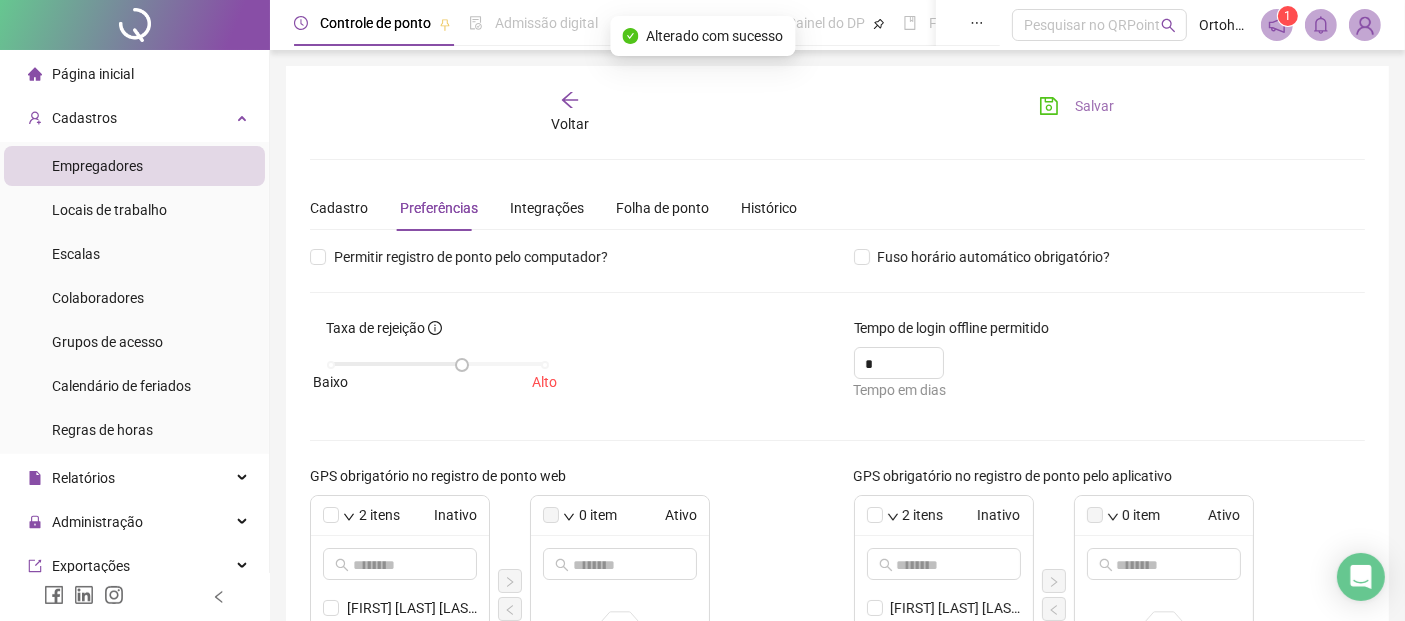 click on "Salvar" at bounding box center [1094, 106] 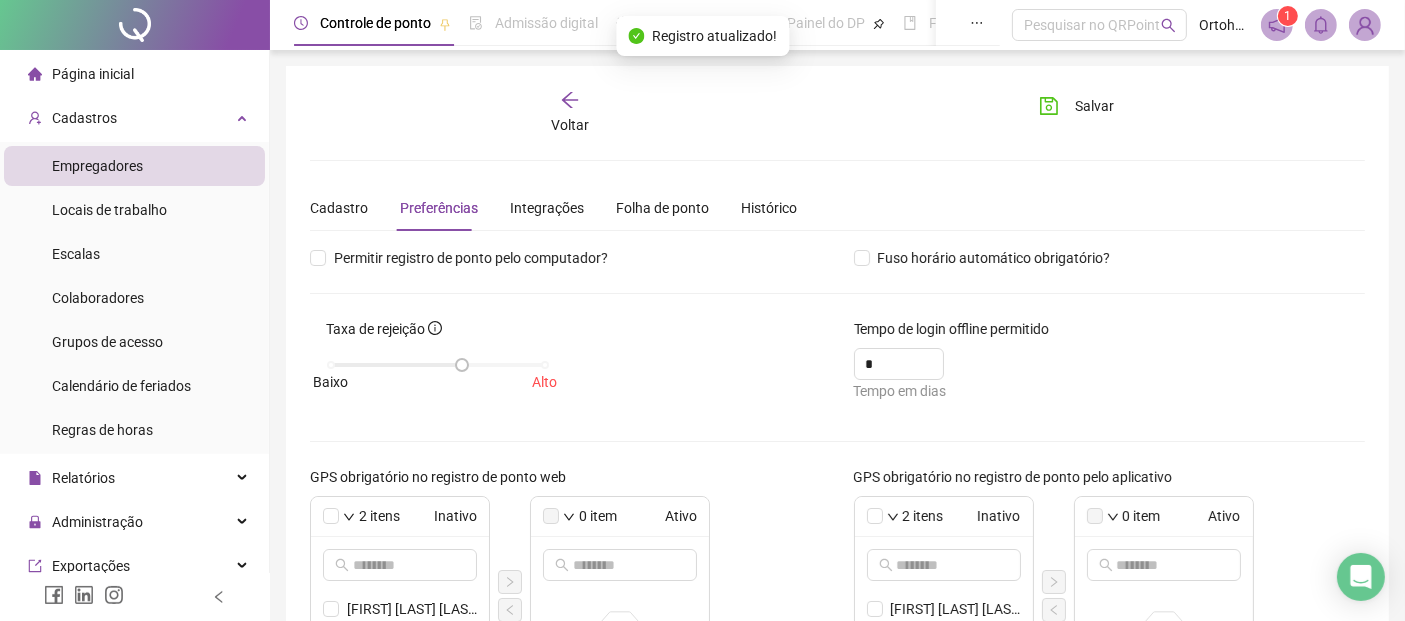 click 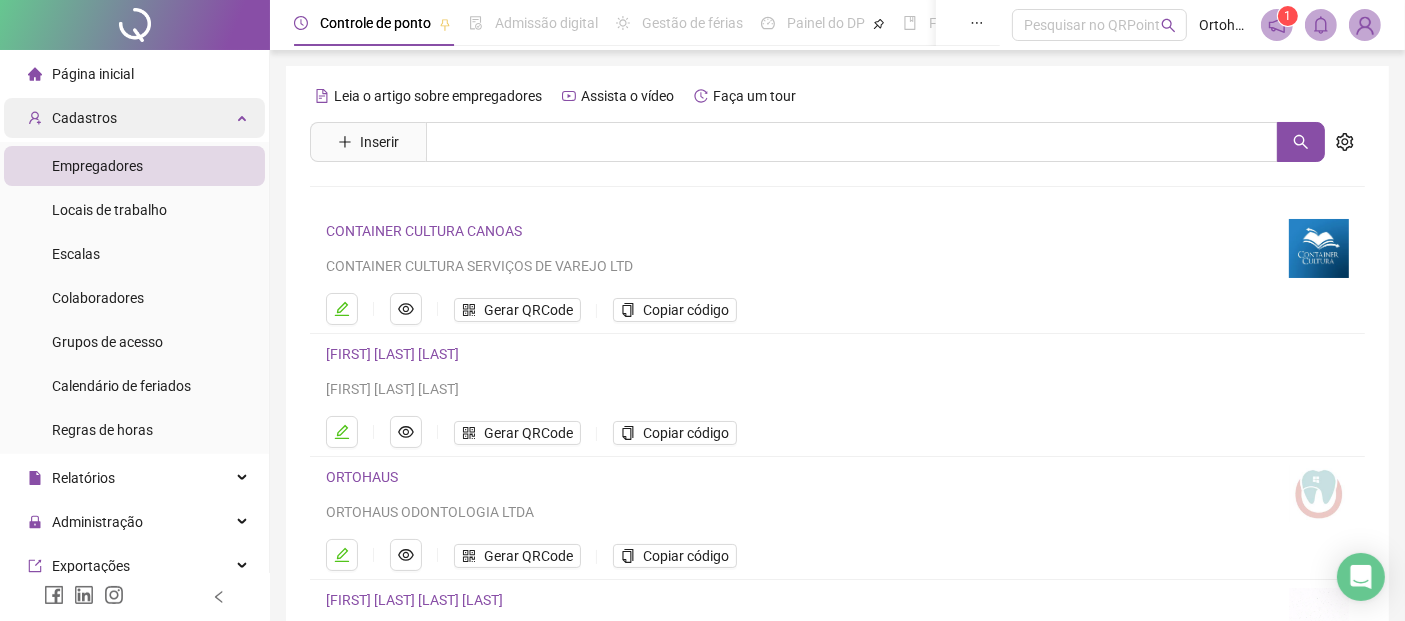 click on "Cadastros" at bounding box center (134, 118) 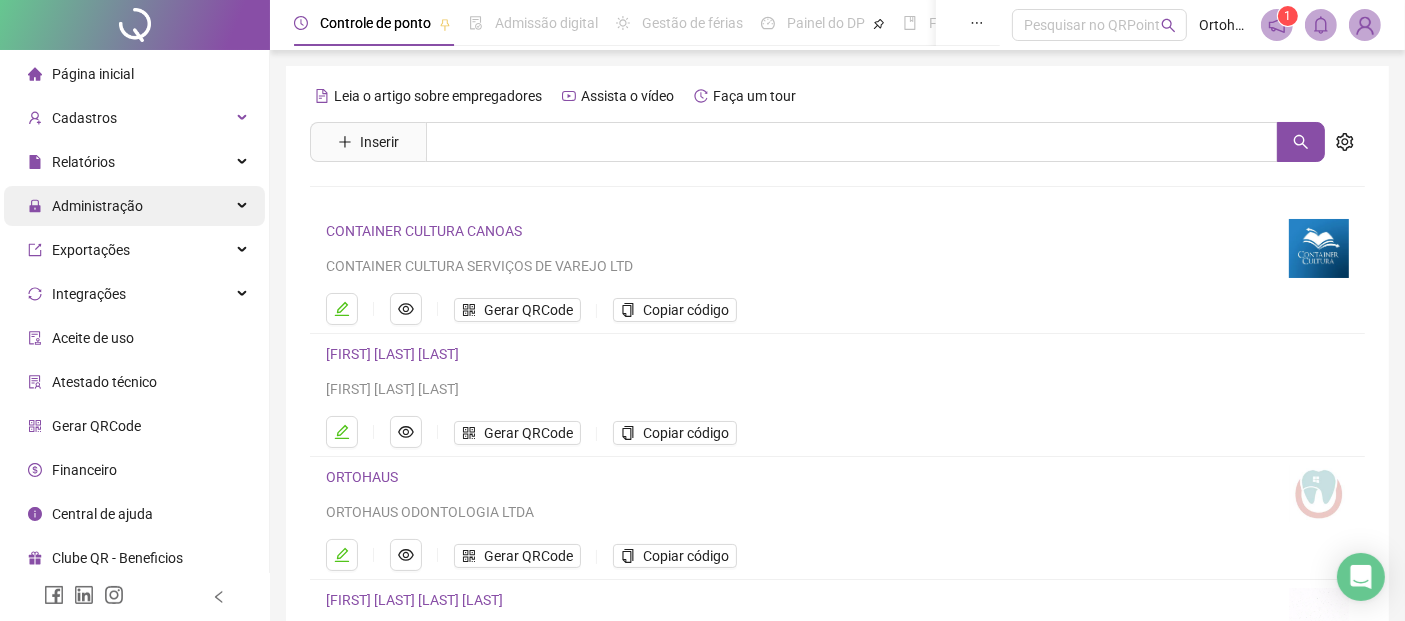 click on "Administração" at bounding box center (134, 206) 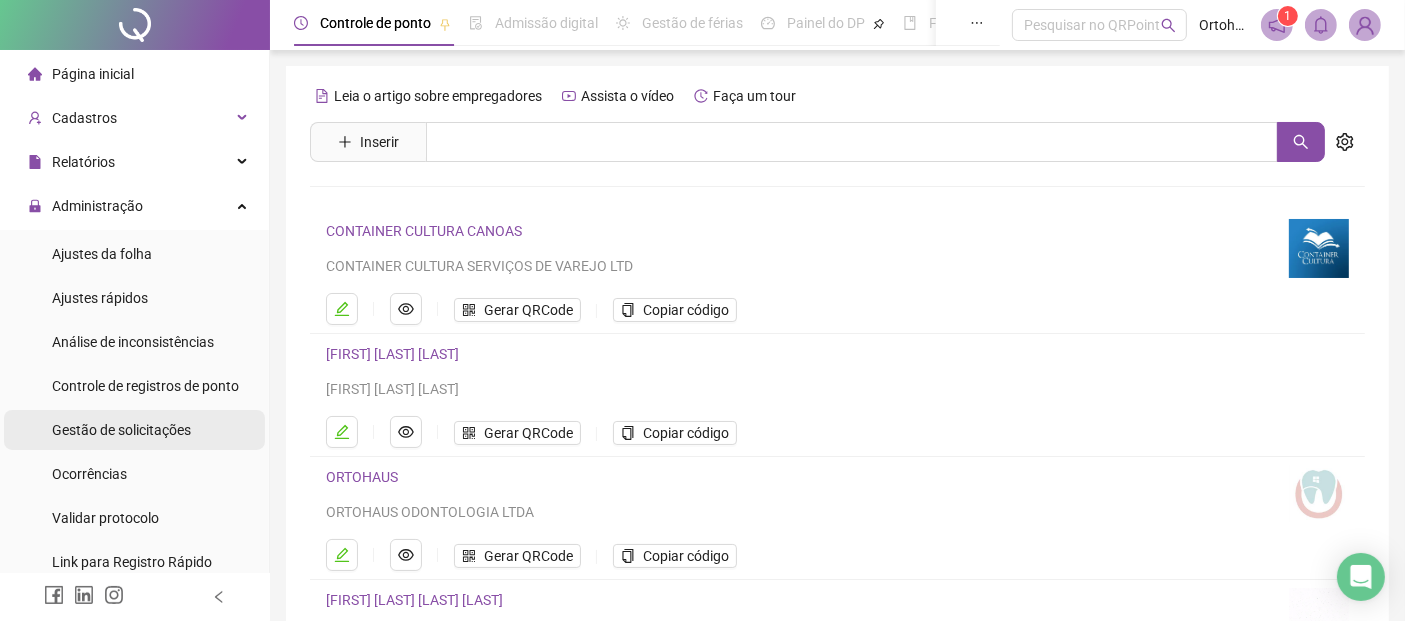click on "Gestão de solicitações" at bounding box center (121, 430) 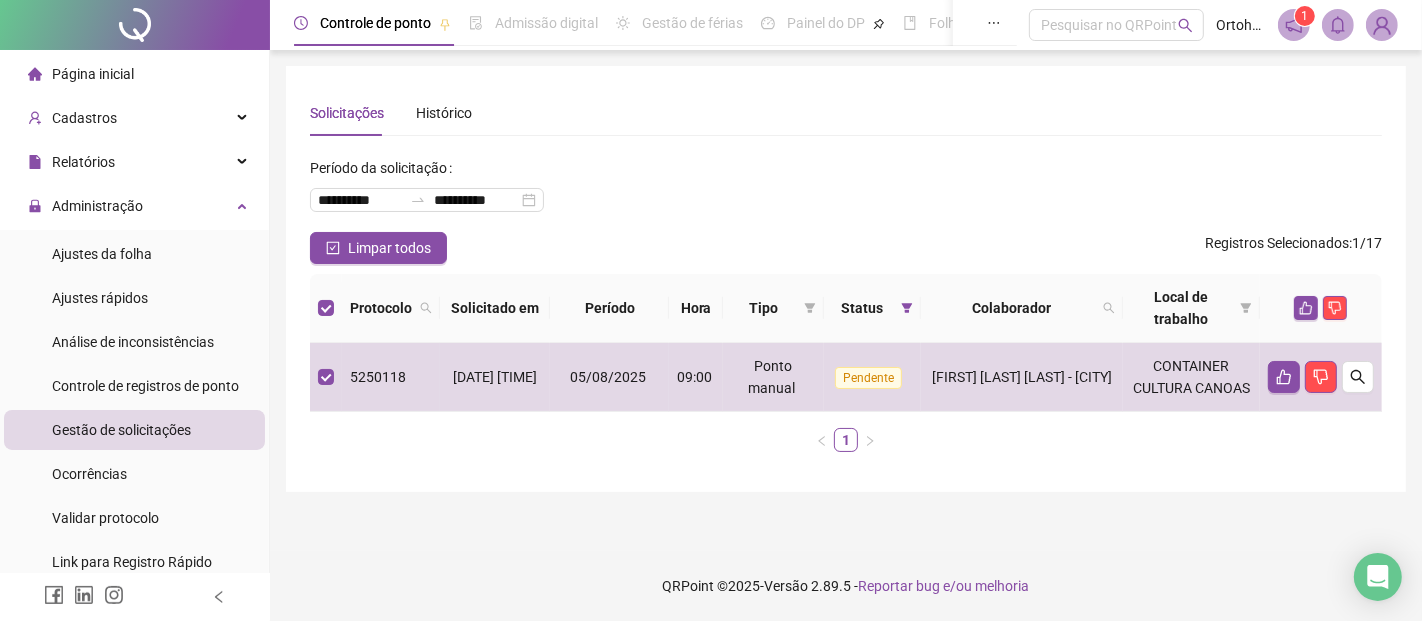 click at bounding box center (1321, 308) 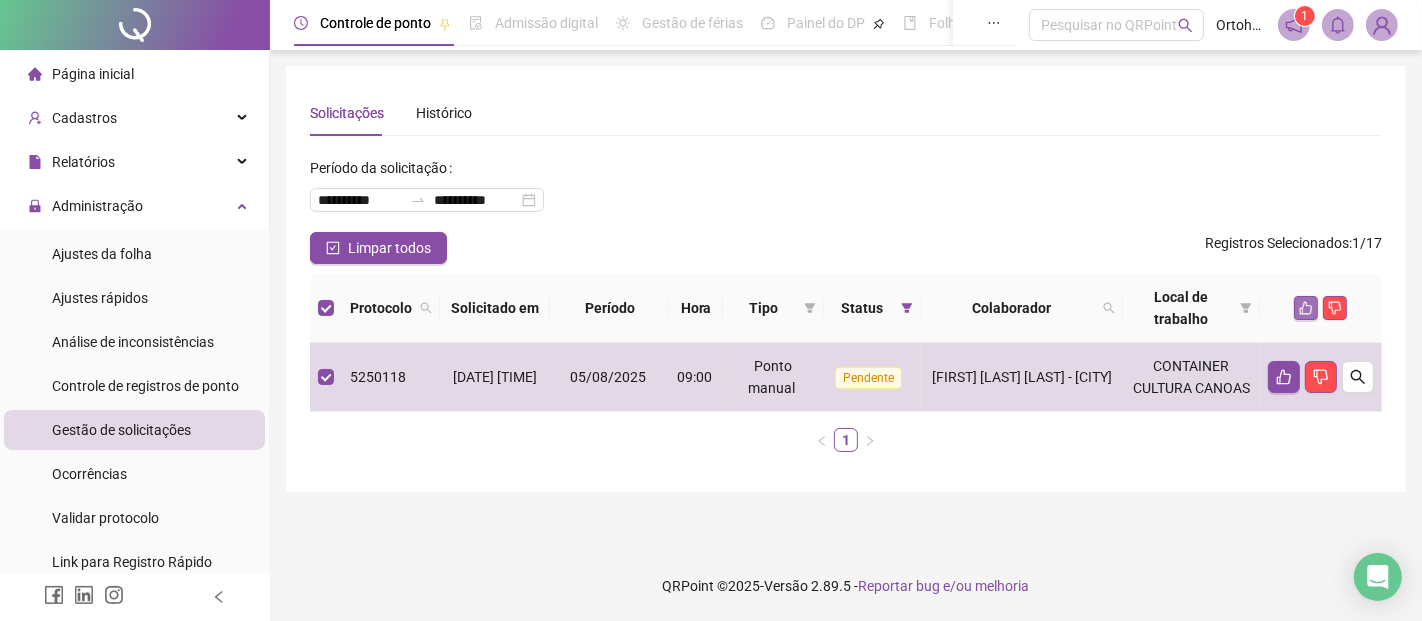 click 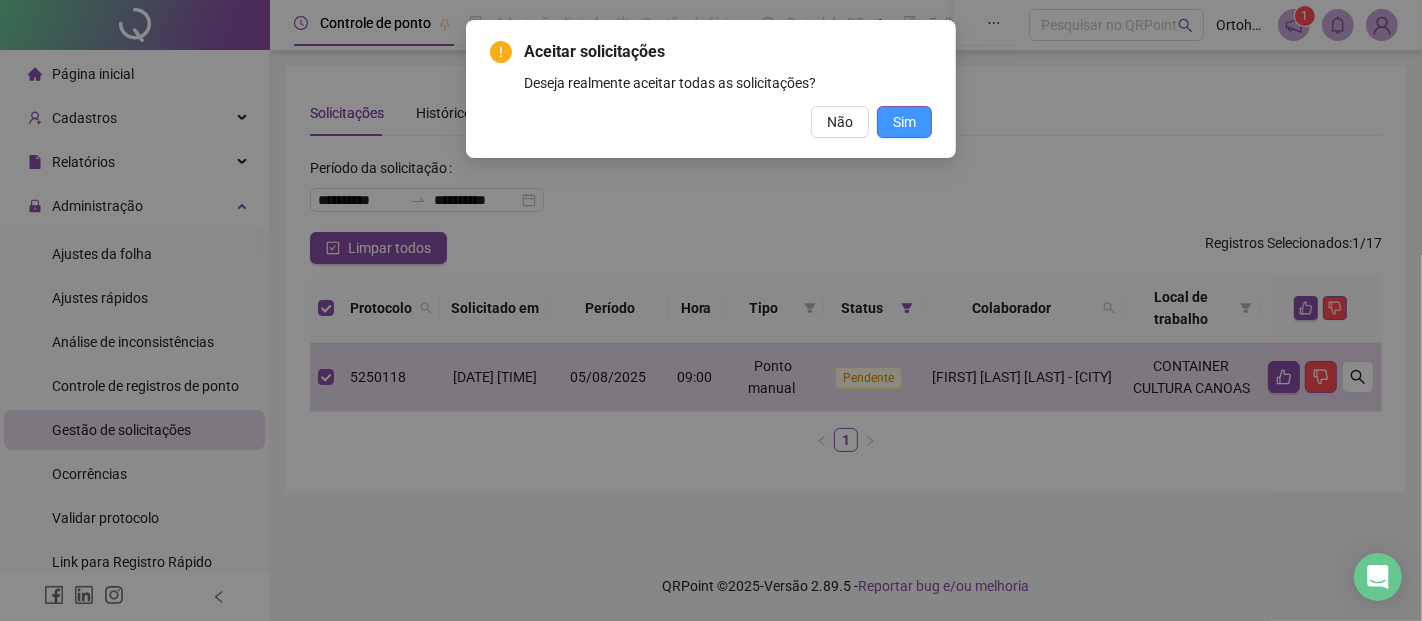 click on "Sim" at bounding box center (904, 122) 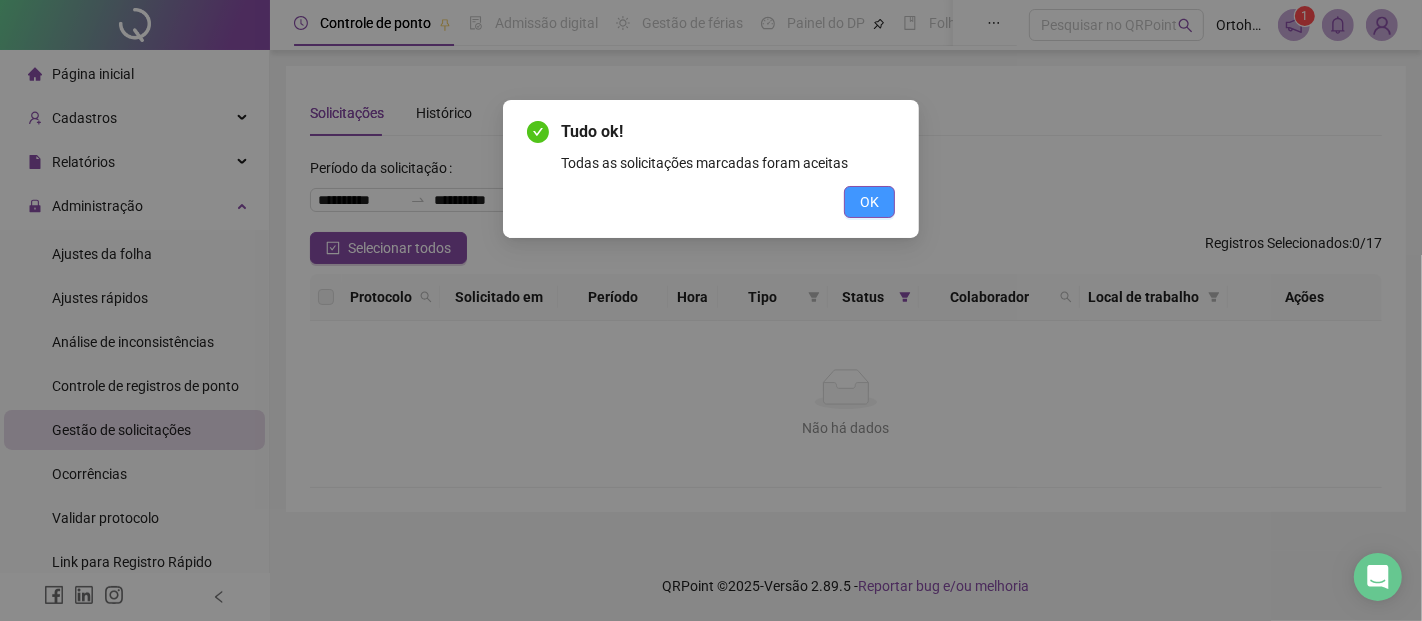 click on "OK" at bounding box center [869, 202] 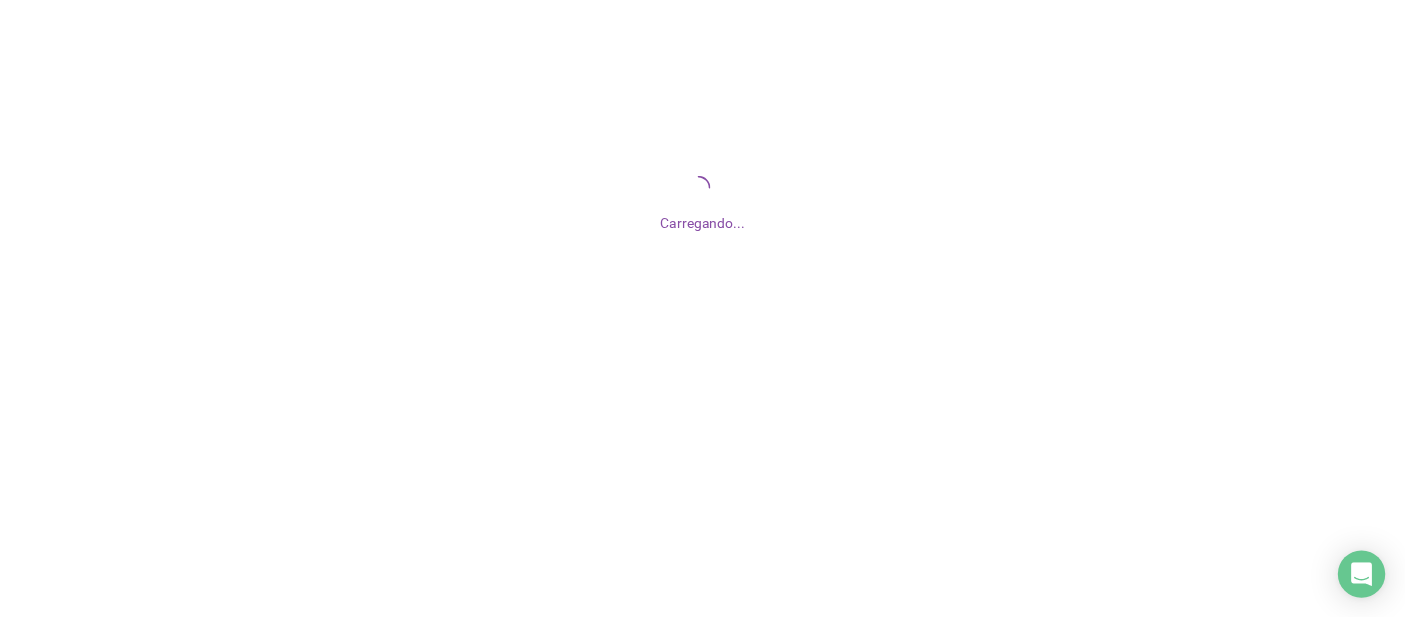 scroll, scrollTop: 0, scrollLeft: 0, axis: both 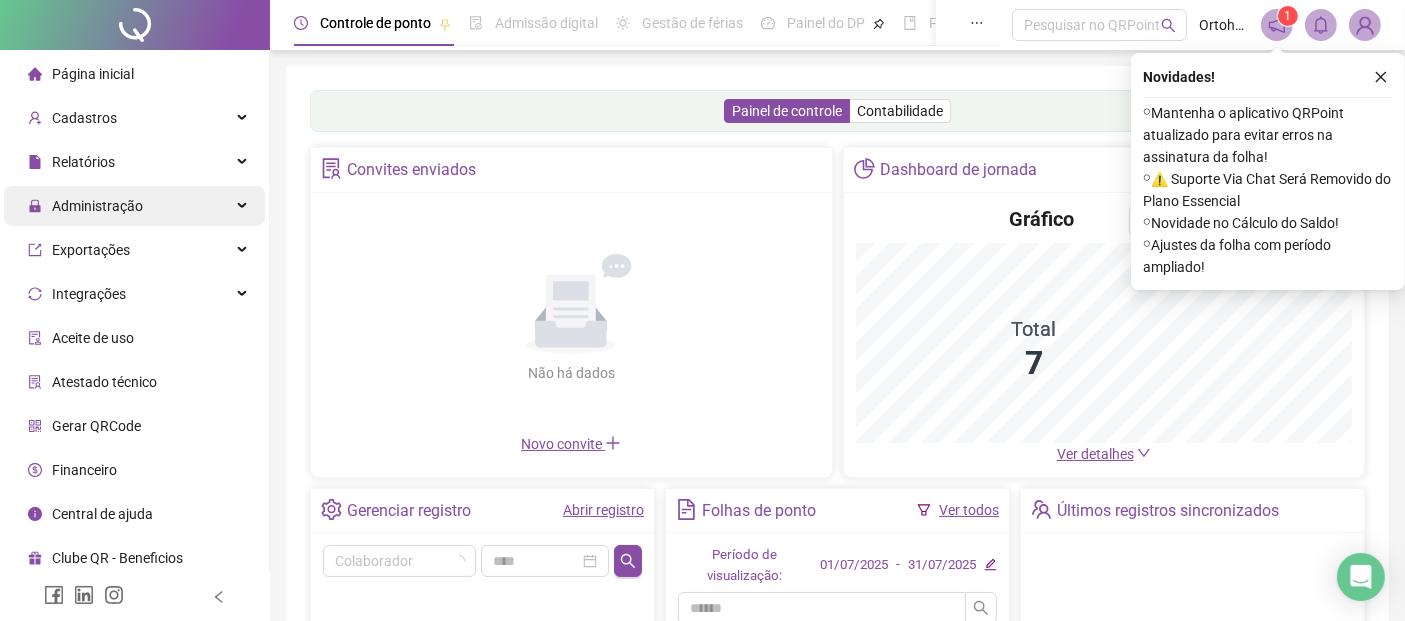 click on "Administração" at bounding box center [97, 206] 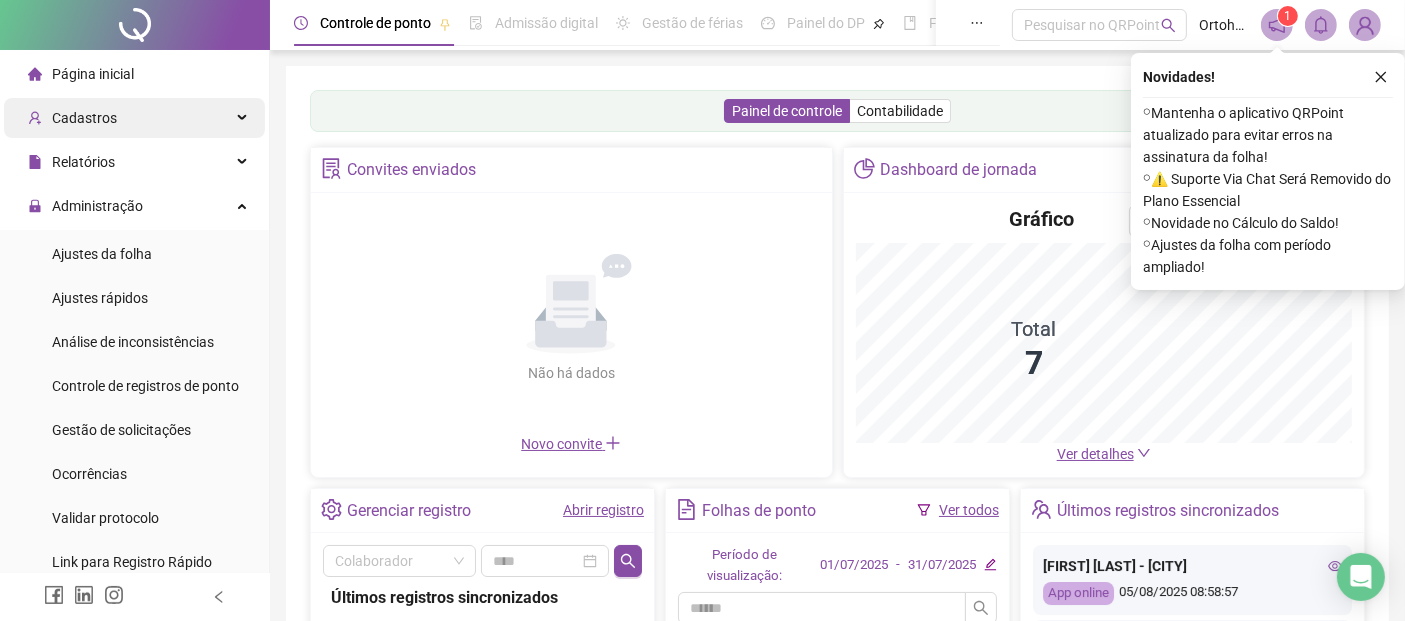click on "Cadastros" at bounding box center (134, 118) 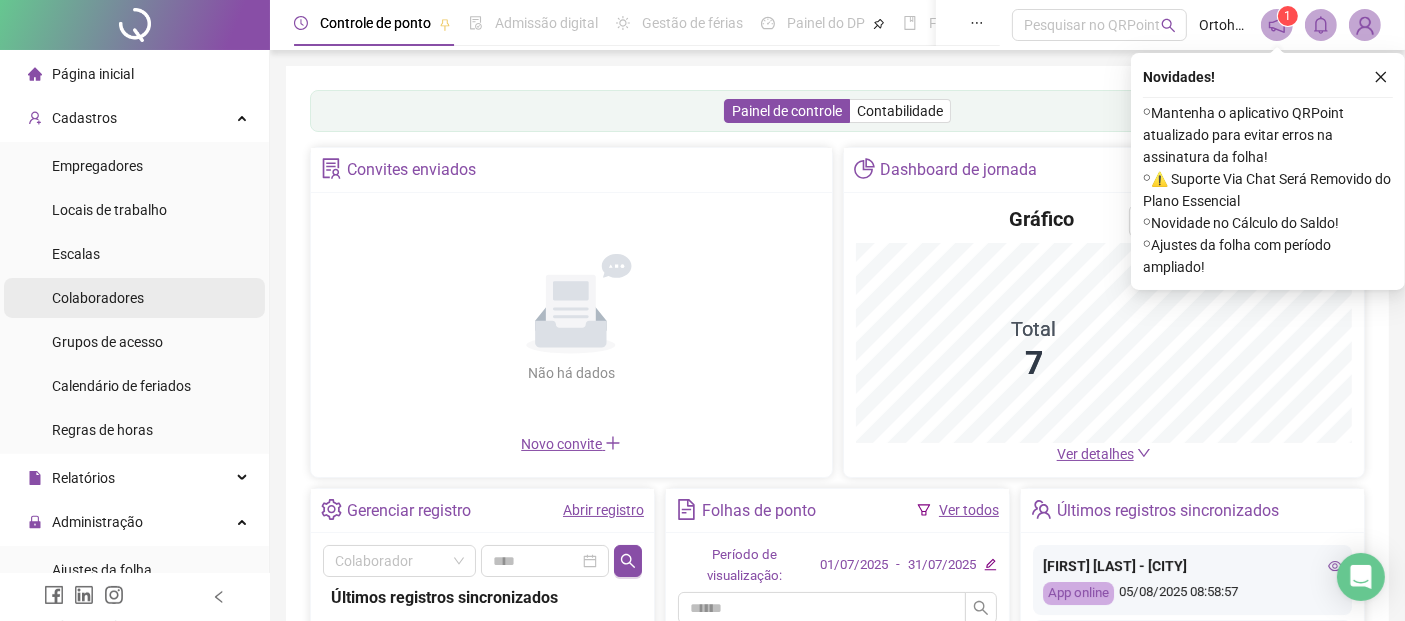 click on "Colaboradores" at bounding box center (98, 298) 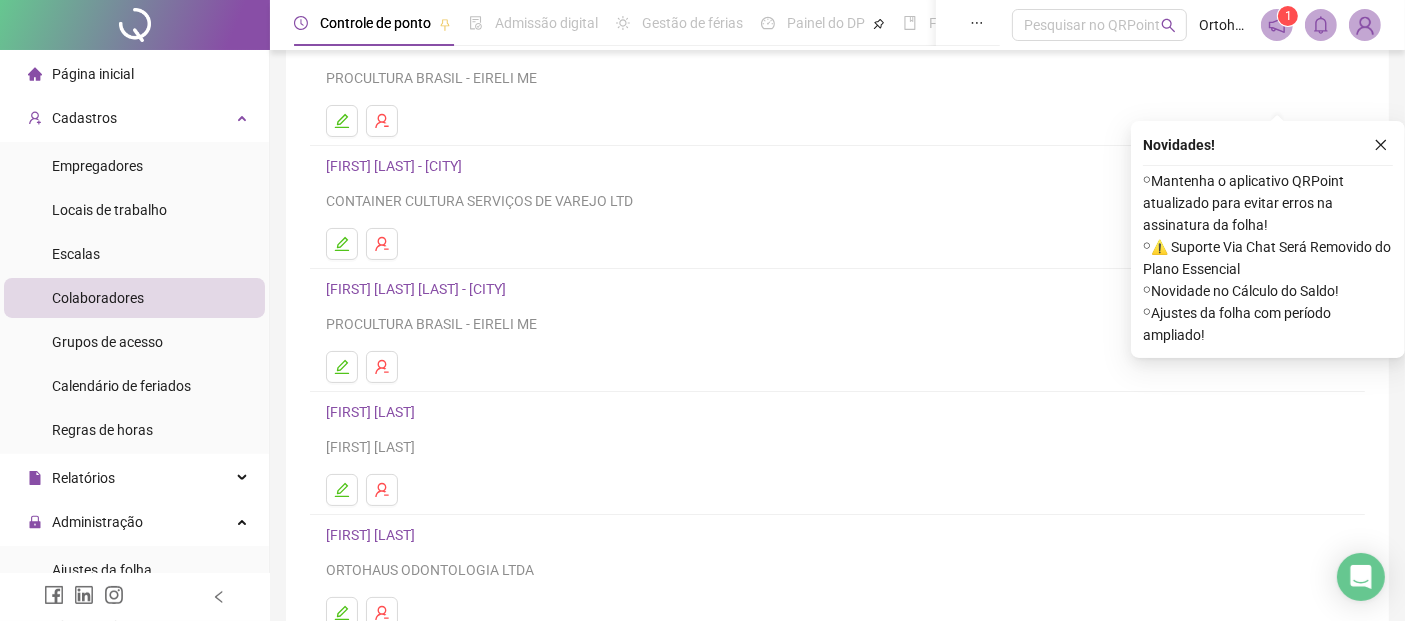 scroll, scrollTop: 333, scrollLeft: 0, axis: vertical 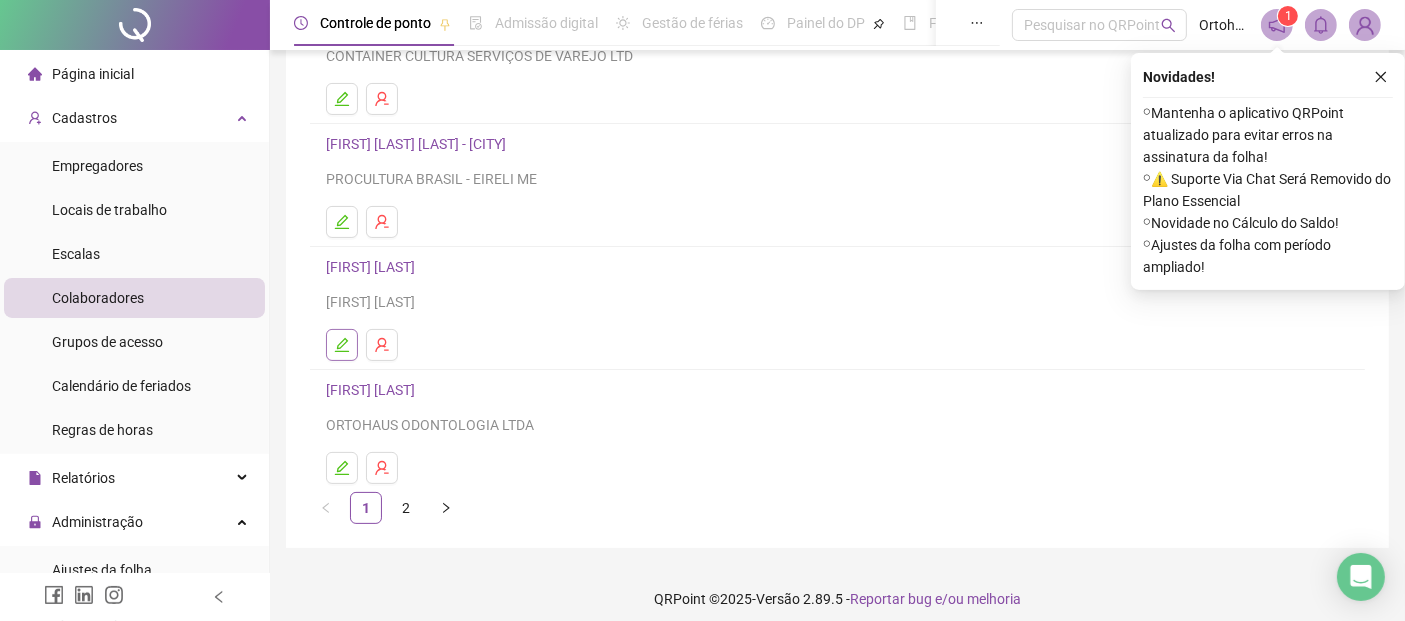 click at bounding box center (342, 345) 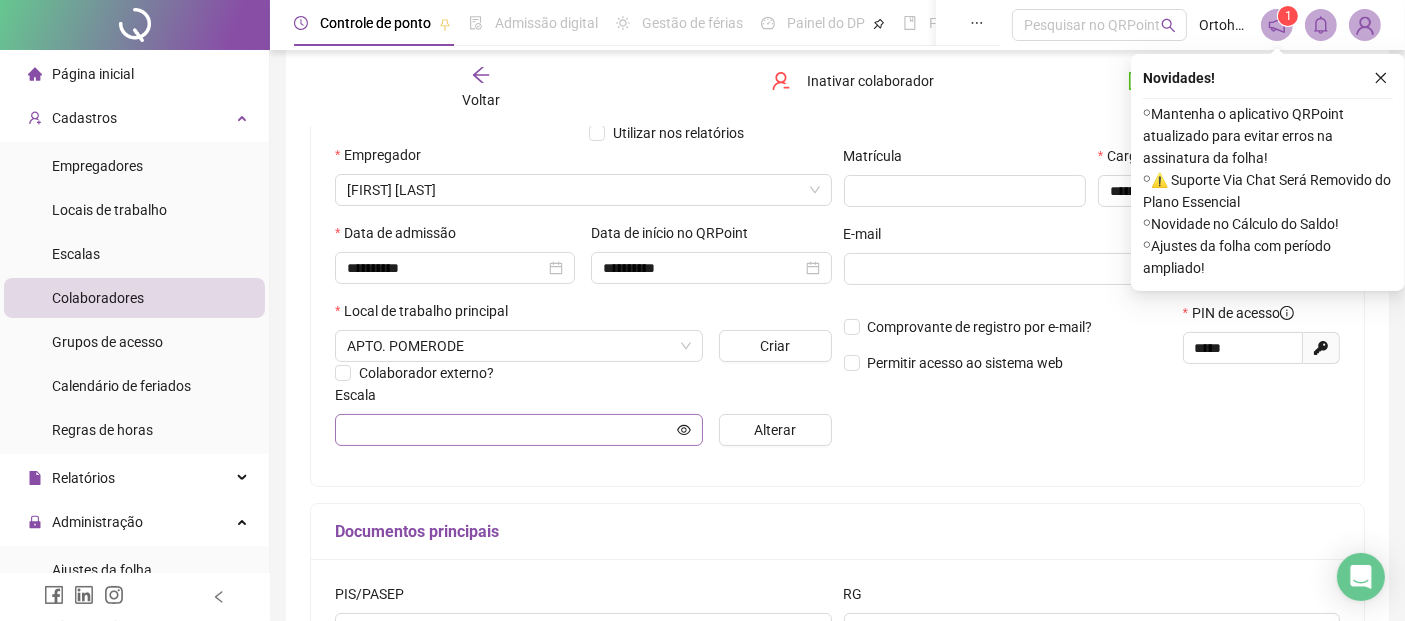 scroll, scrollTop: 231, scrollLeft: 0, axis: vertical 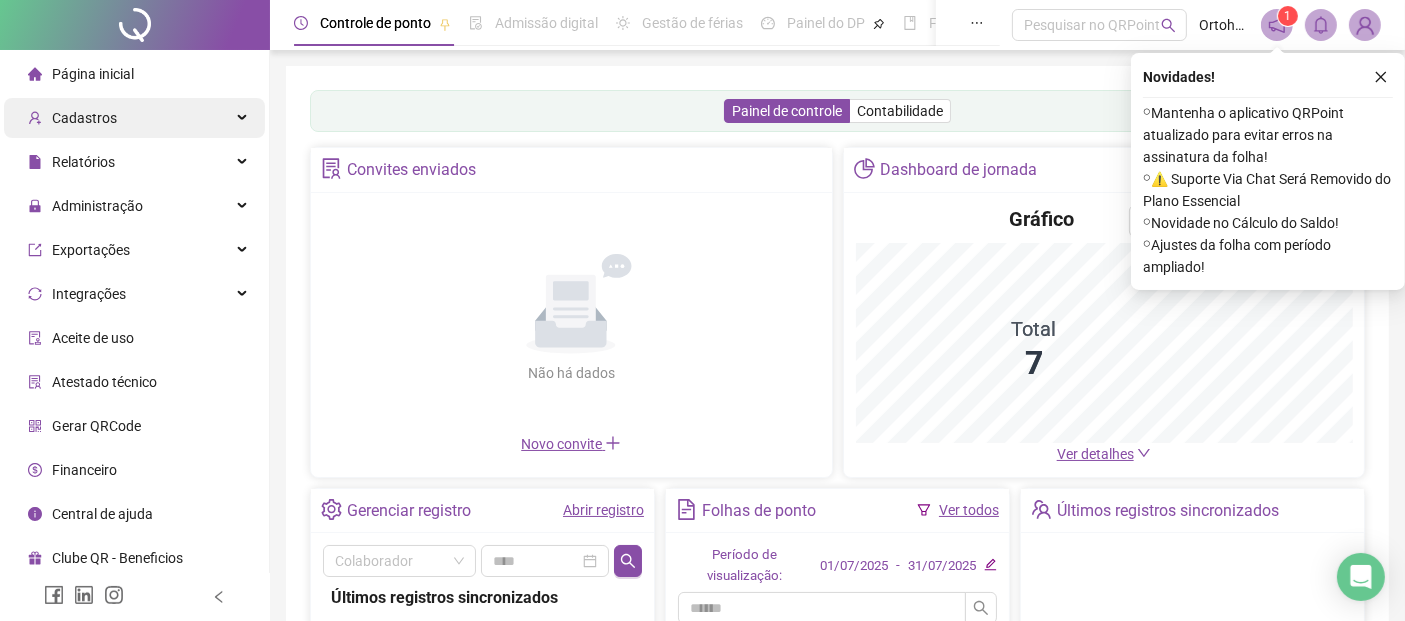 click on "Cadastros" at bounding box center [134, 118] 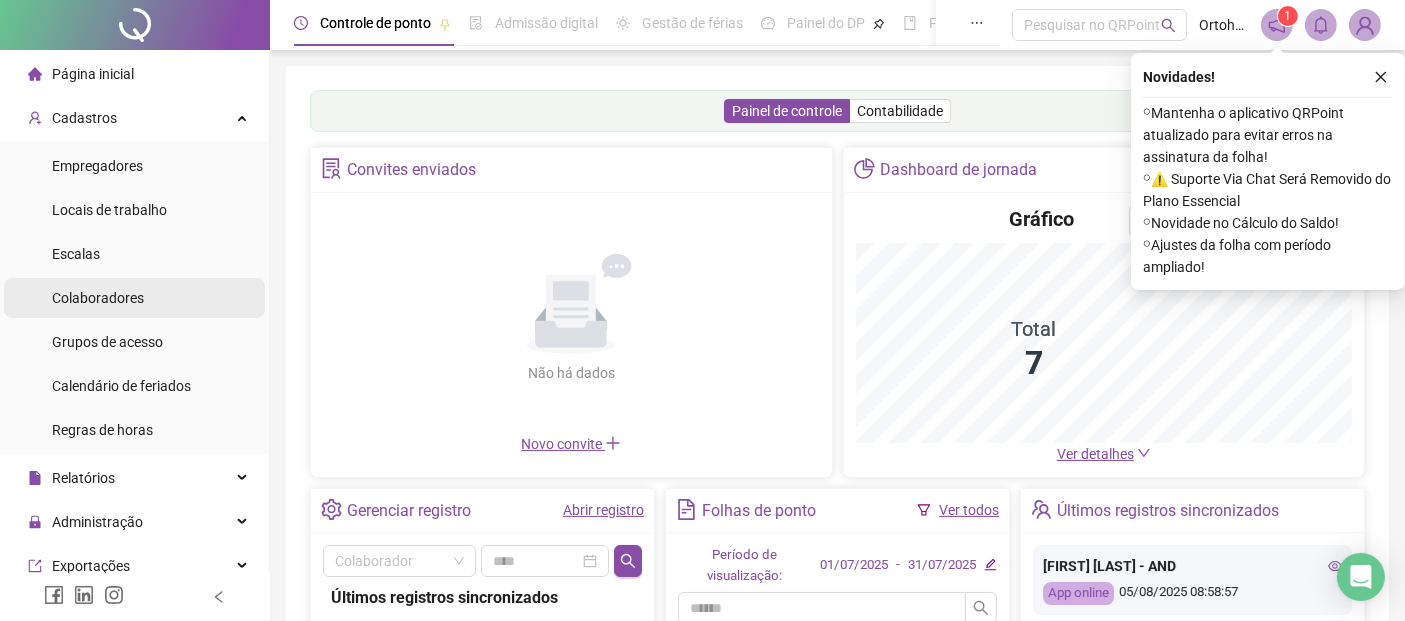 drag, startPoint x: 128, startPoint y: 303, endPoint x: 165, endPoint y: 293, distance: 38.327538 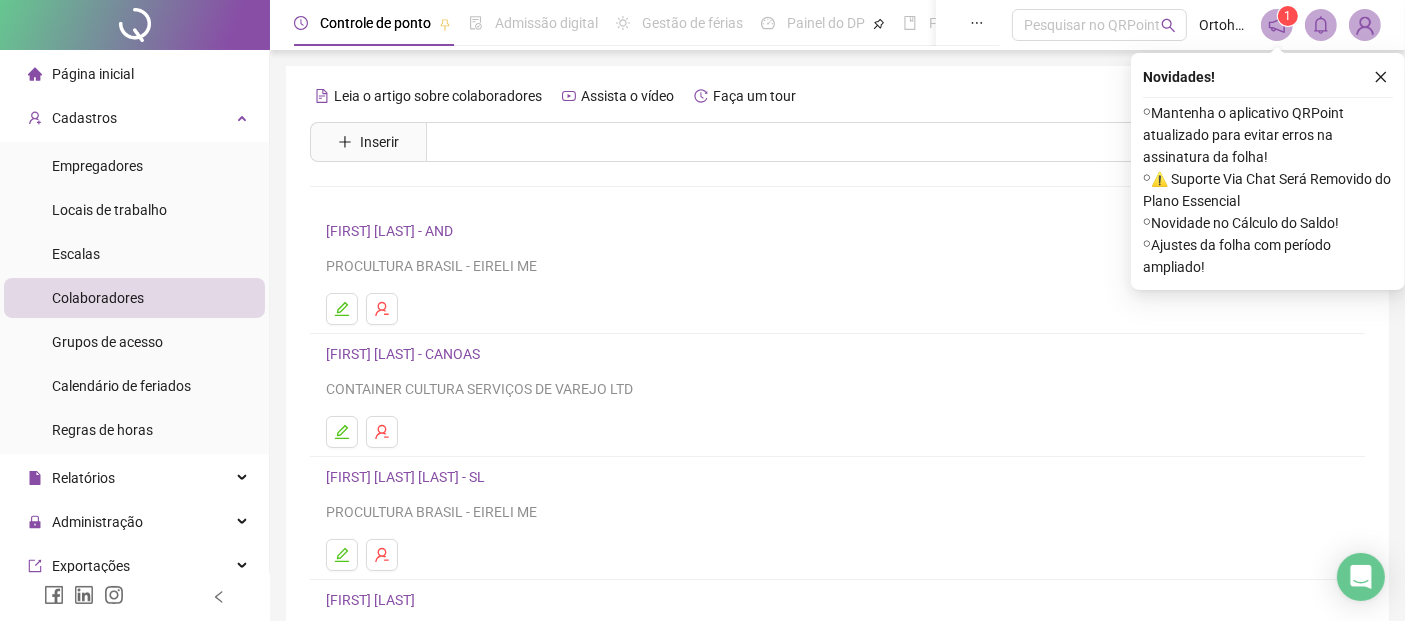 scroll, scrollTop: 111, scrollLeft: 0, axis: vertical 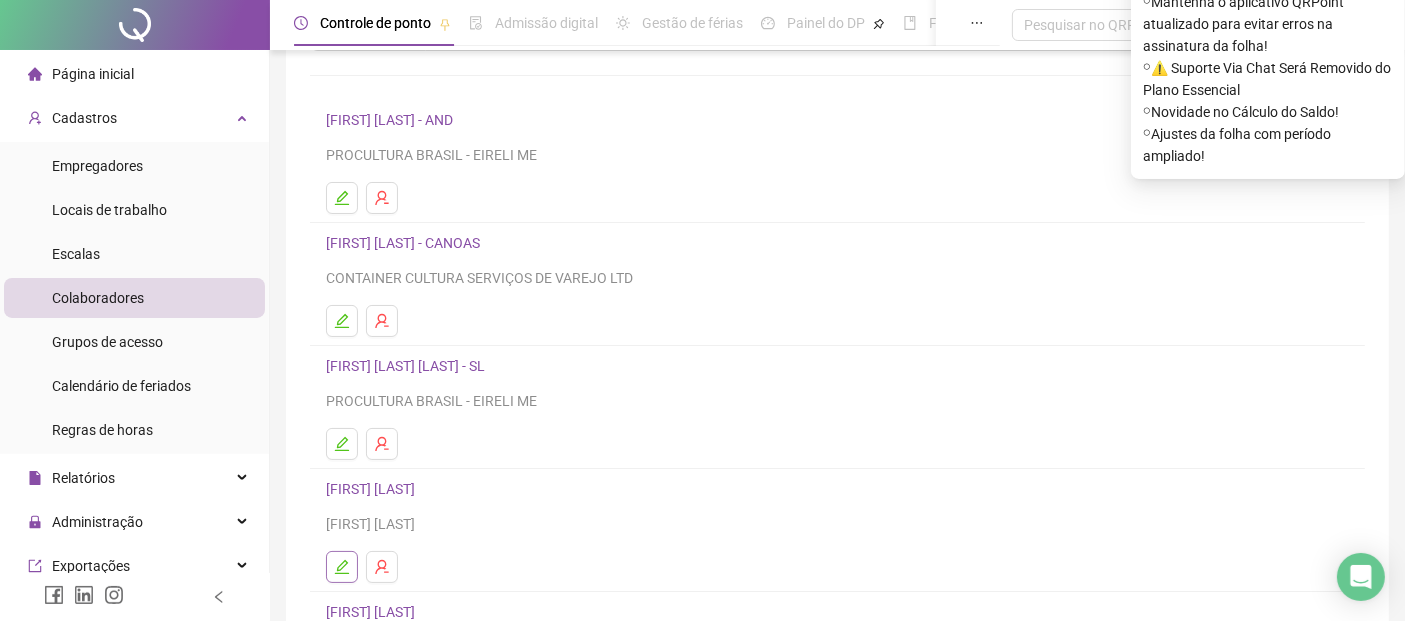 click 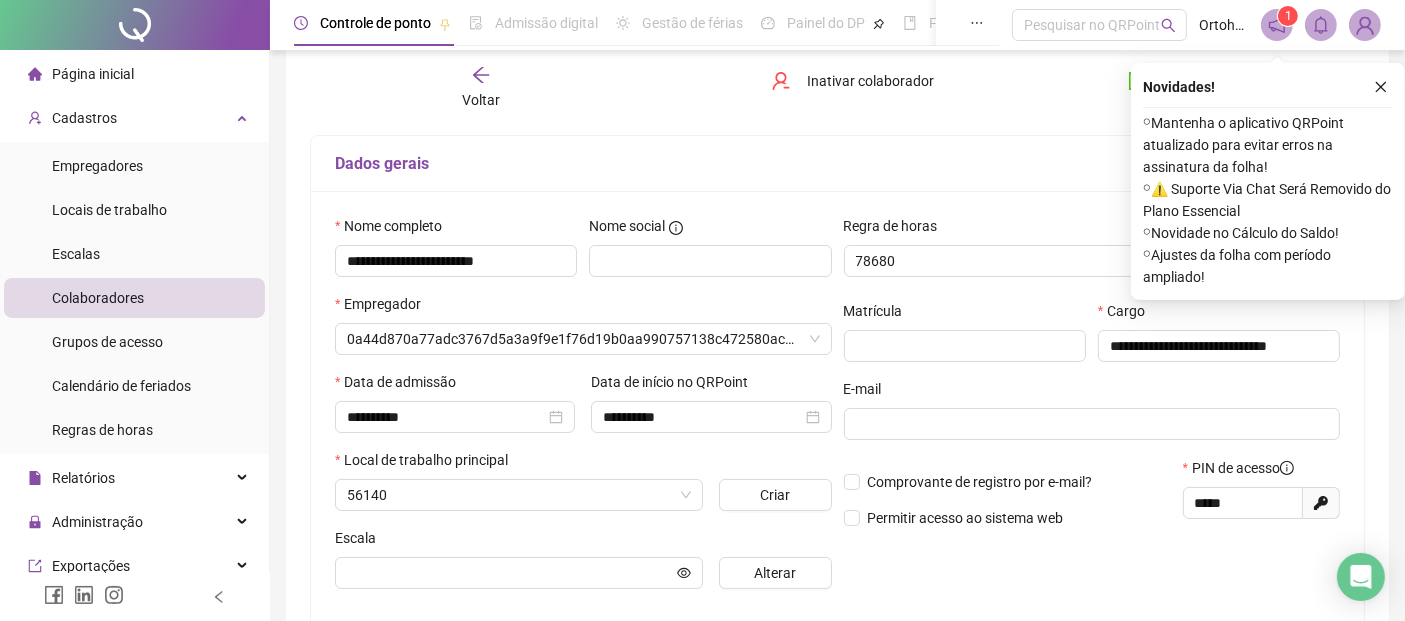 scroll, scrollTop: 120, scrollLeft: 0, axis: vertical 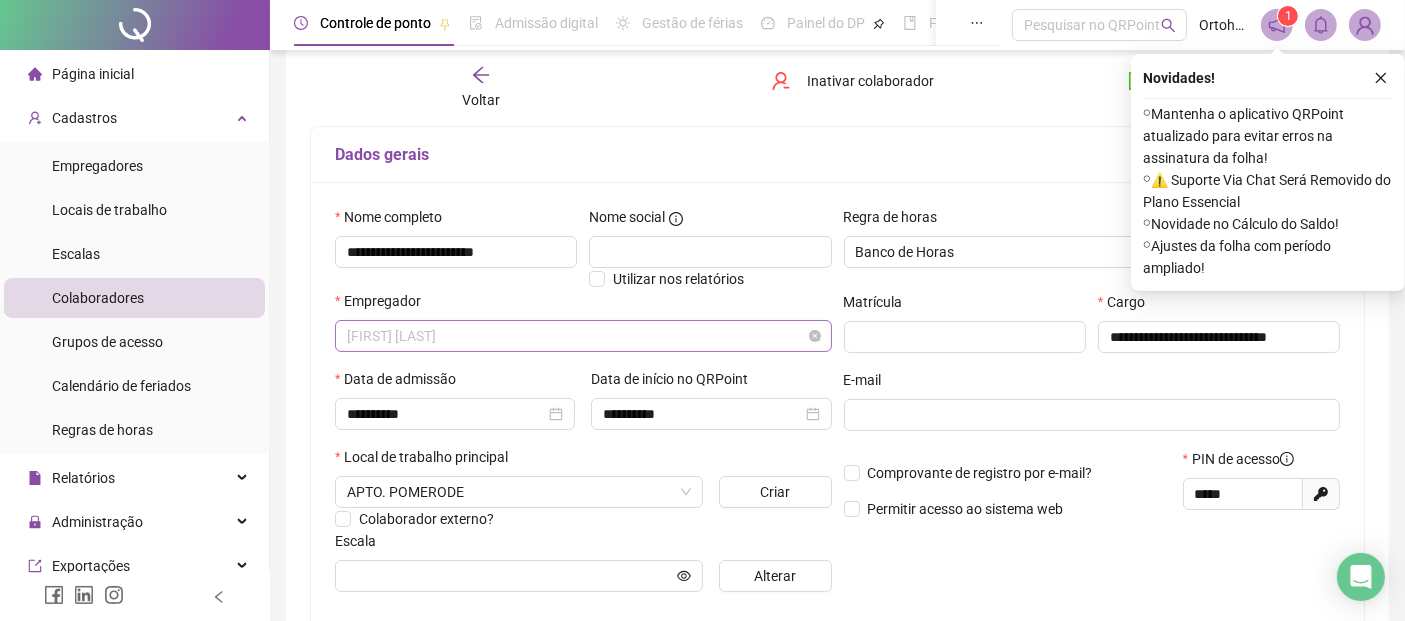 click on "[FIRST] [LAST] [LAST]" at bounding box center [583, 336] 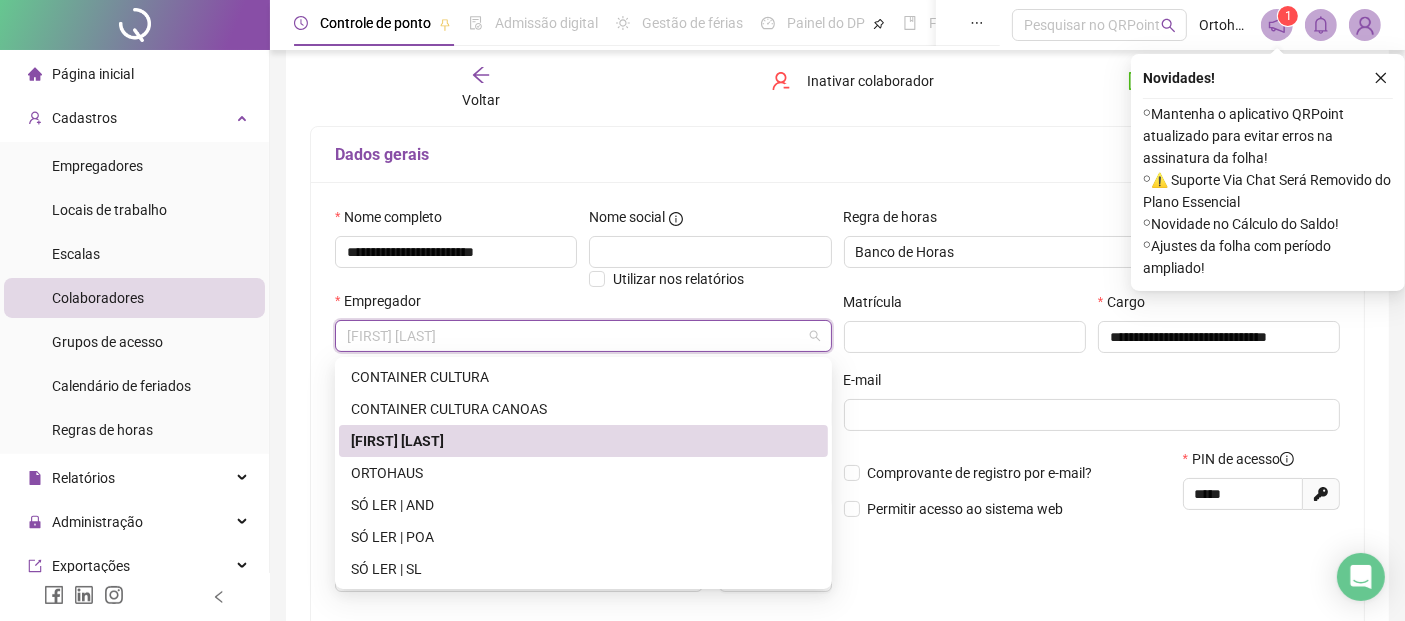 click on "**********" at bounding box center [837, 440] 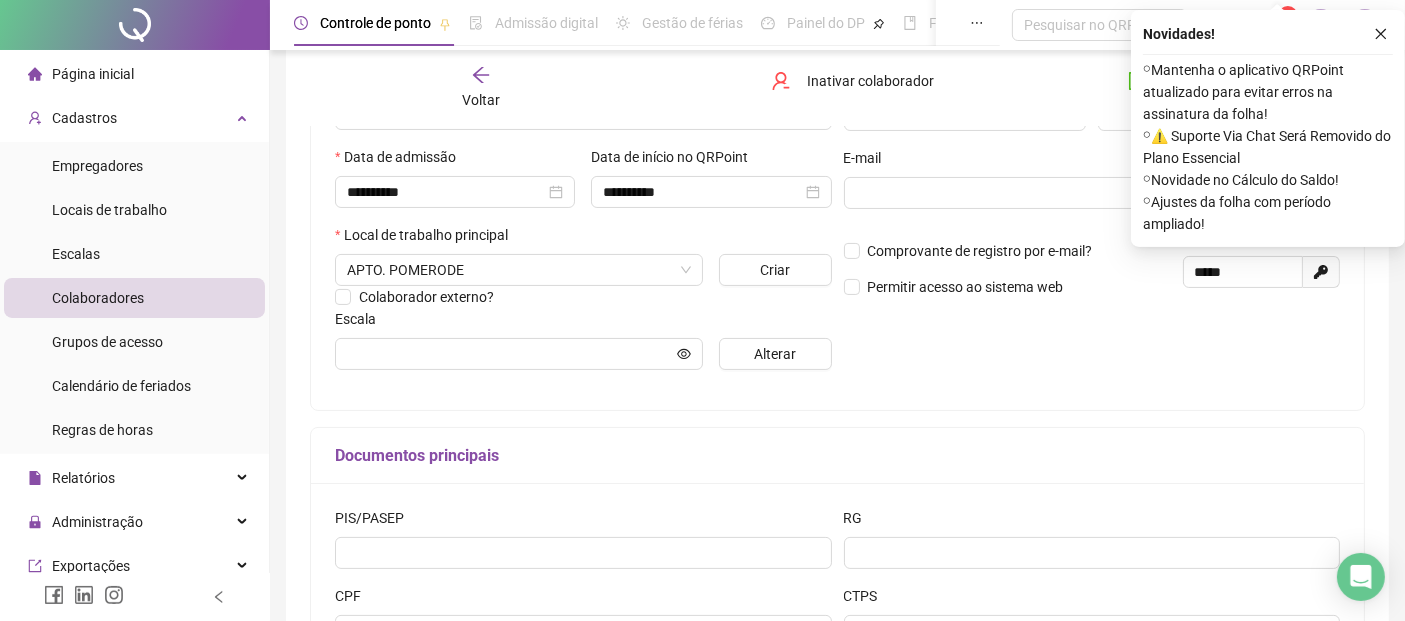 scroll, scrollTop: 120, scrollLeft: 0, axis: vertical 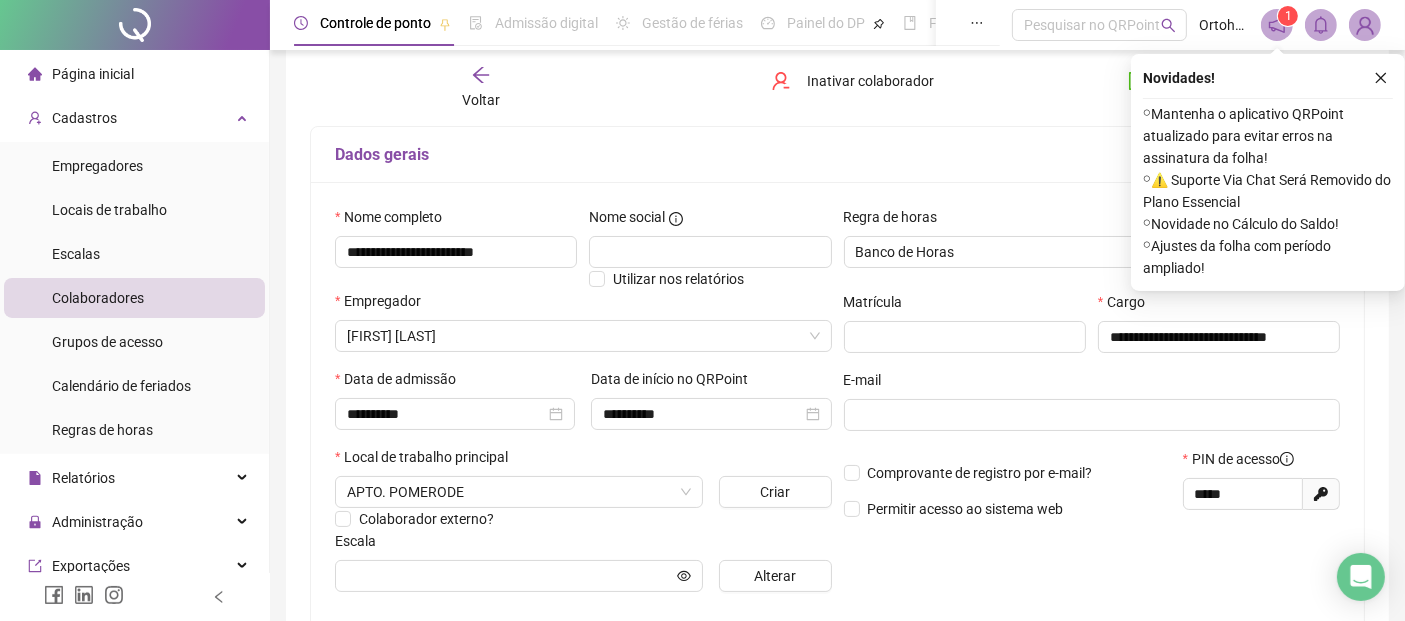 click on "Voltar" at bounding box center (480, 88) 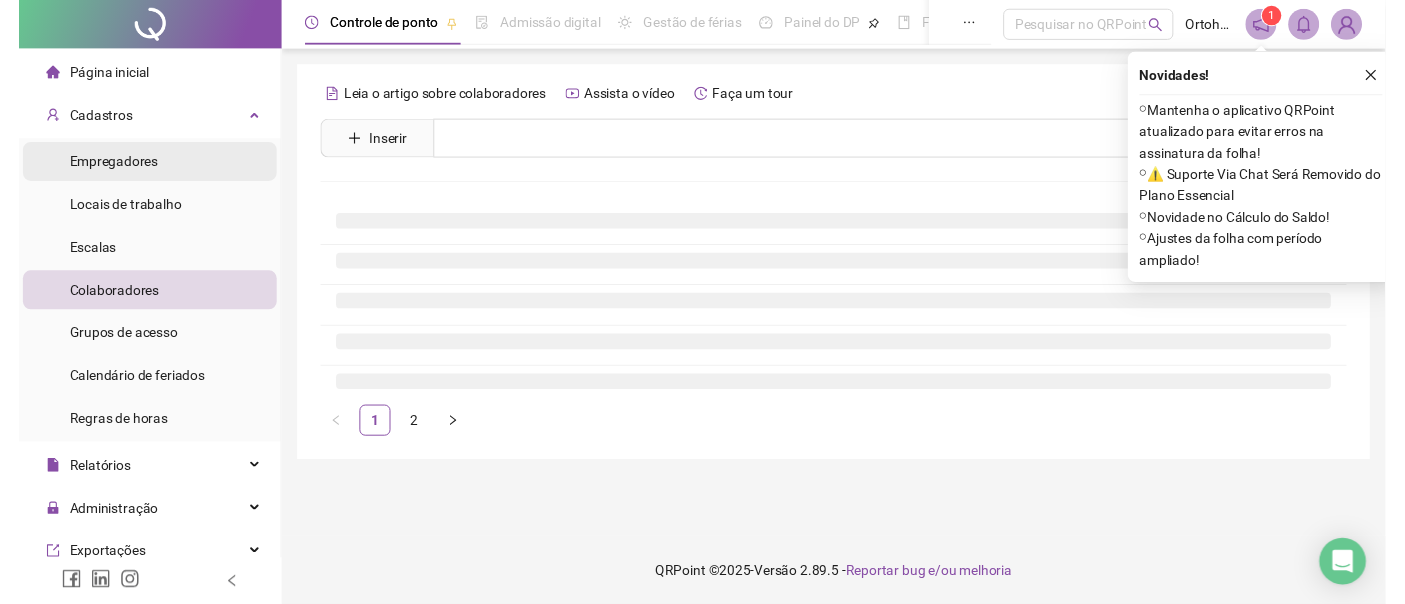 scroll, scrollTop: 0, scrollLeft: 0, axis: both 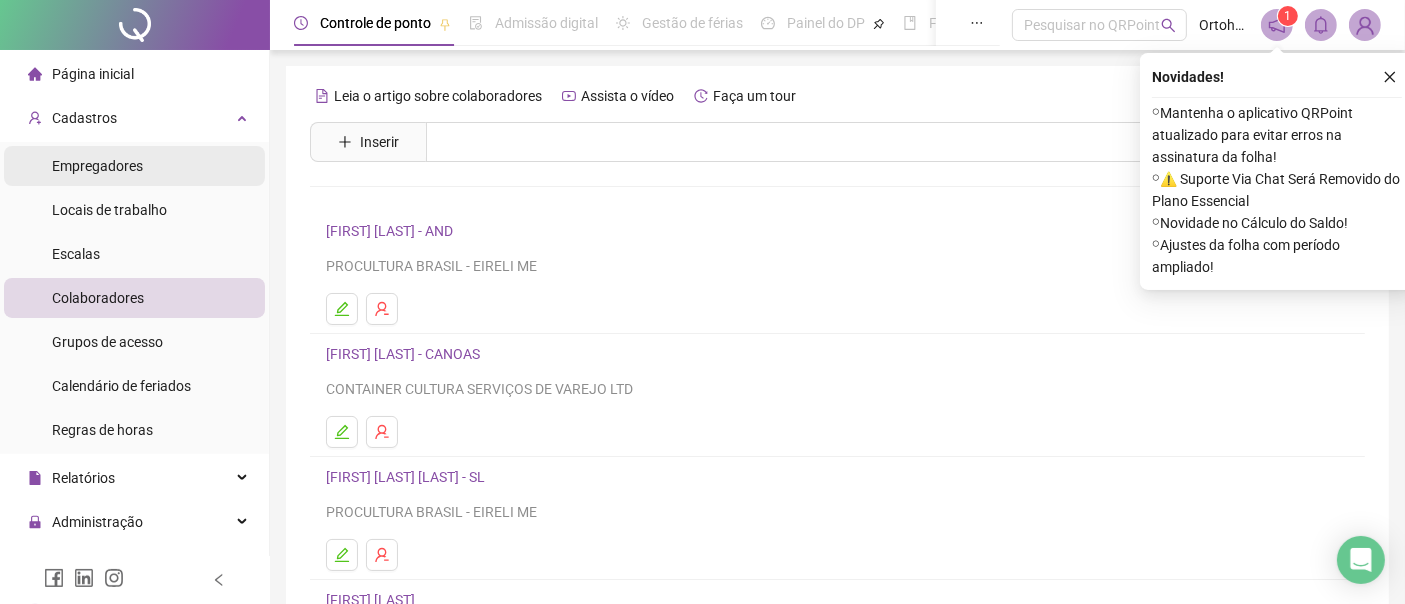 click on "Empregadores" at bounding box center [134, 166] 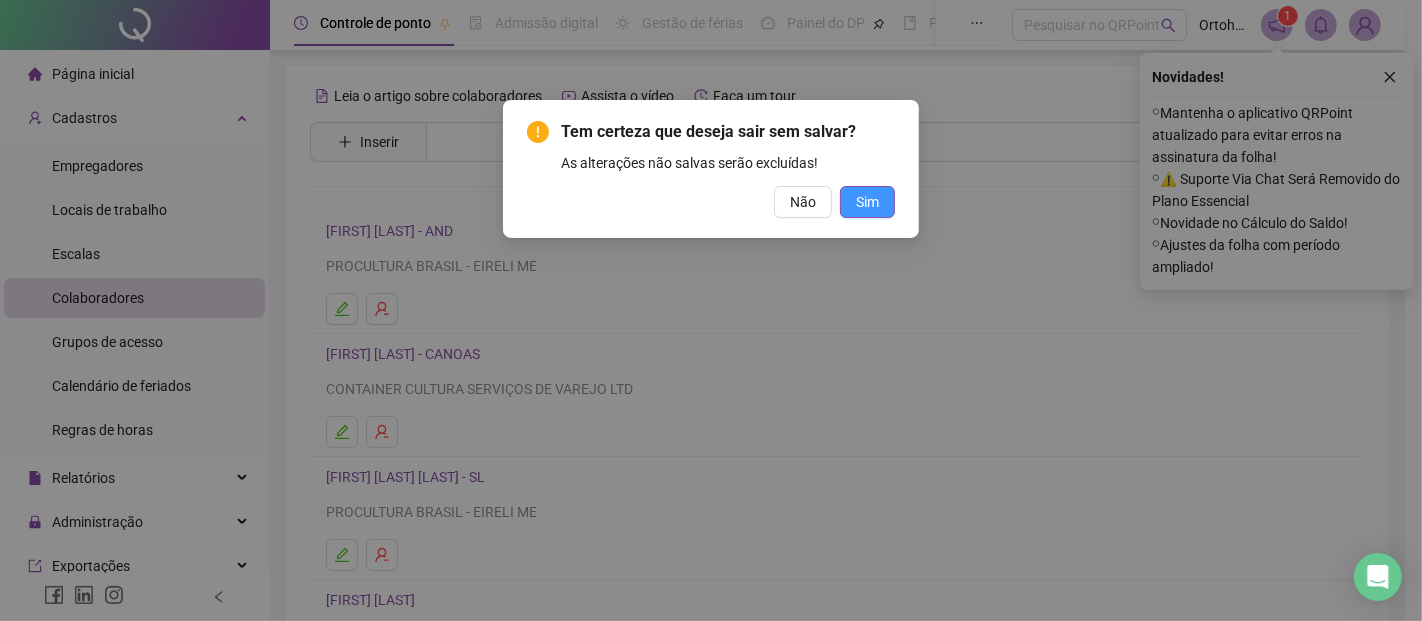 click on "Sim" at bounding box center (867, 202) 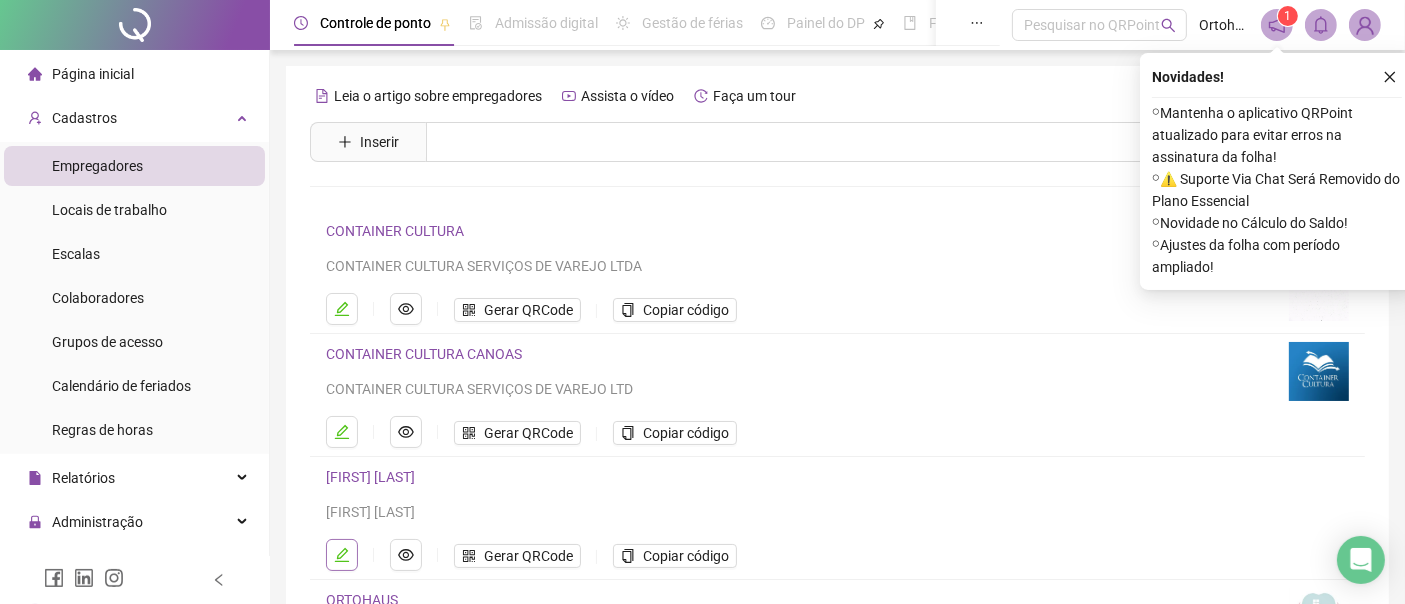 click 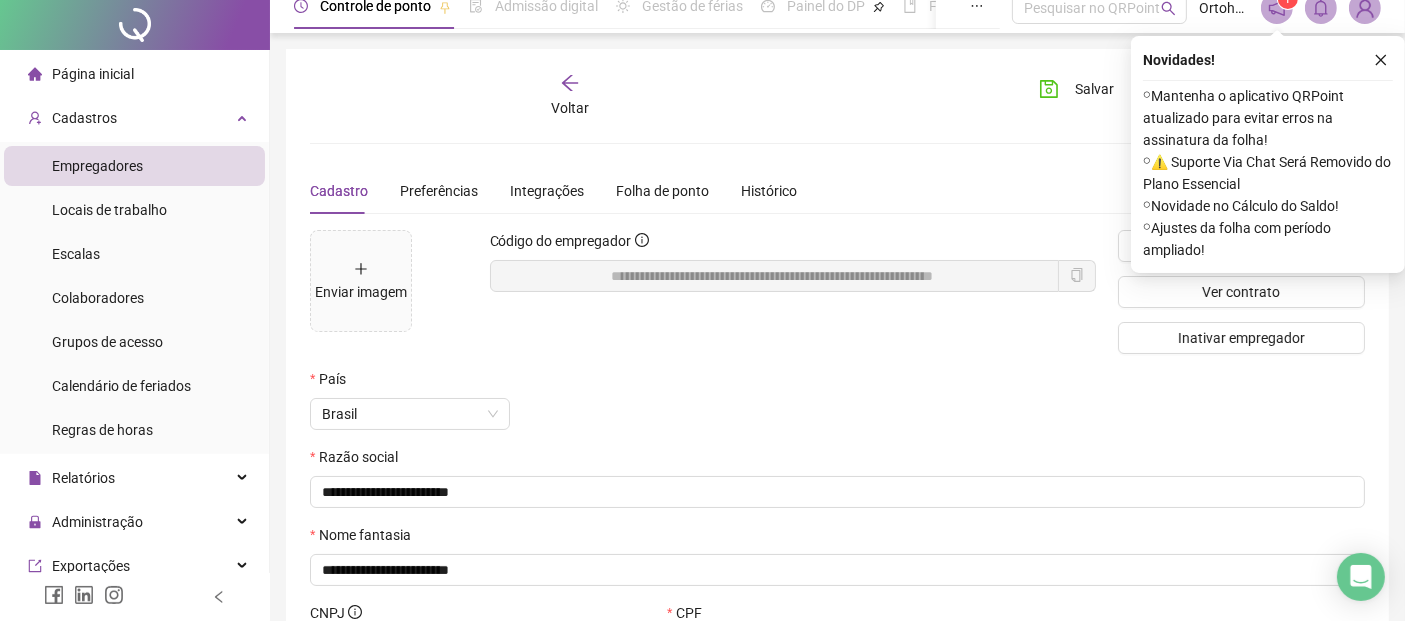 scroll, scrollTop: 0, scrollLeft: 0, axis: both 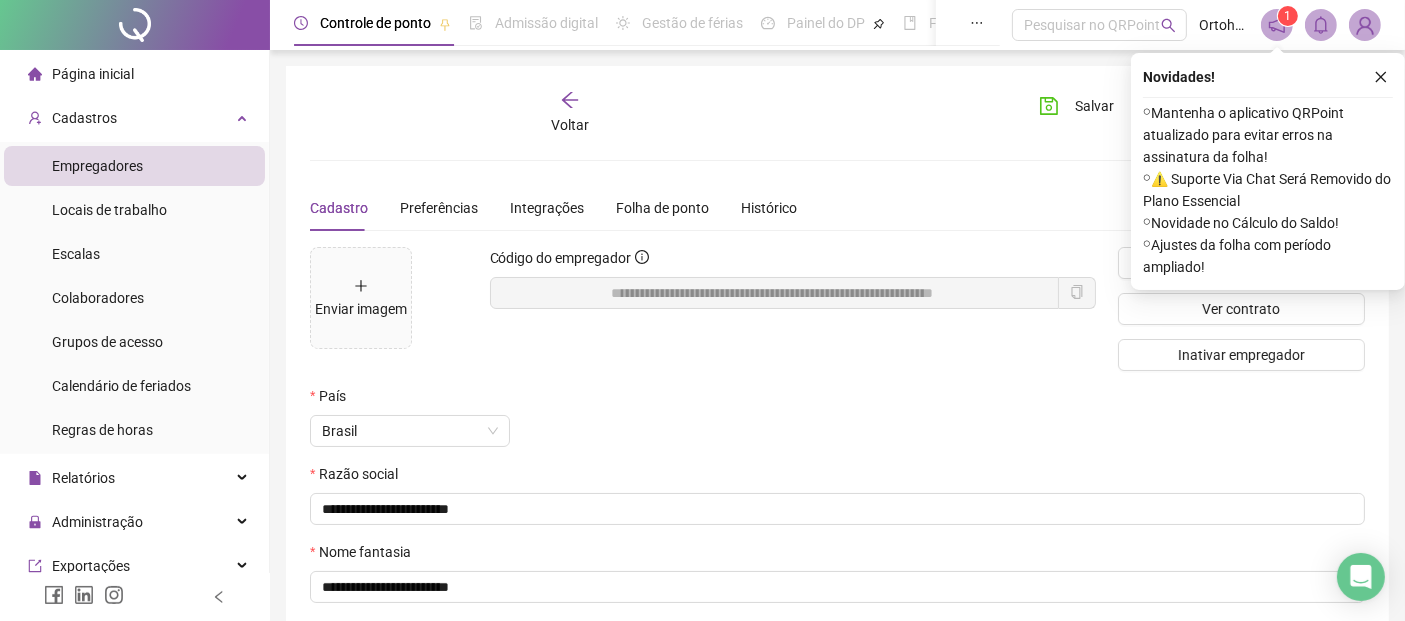 click 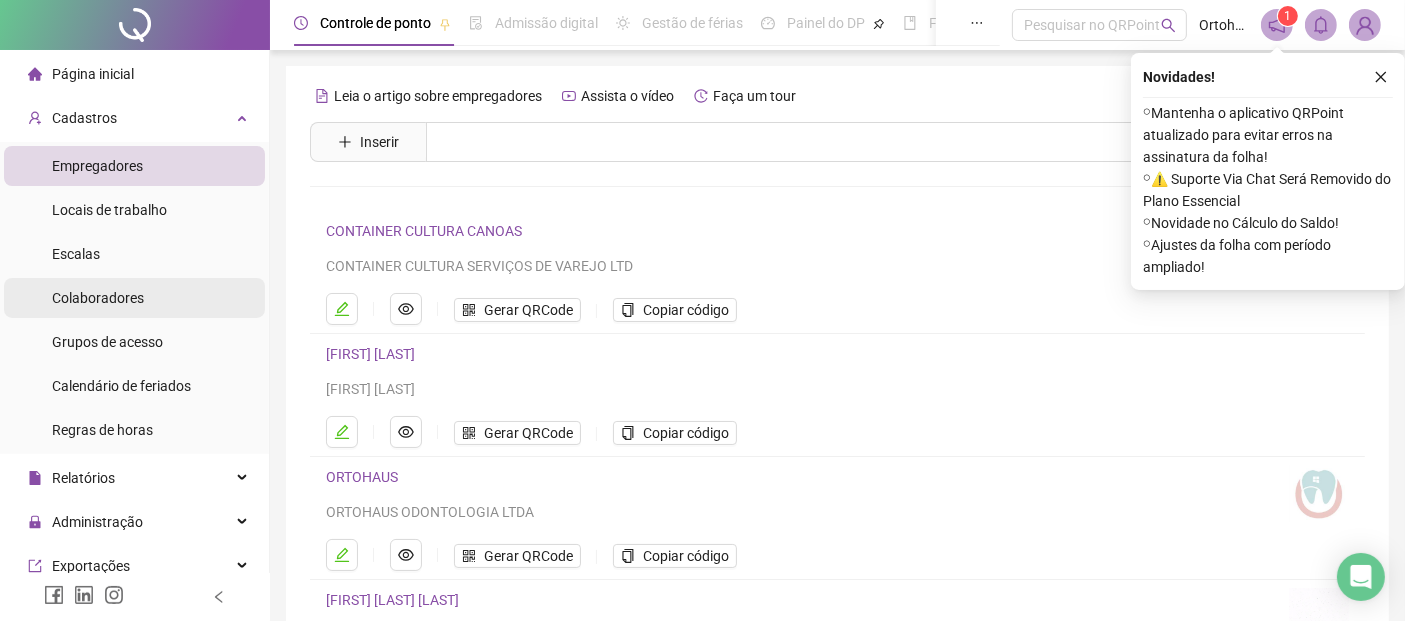 click on "Colaboradores" at bounding box center [134, 298] 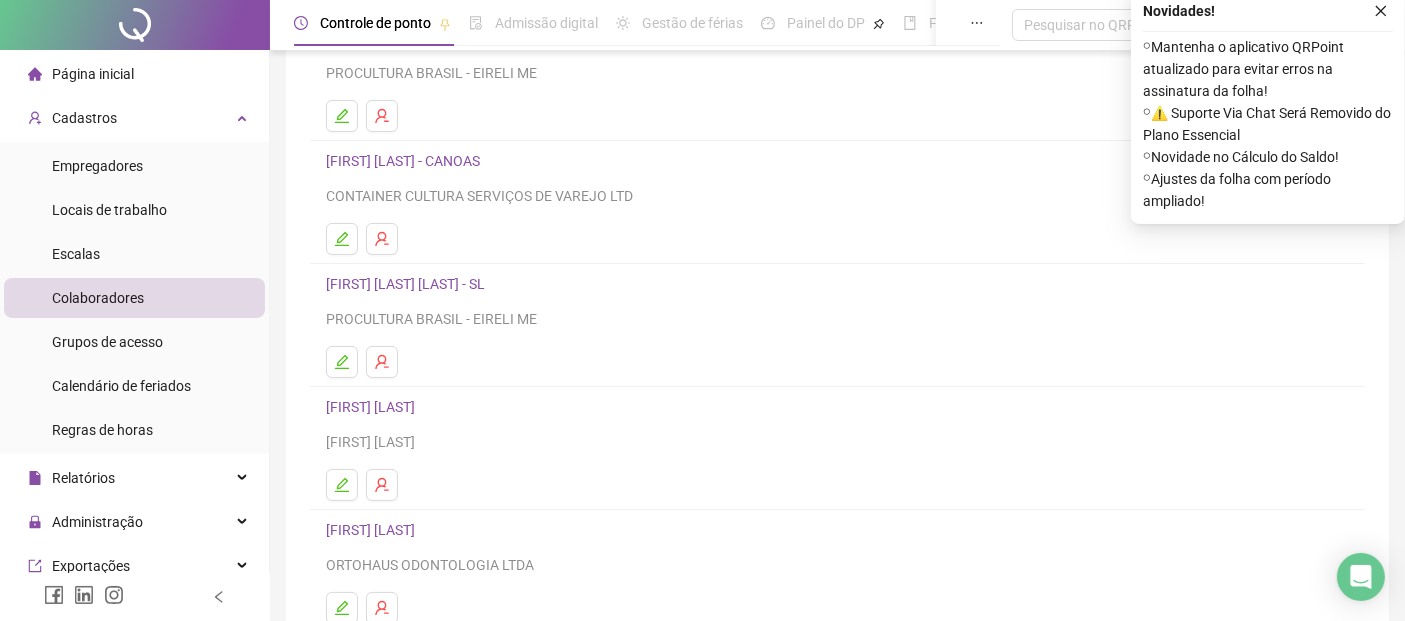 scroll, scrollTop: 222, scrollLeft: 0, axis: vertical 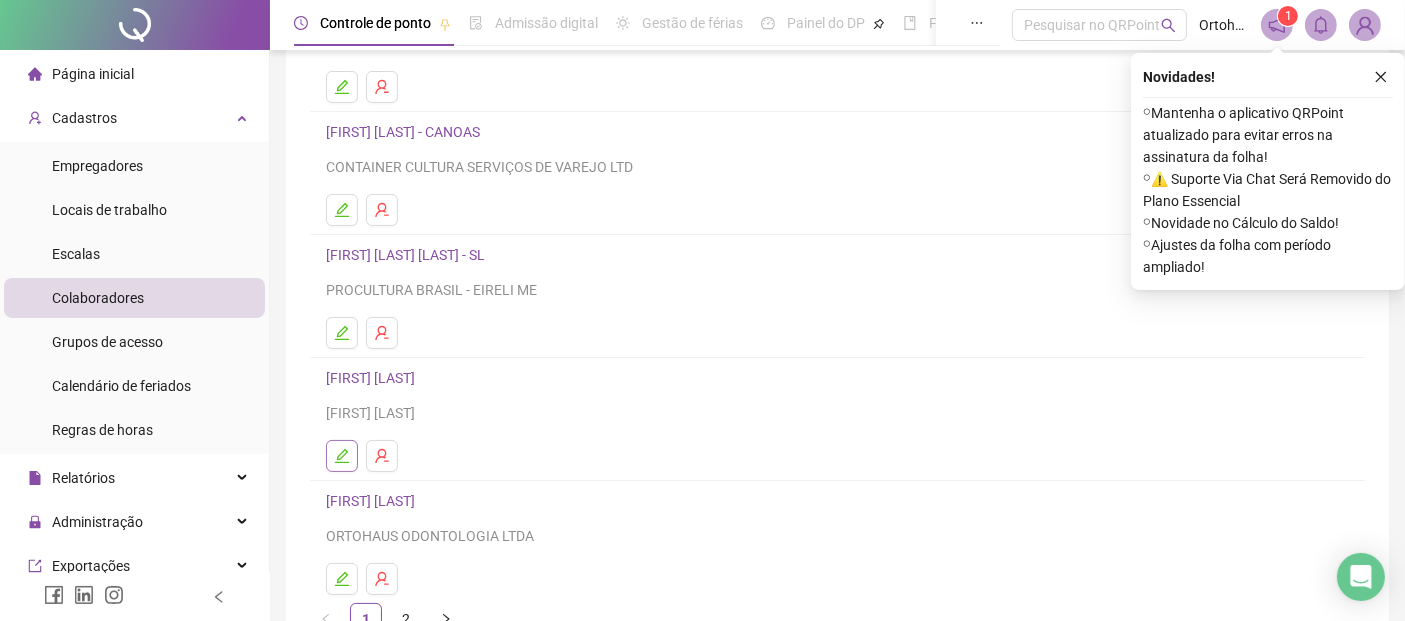 click 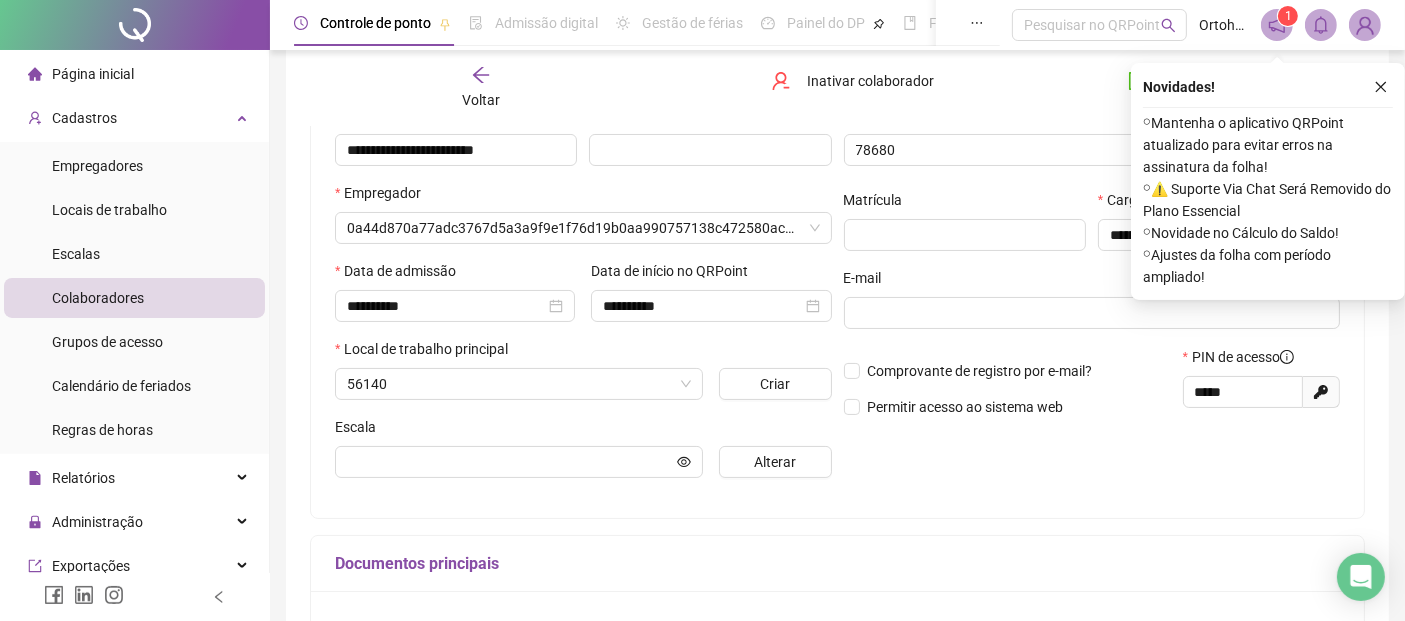 scroll, scrollTop: 231, scrollLeft: 0, axis: vertical 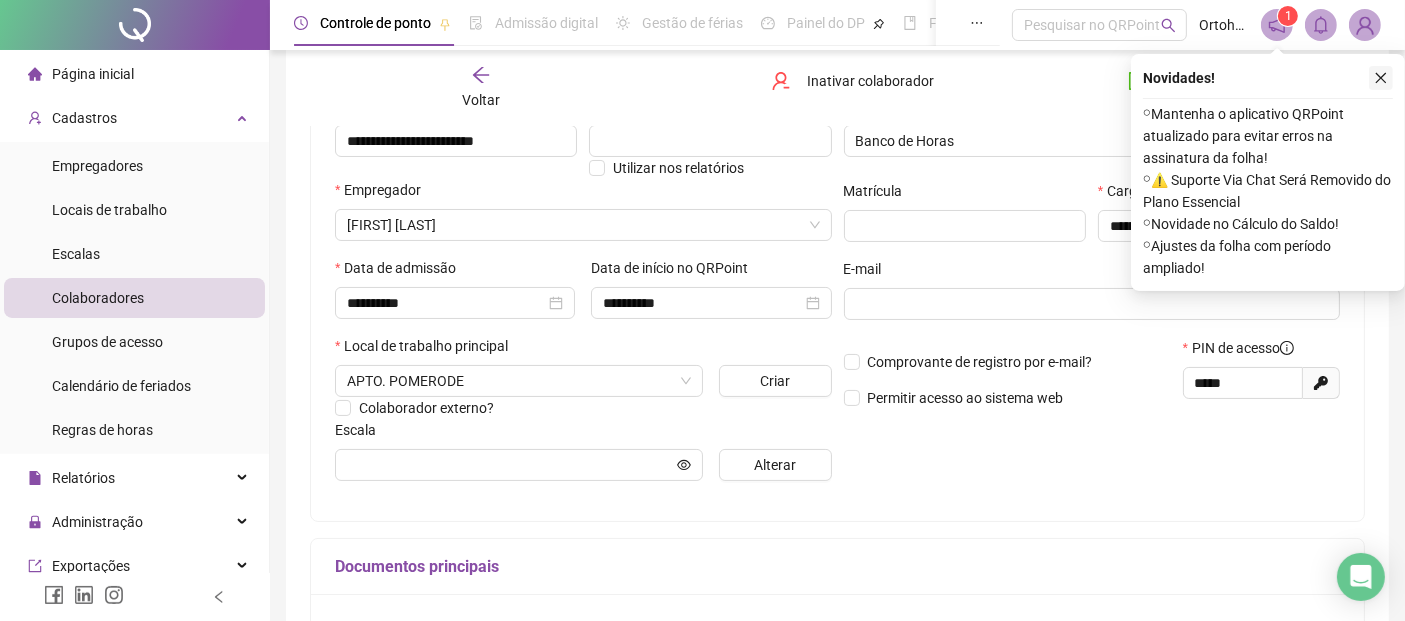 click at bounding box center (1381, 78) 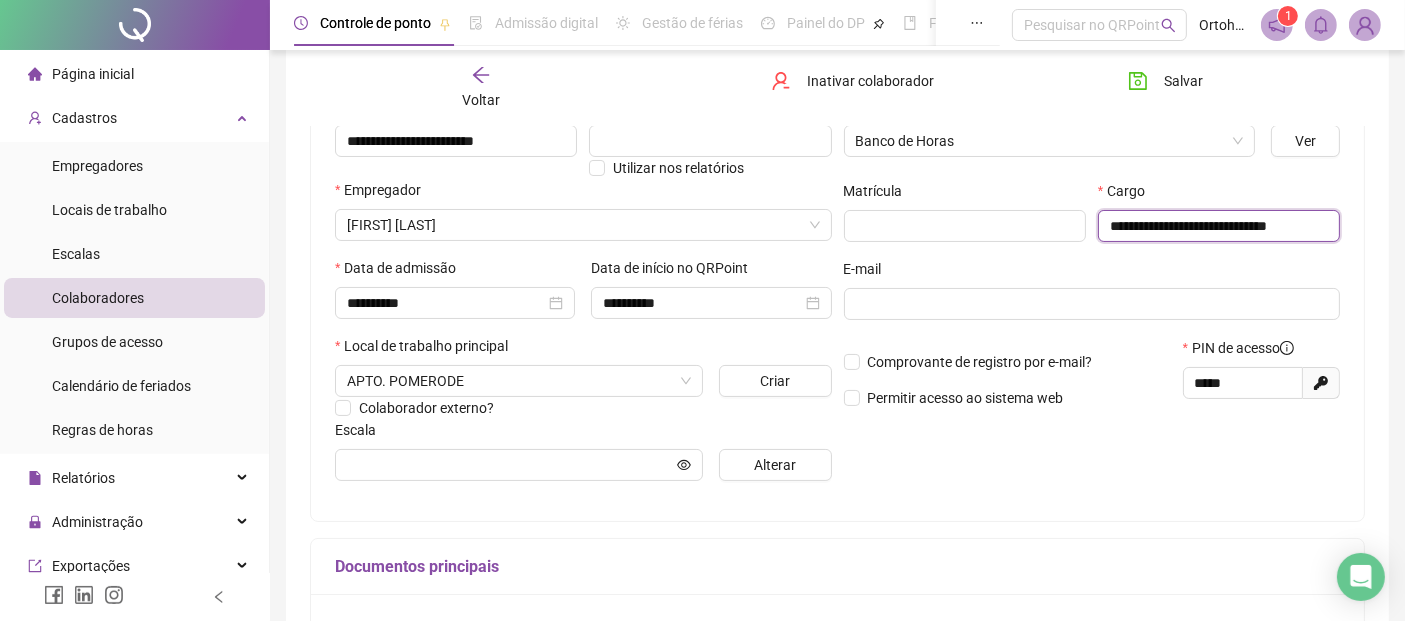 click on "**********" at bounding box center [1219, 226] 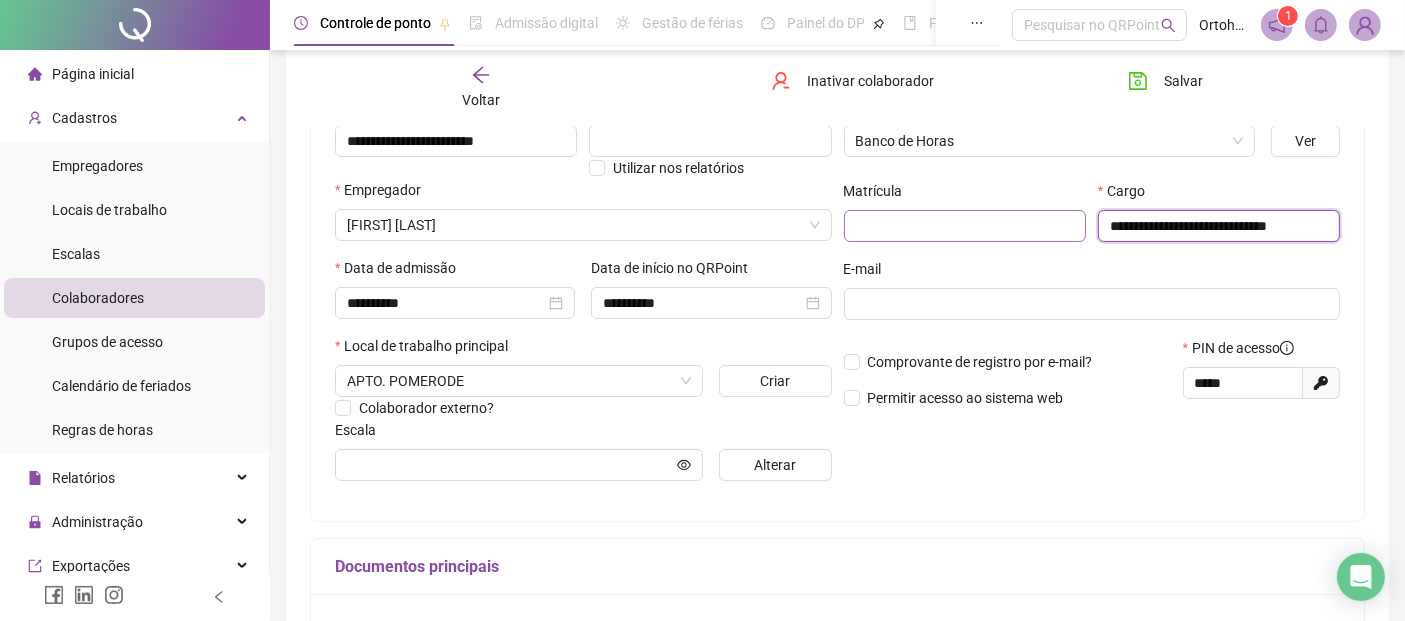 scroll, scrollTop: 9, scrollLeft: 0, axis: vertical 